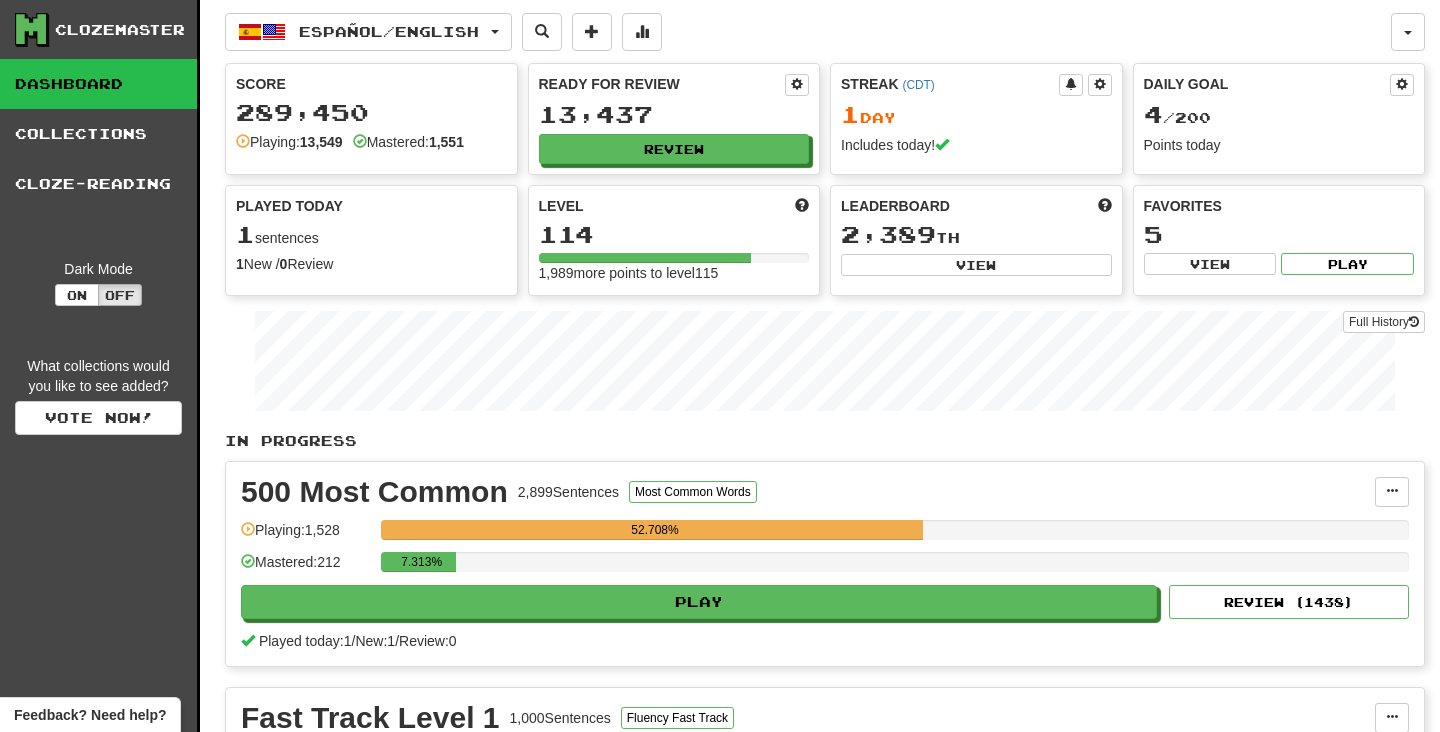 scroll, scrollTop: 0, scrollLeft: 0, axis: both 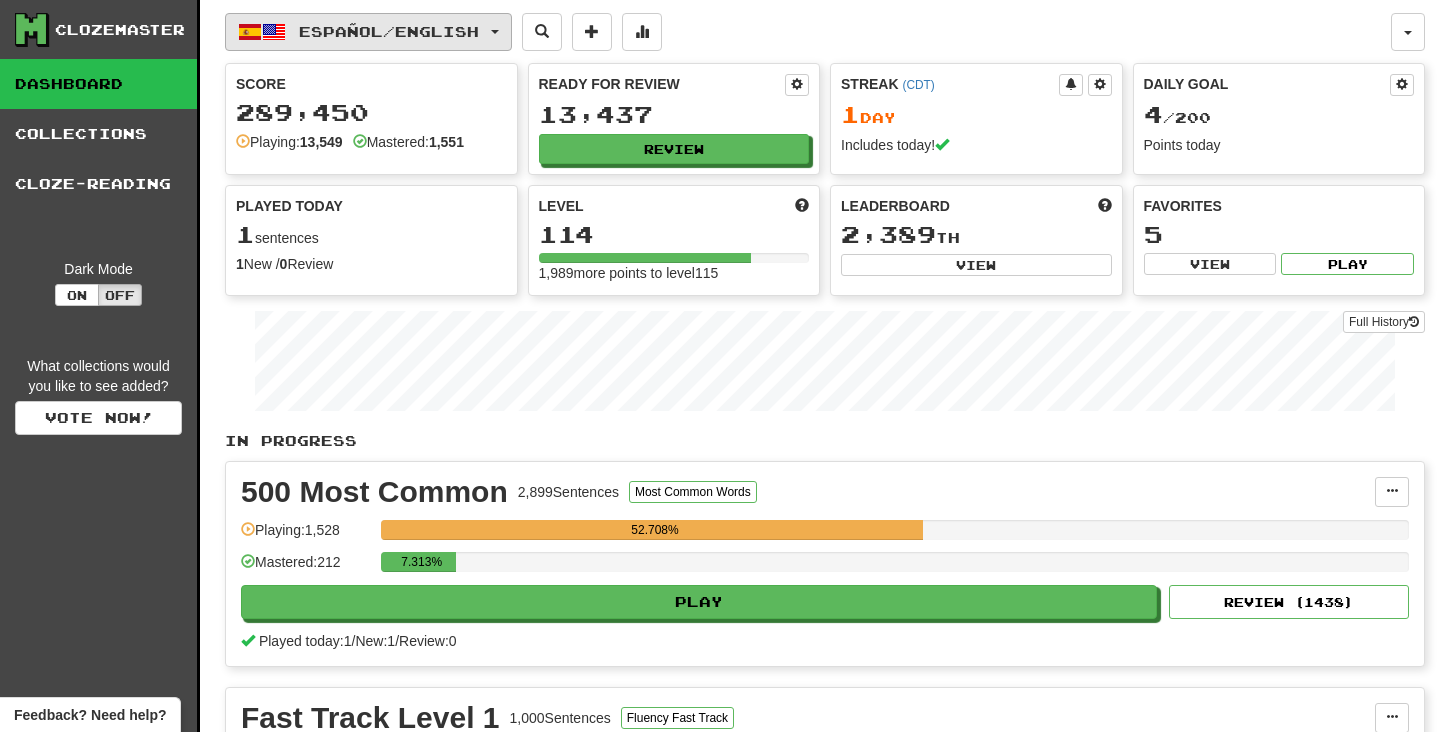 click on "Español  /  English" at bounding box center (368, 32) 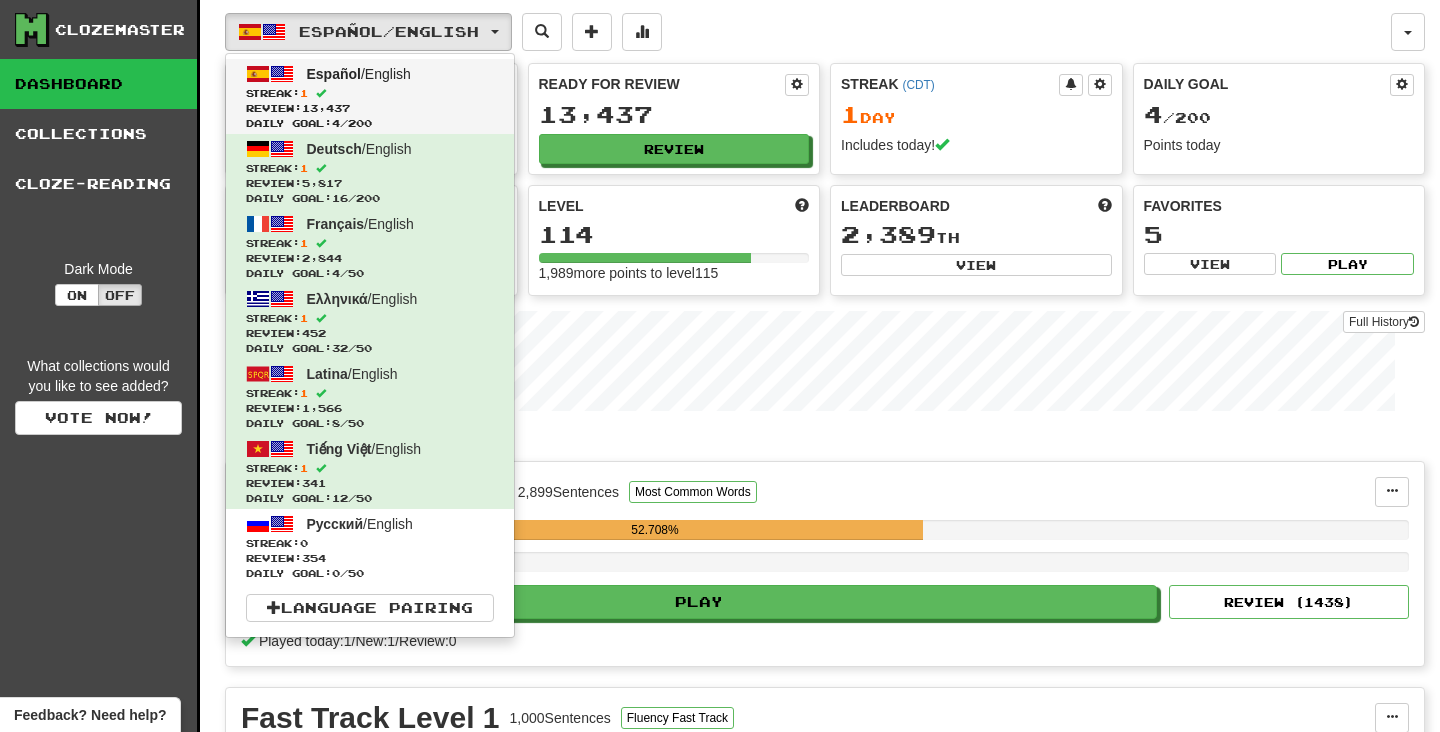 click on "Streak:  1" at bounding box center (370, 93) 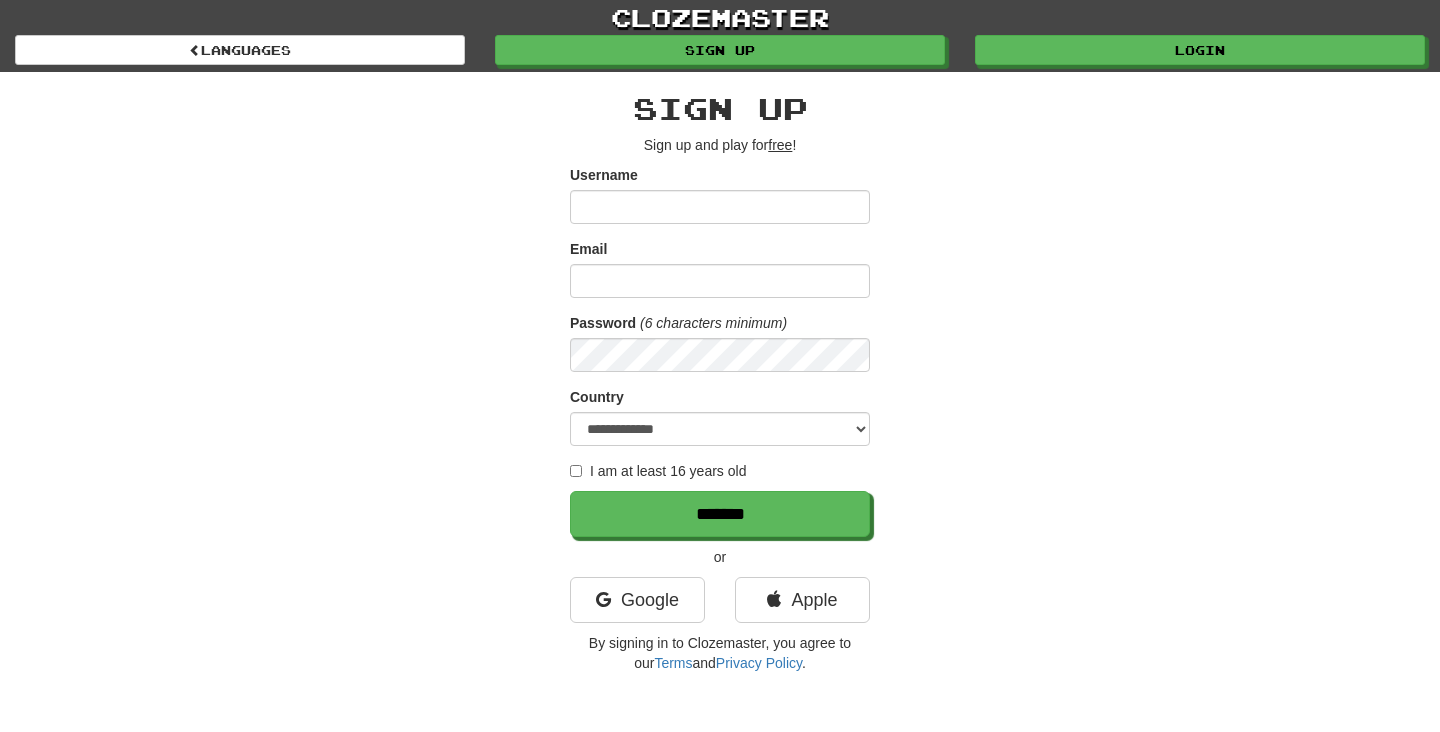 scroll, scrollTop: 0, scrollLeft: 0, axis: both 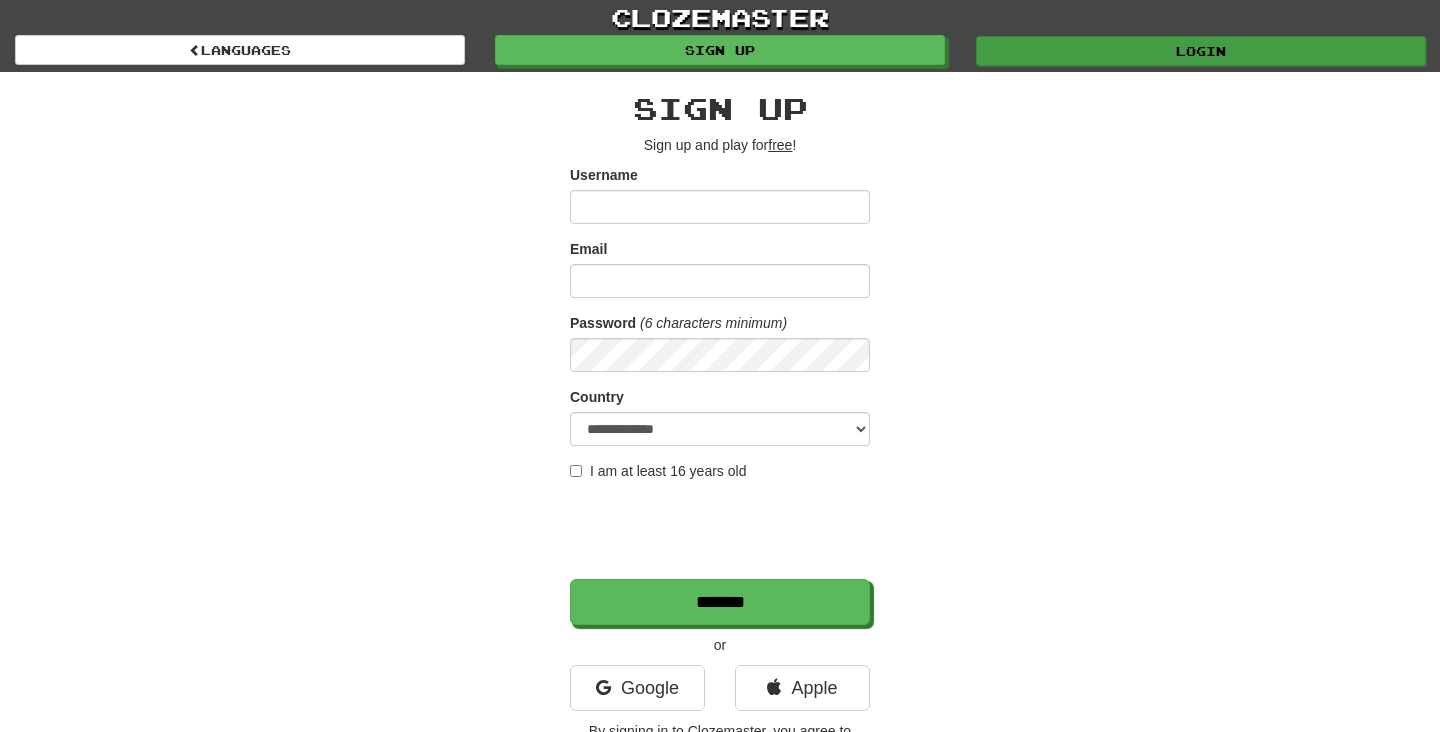 click on "Login" at bounding box center (1201, 51) 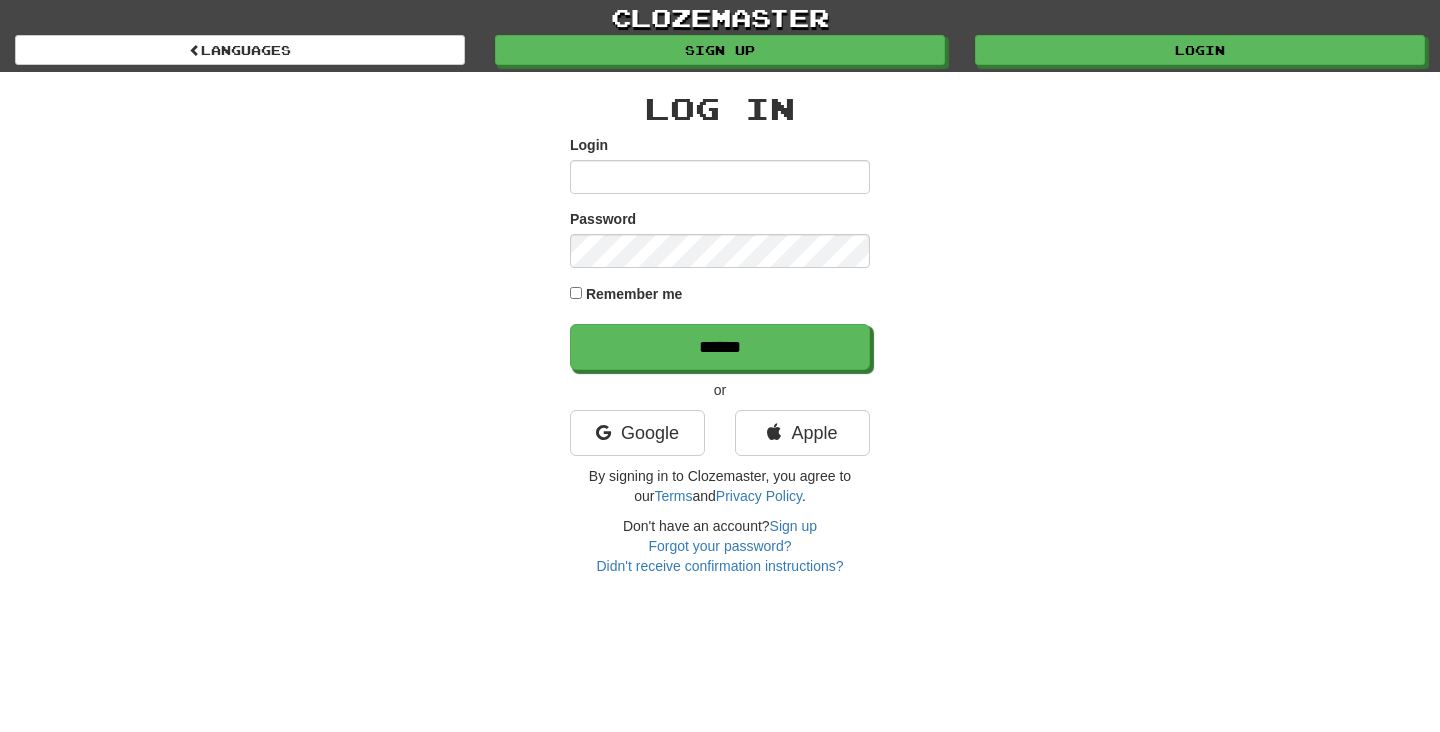 scroll, scrollTop: 0, scrollLeft: 0, axis: both 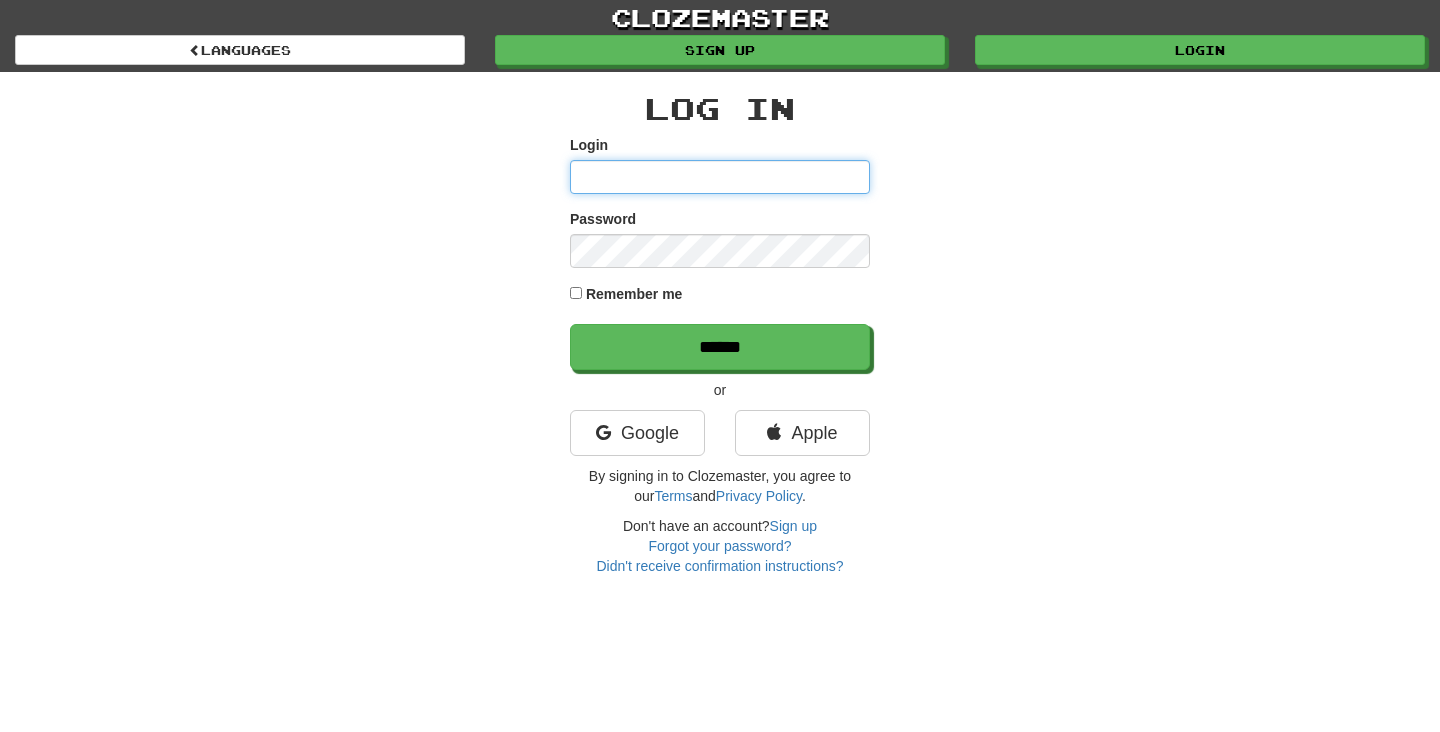 type on "********" 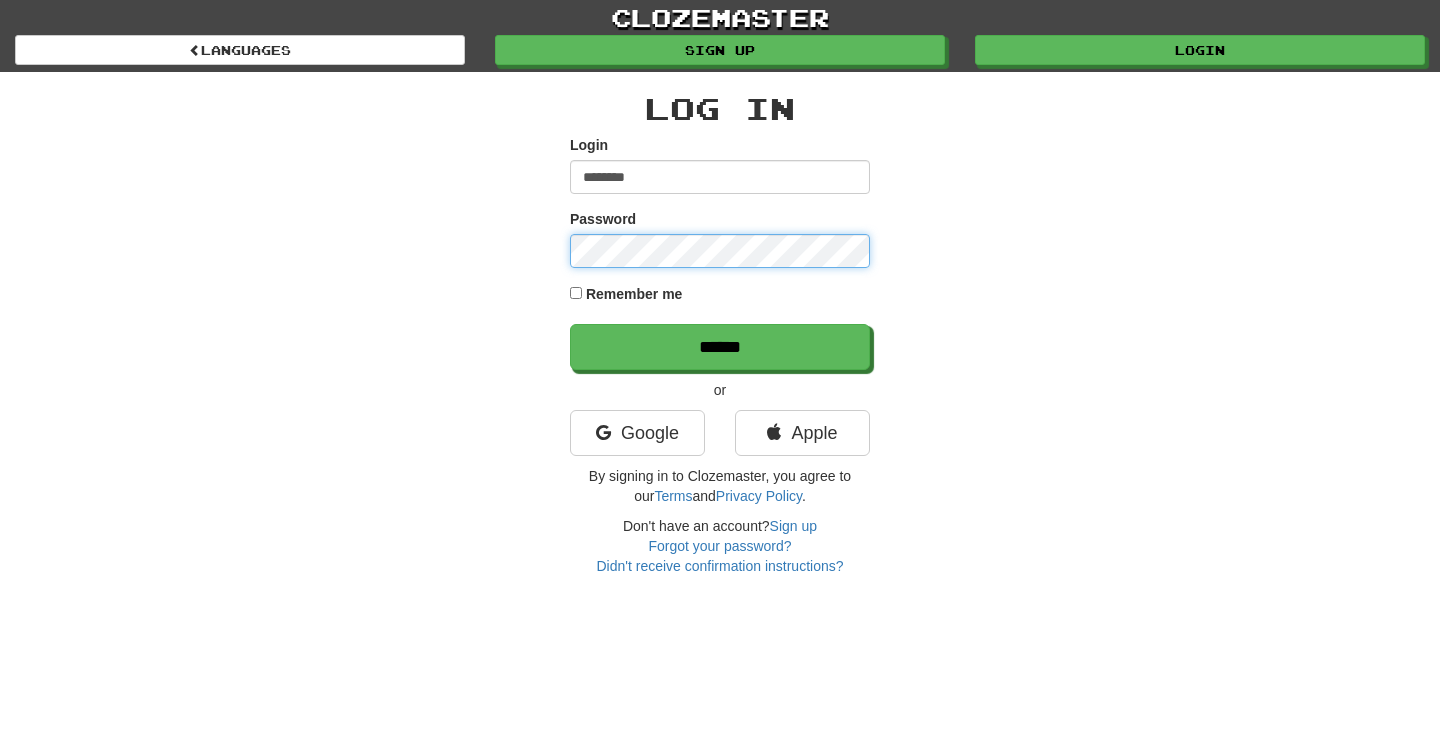 click on "******" at bounding box center [720, 347] 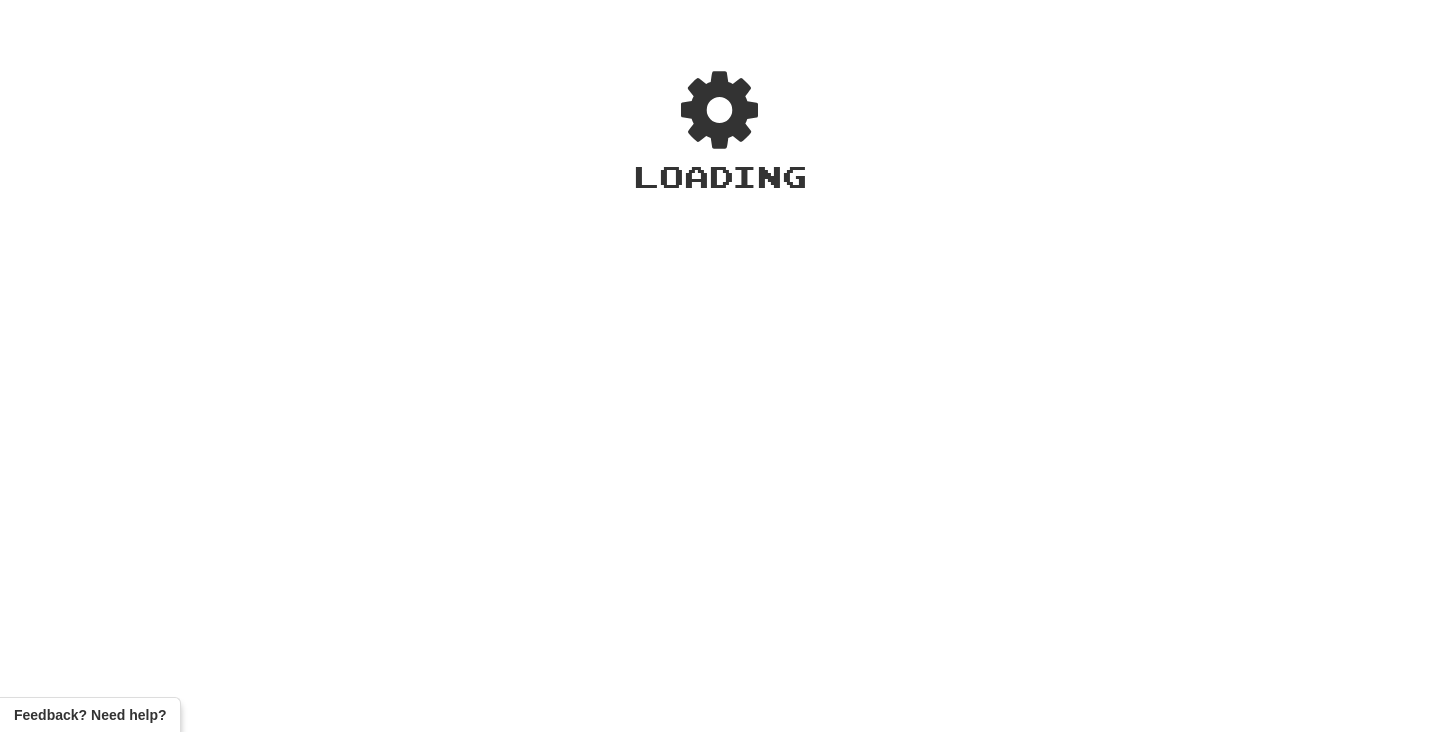 scroll, scrollTop: 0, scrollLeft: 0, axis: both 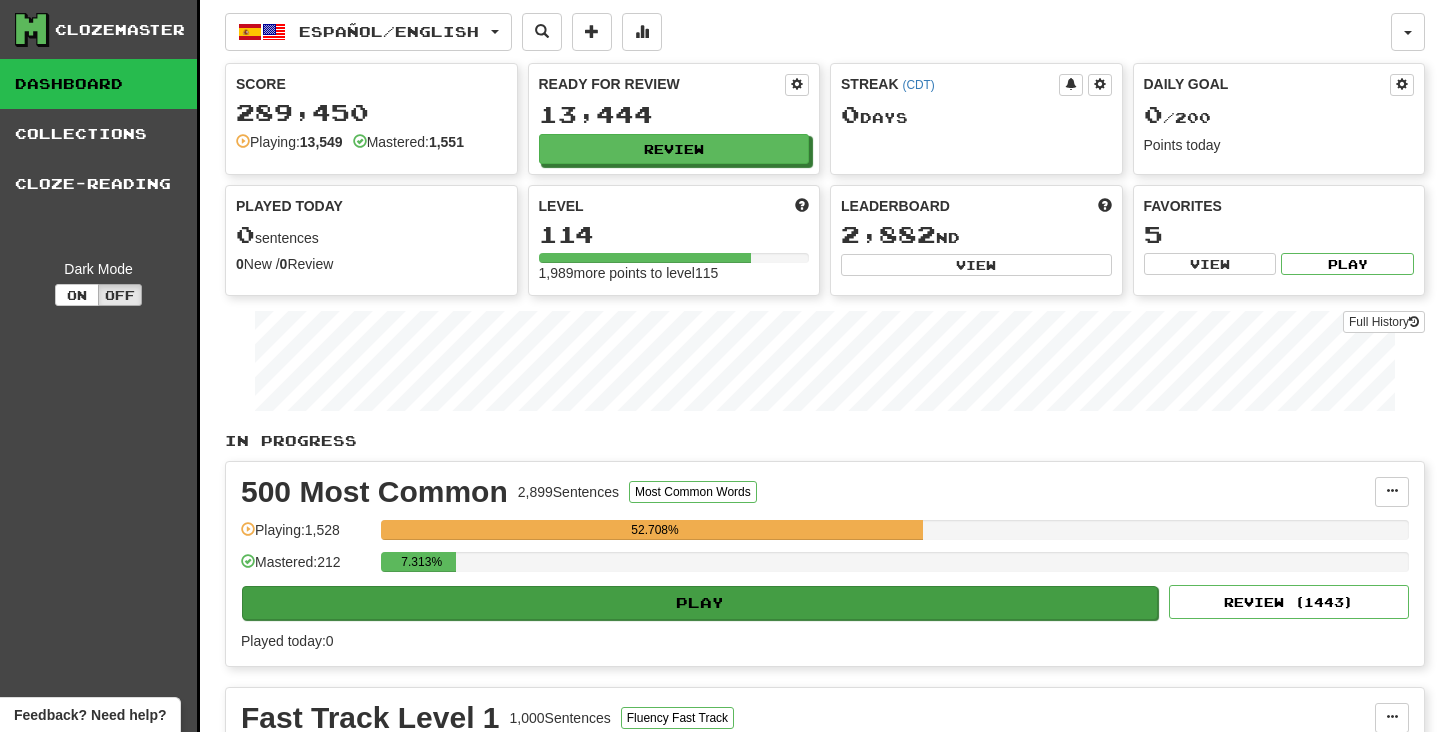 click on "Play" at bounding box center [700, 603] 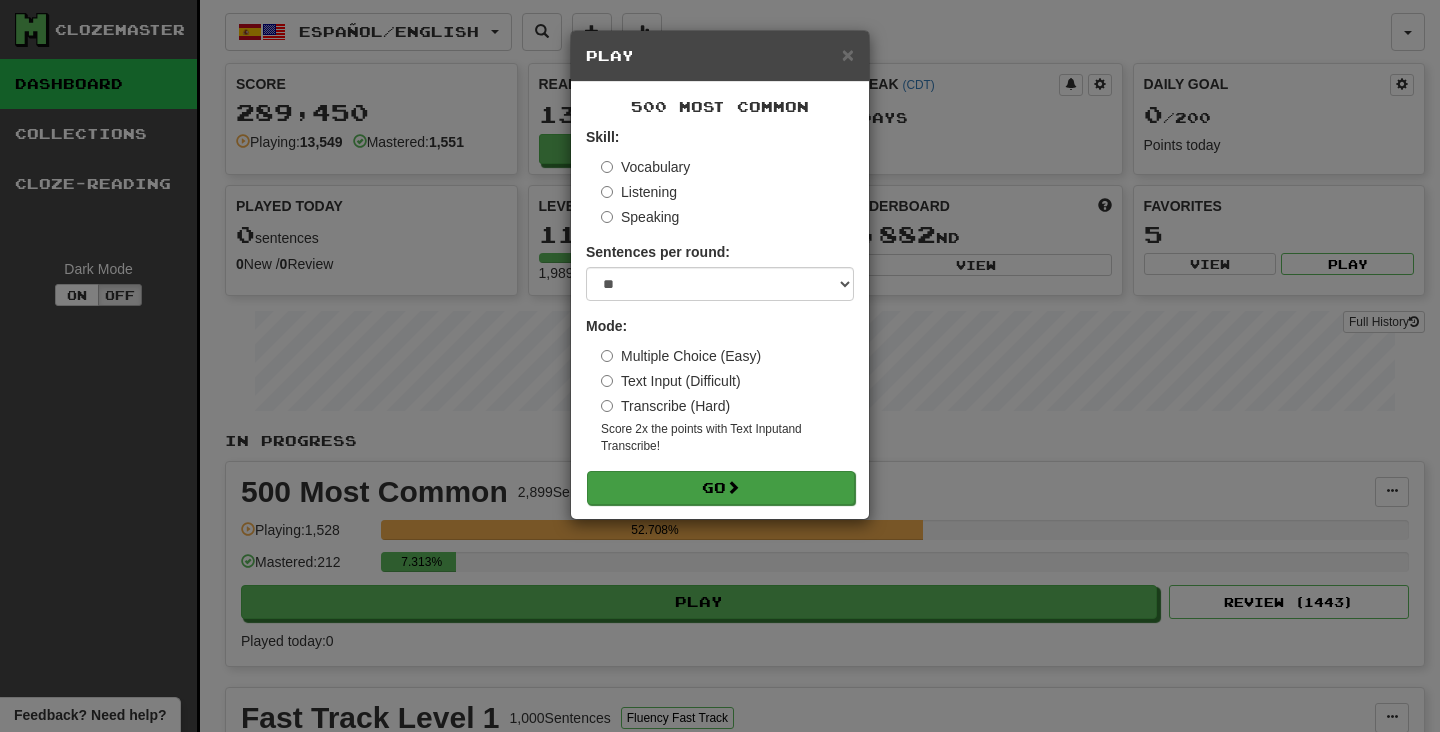 click on "Go" at bounding box center (721, 488) 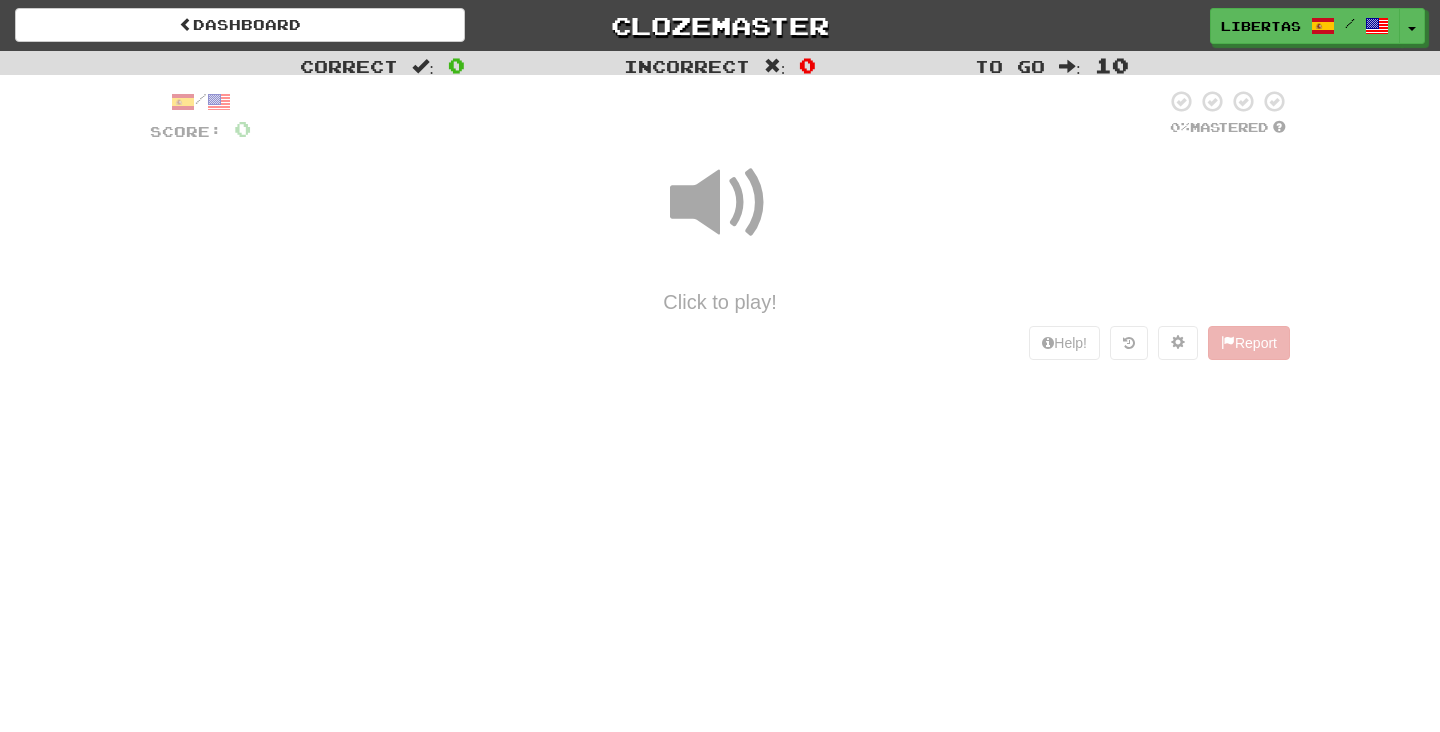 scroll, scrollTop: 0, scrollLeft: 0, axis: both 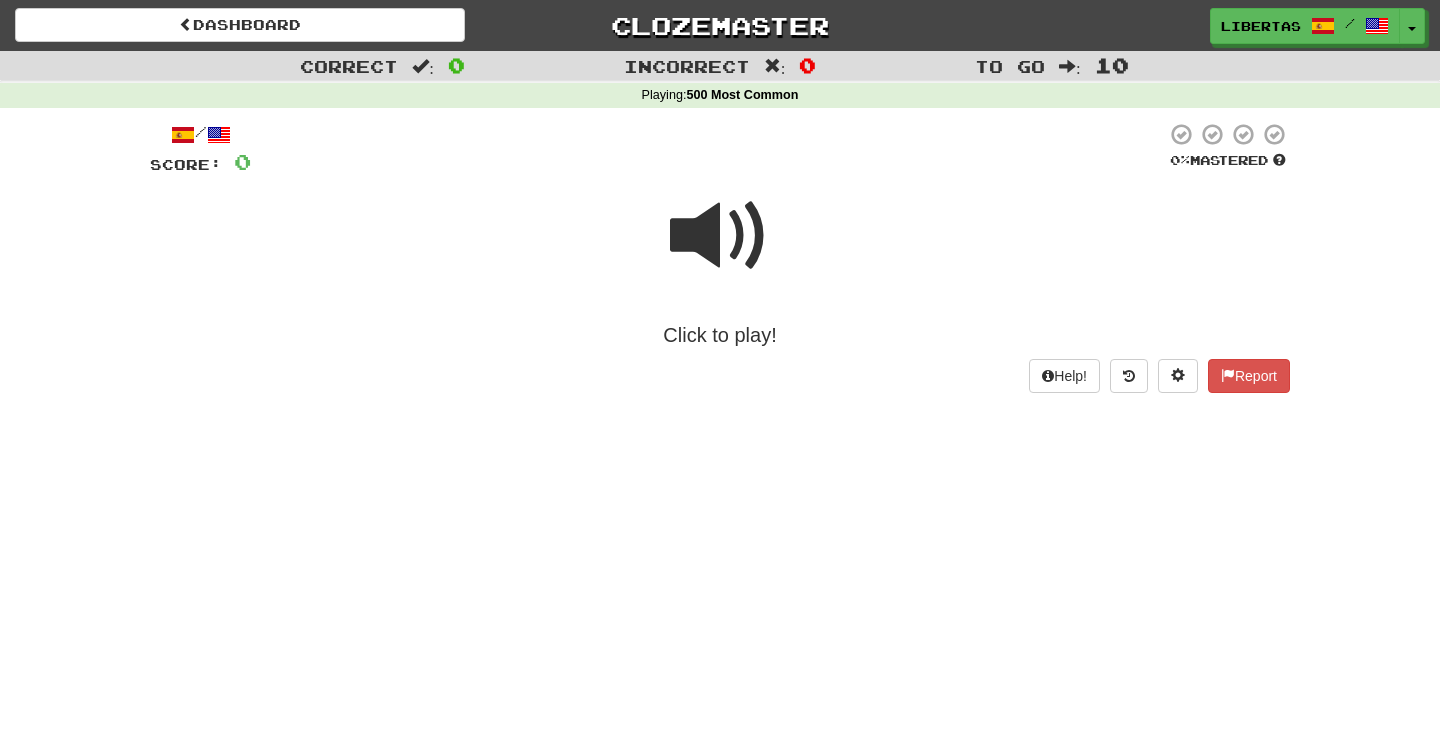 click at bounding box center (720, 236) 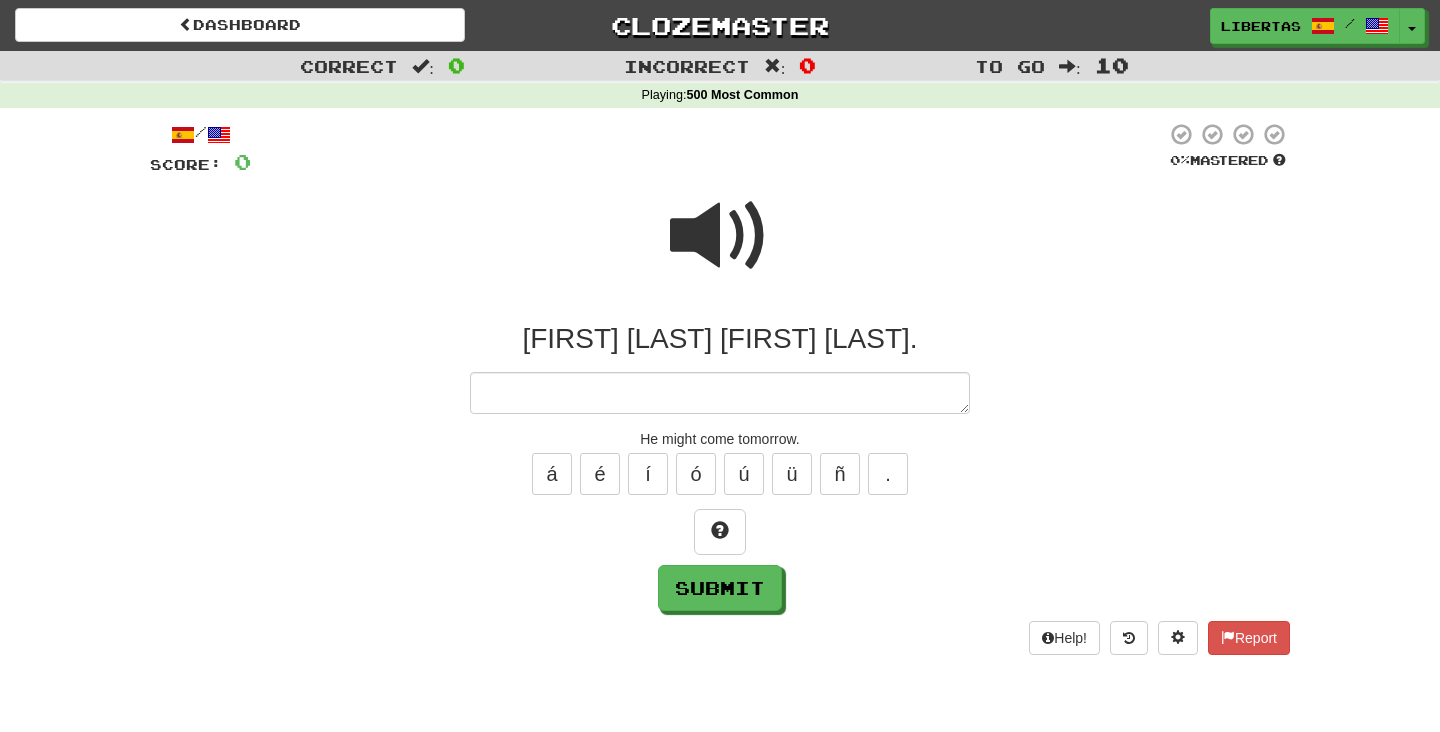 click at bounding box center (720, 236) 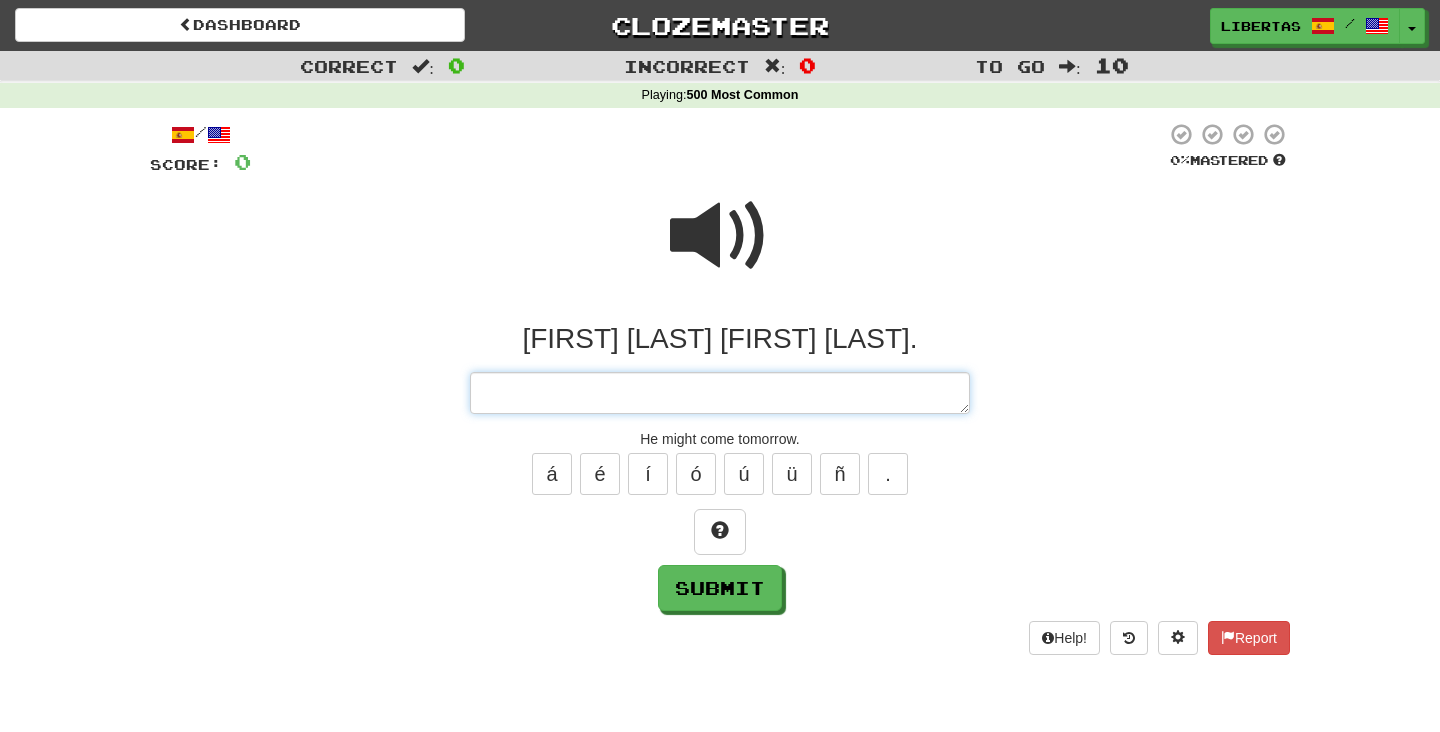 click at bounding box center [720, 393] 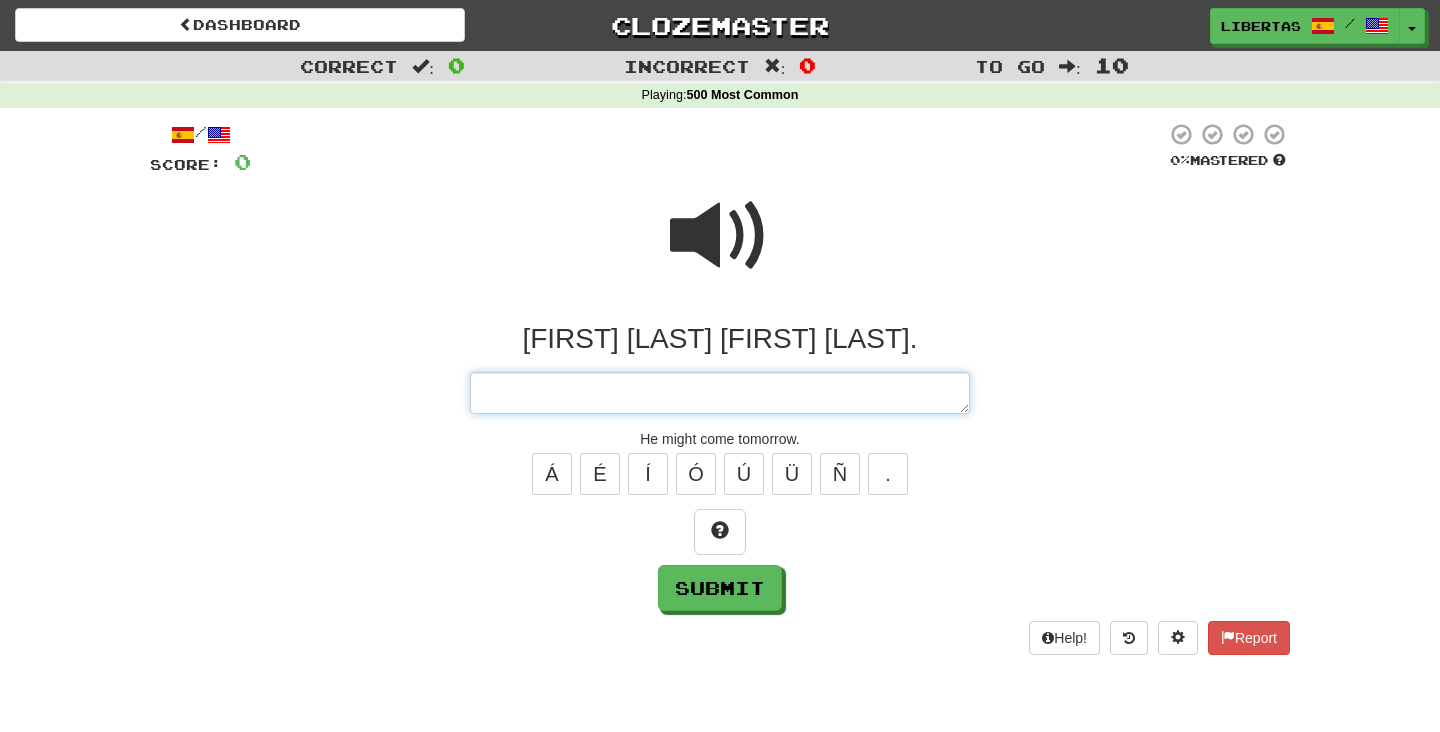 type on "*" 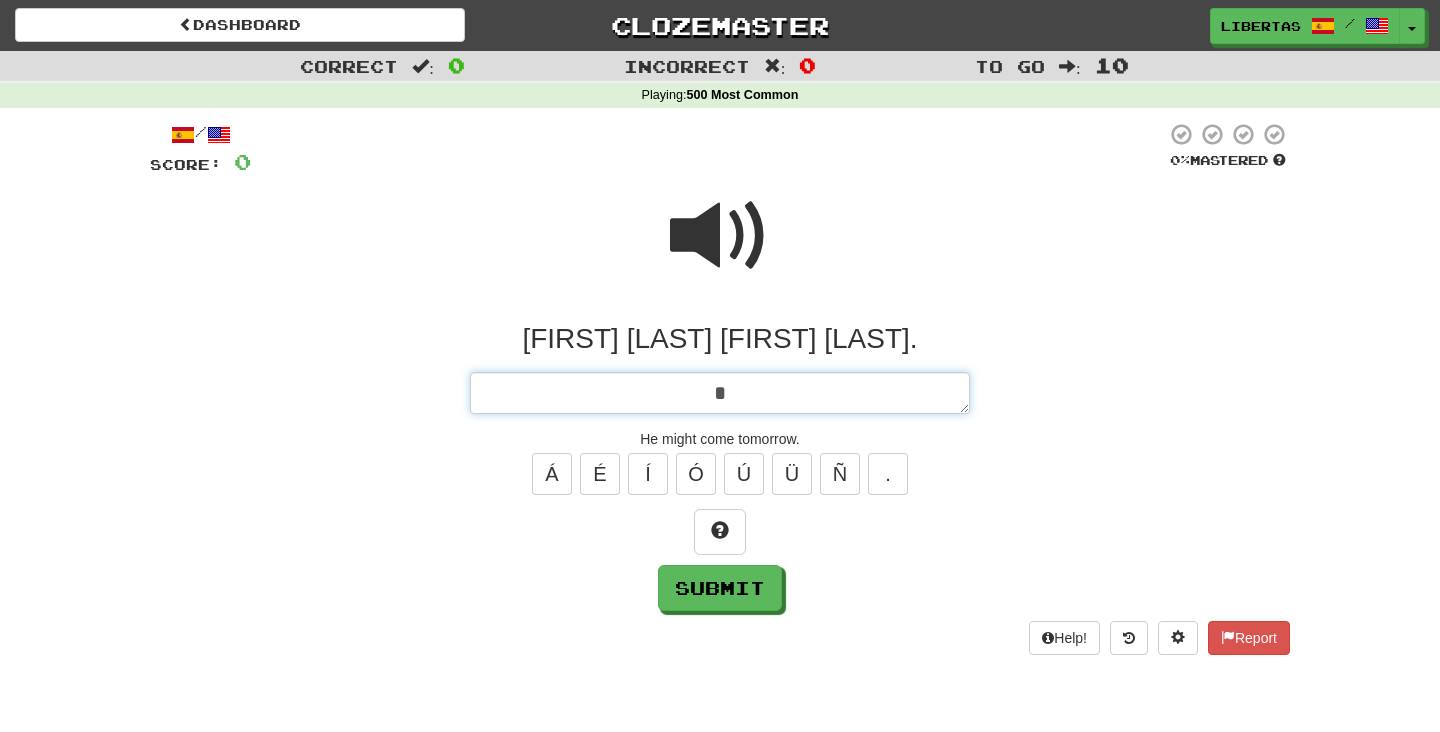 type on "*" 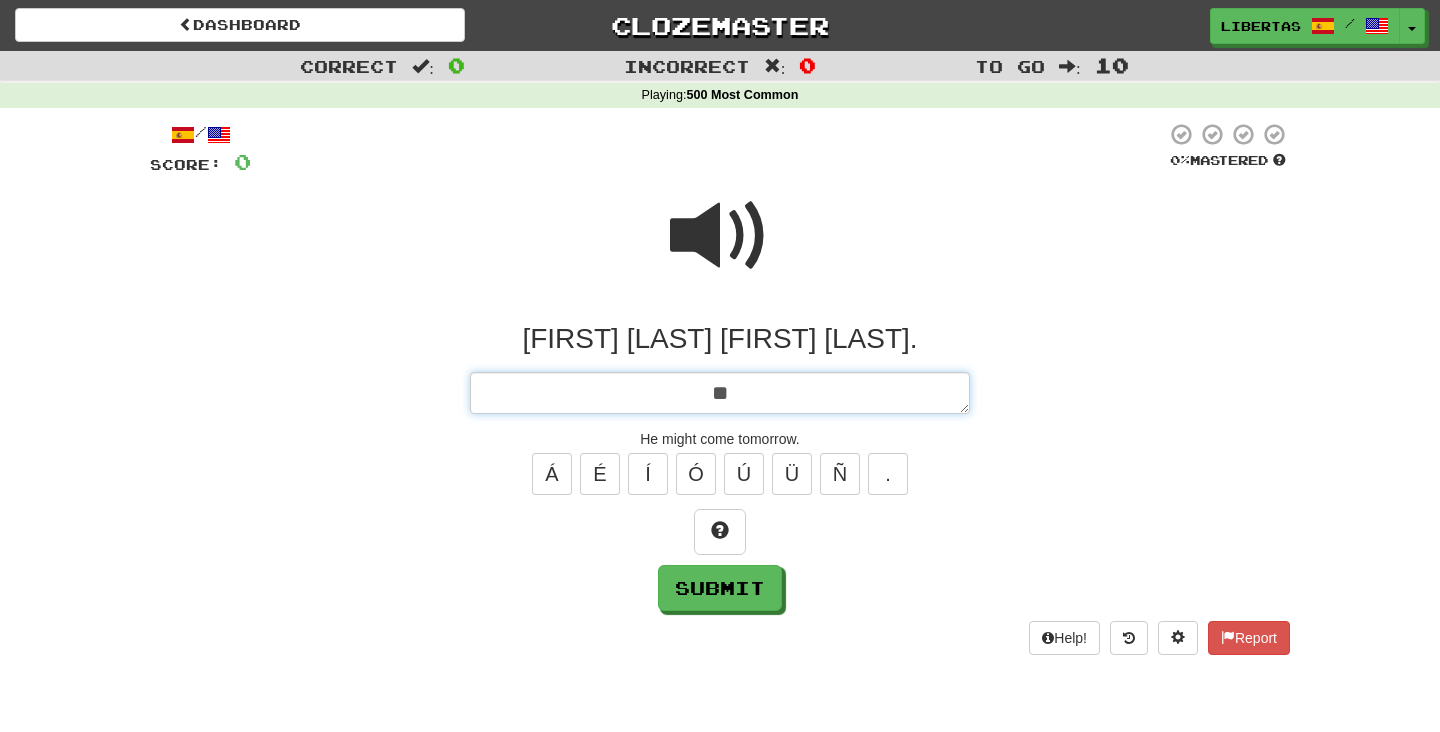 type on "*" 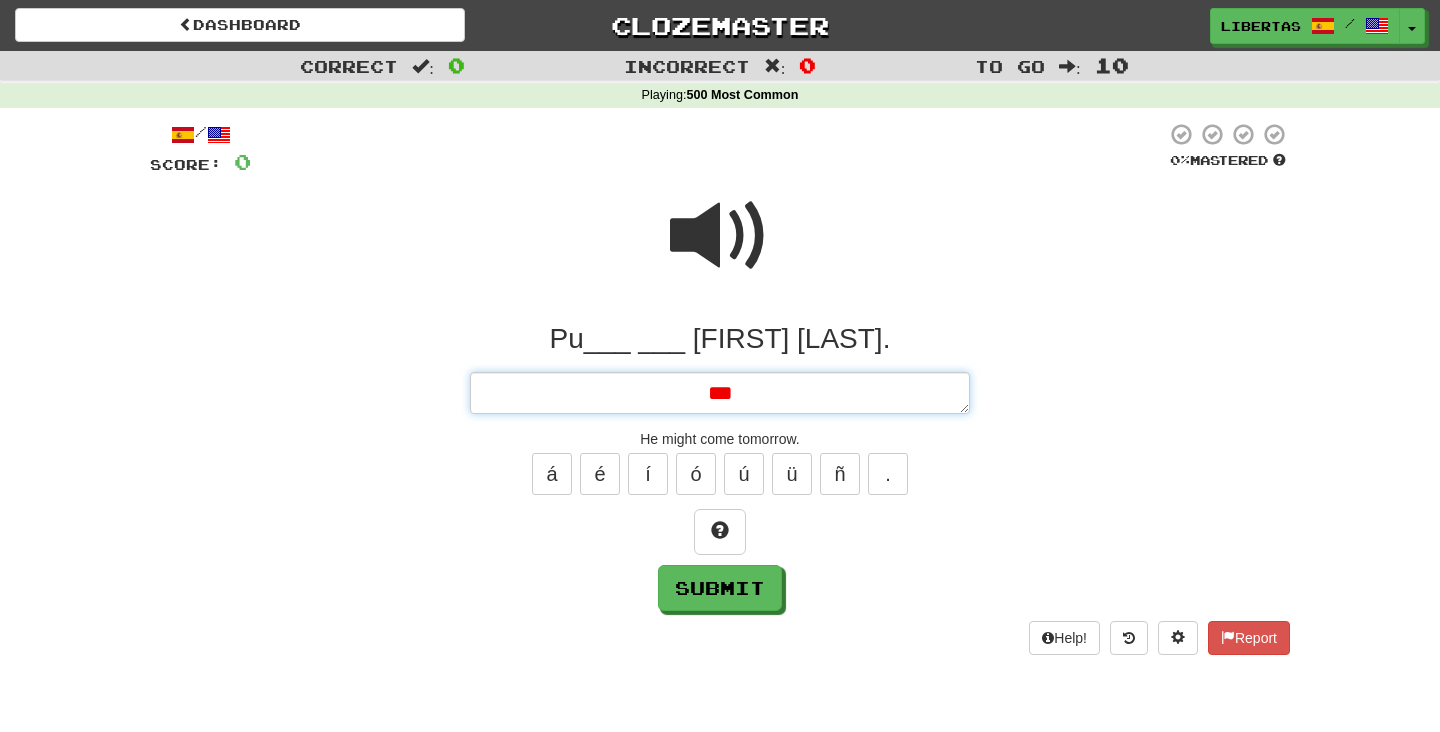 type on "*" 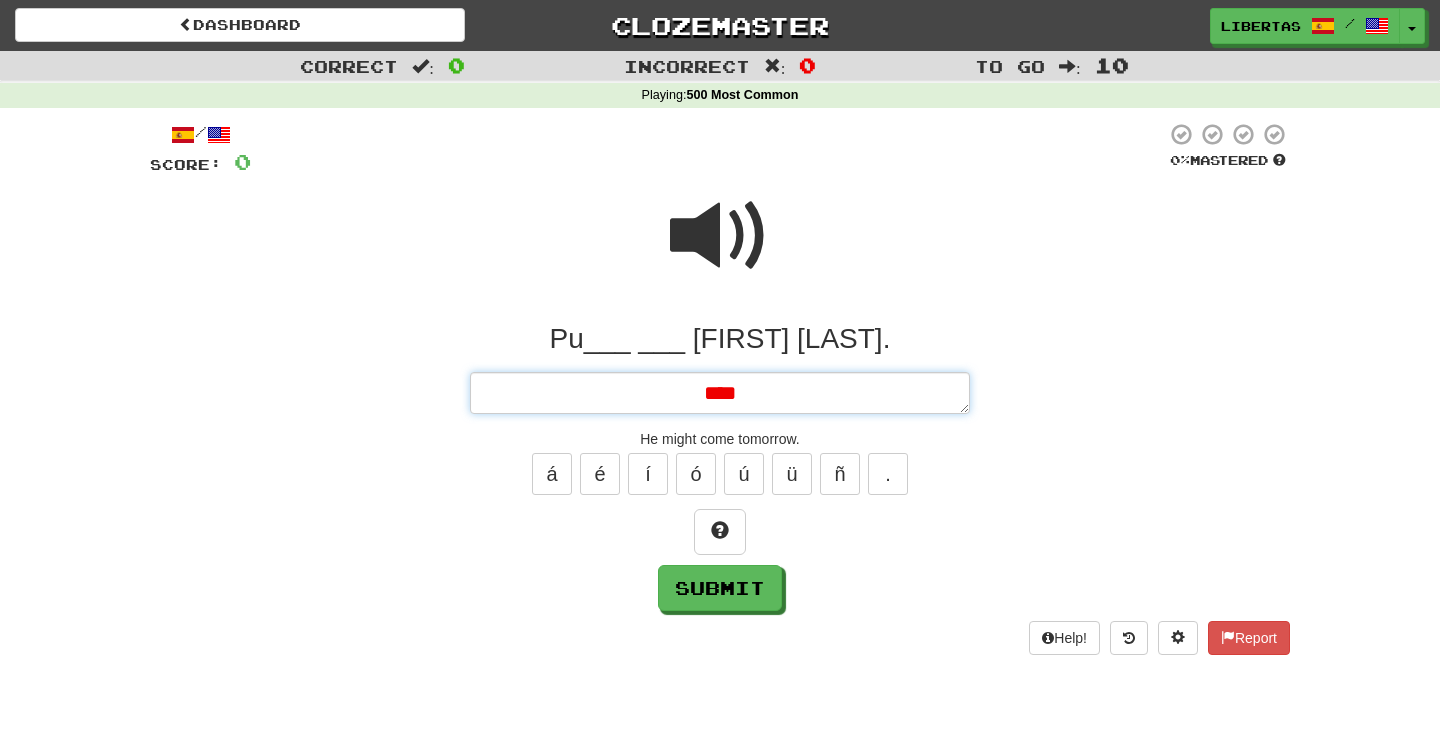 type on "*" 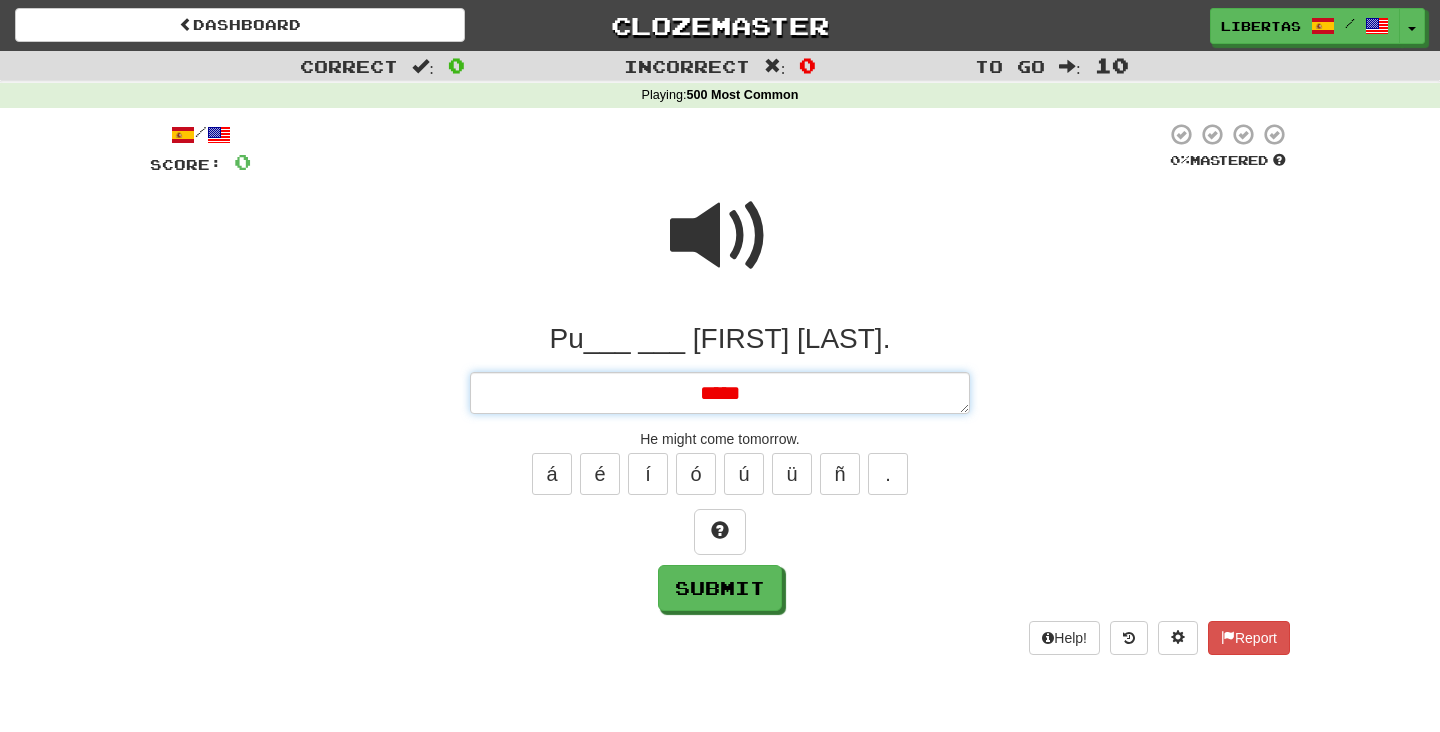 type on "*" 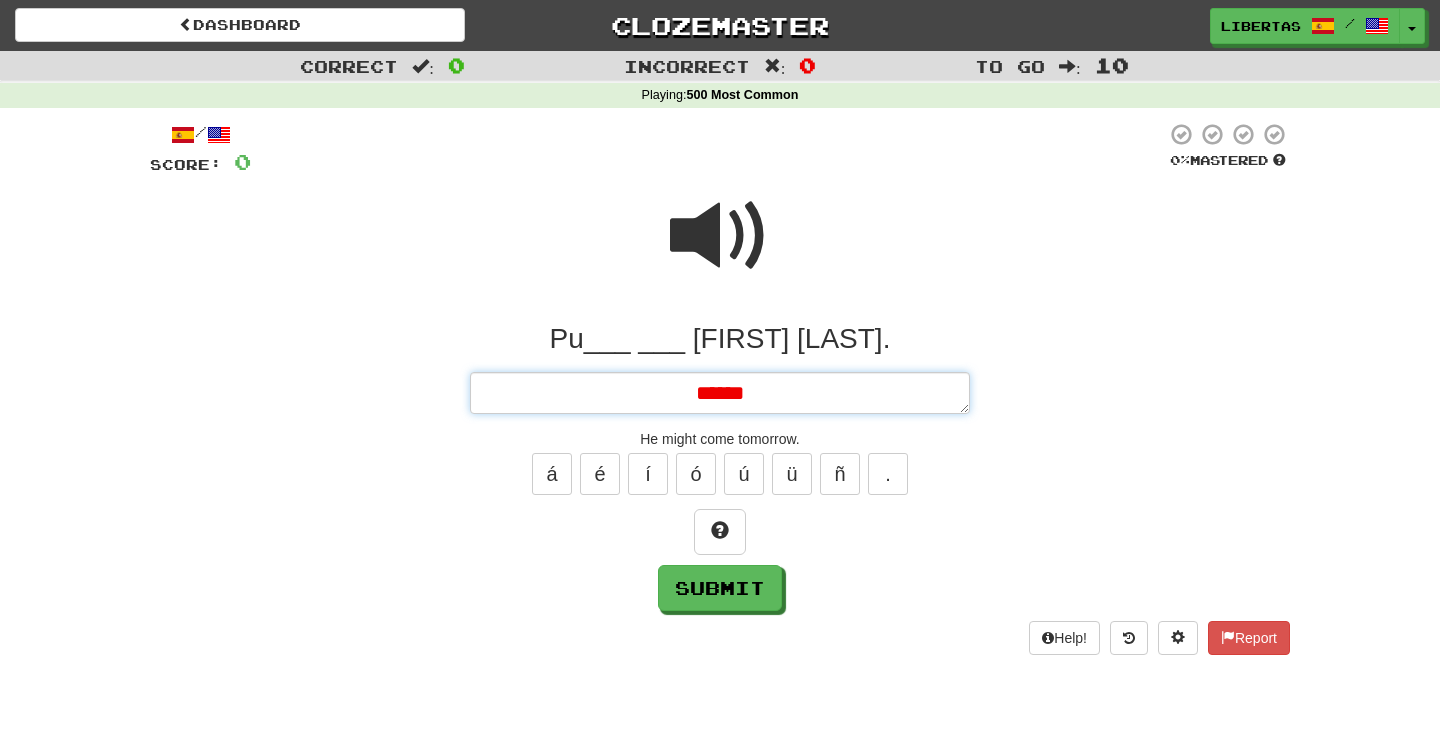 type on "*" 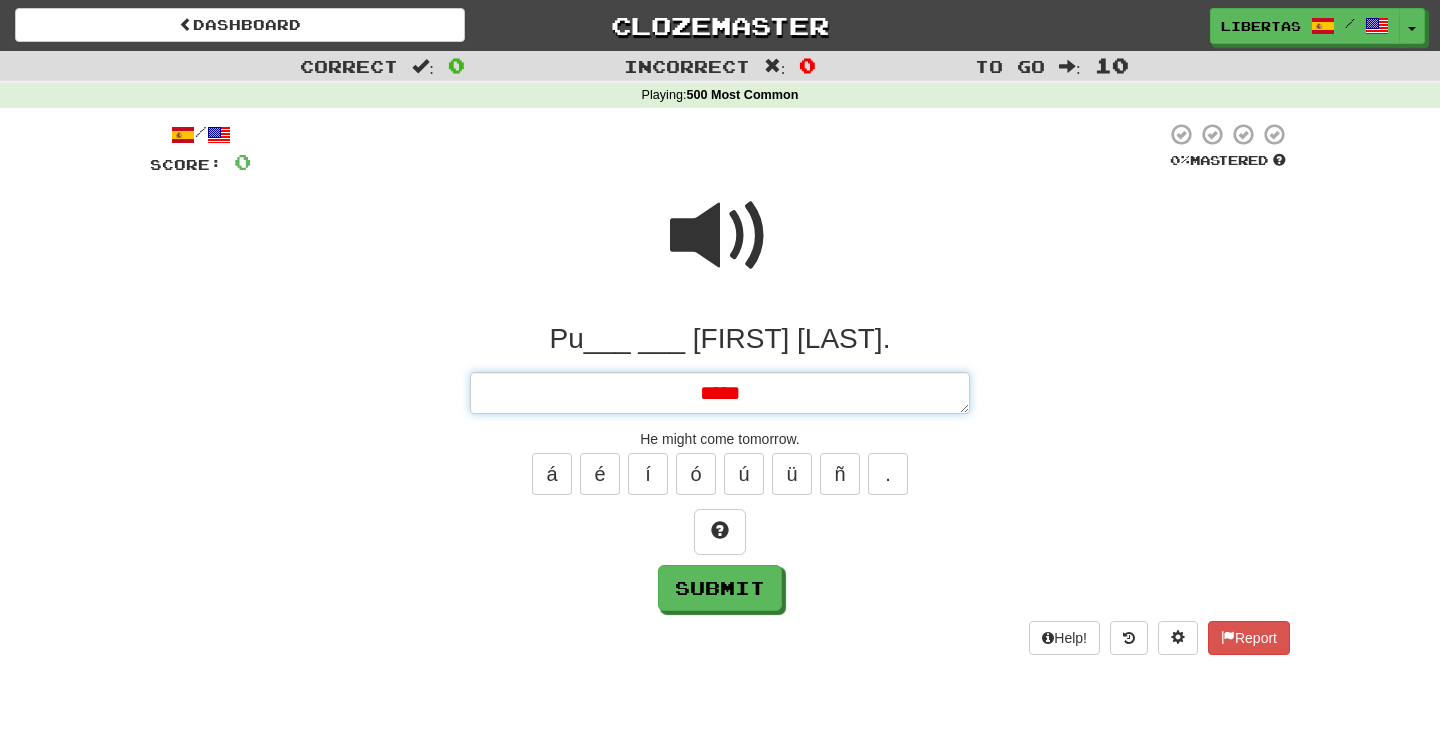 type on "*" 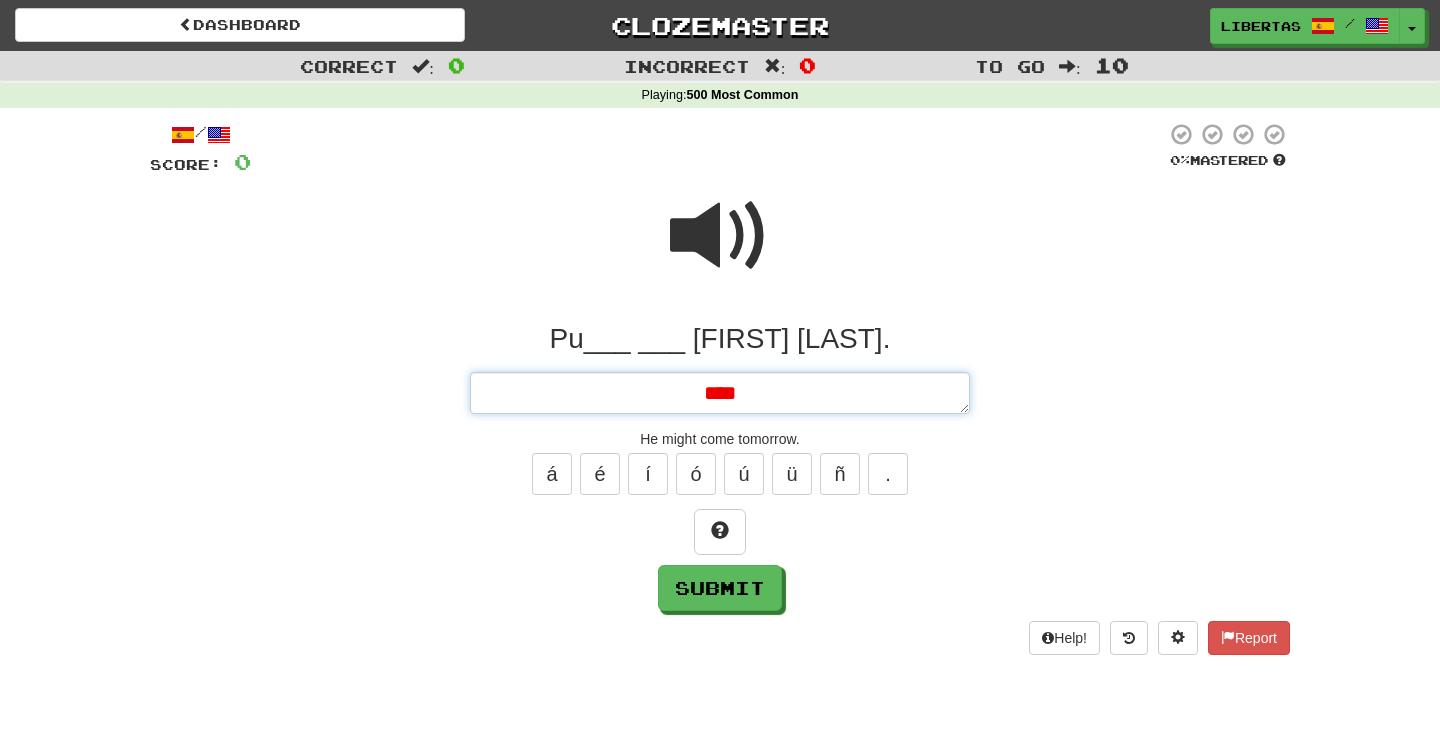type on "*" 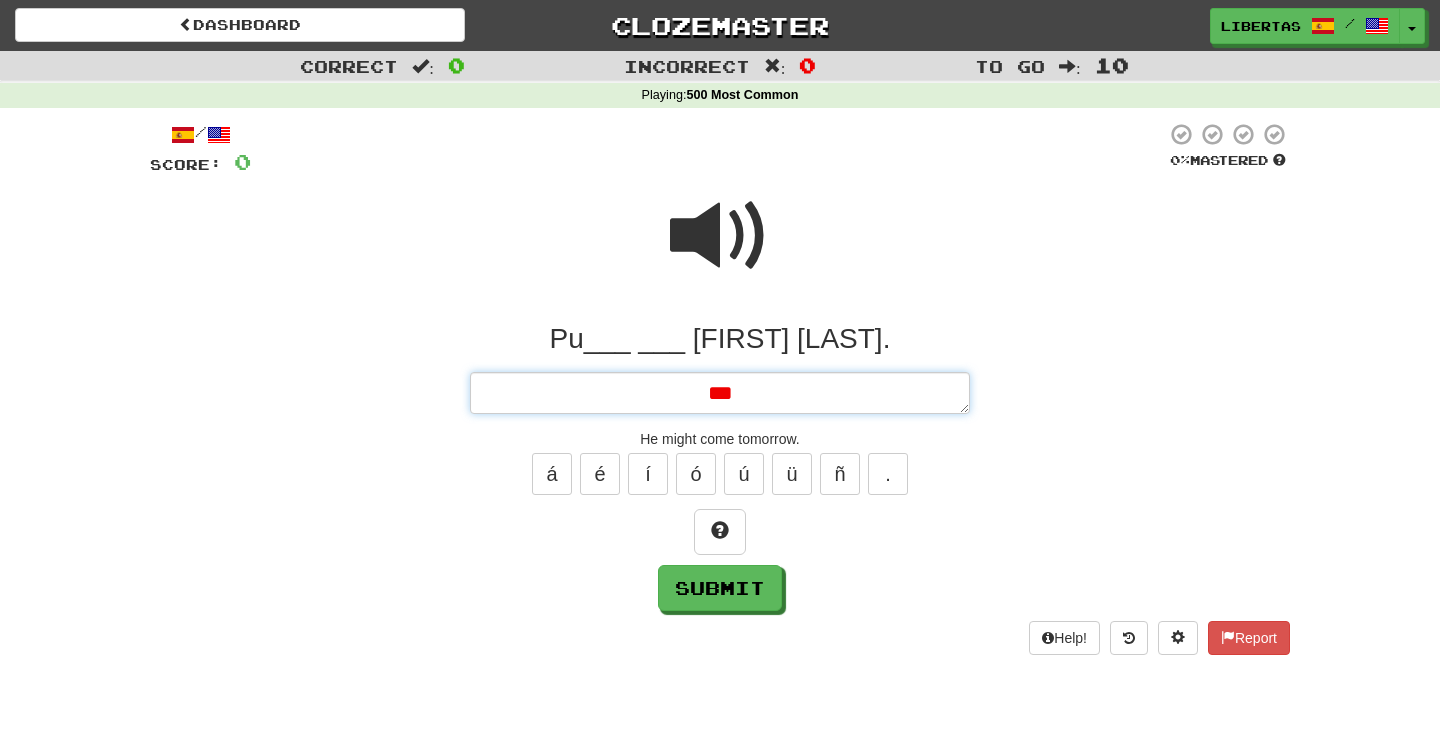 type on "*" 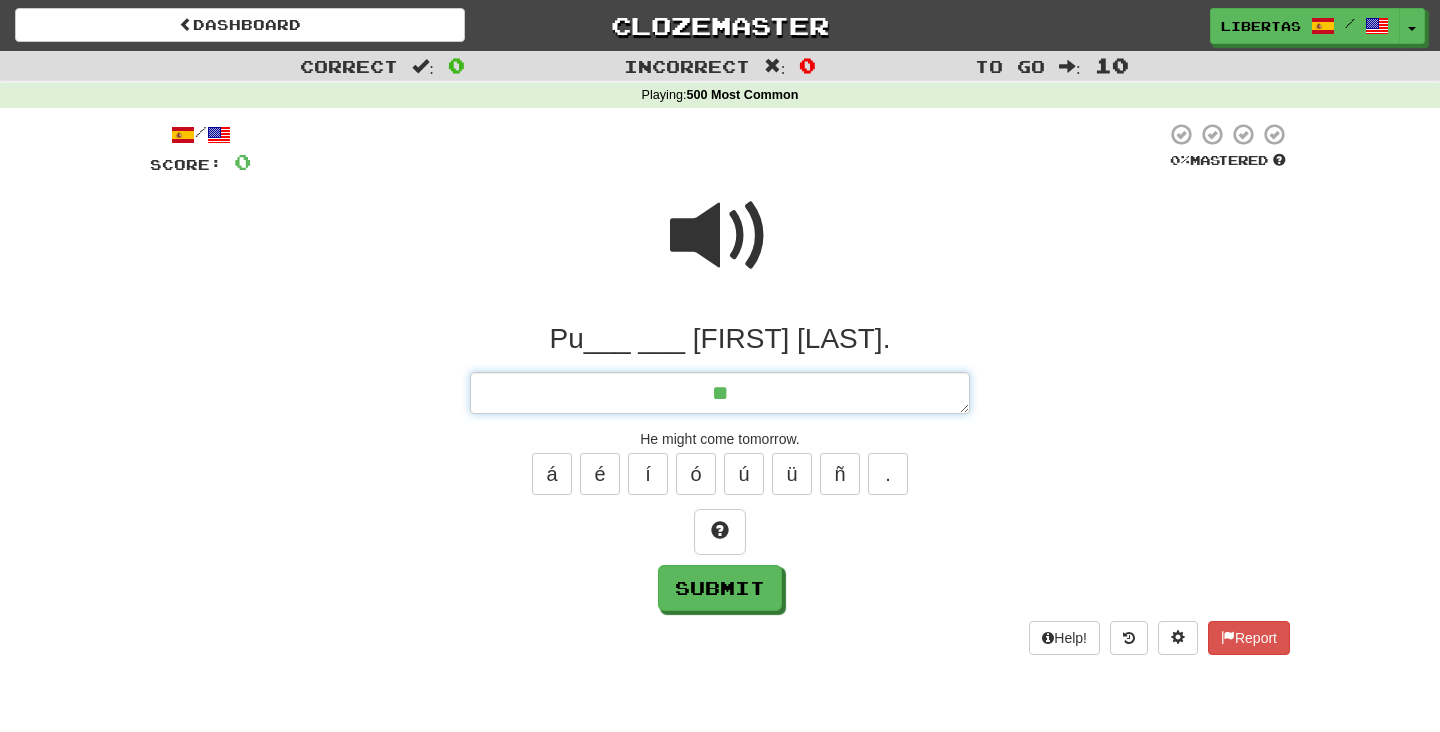 type on "*" 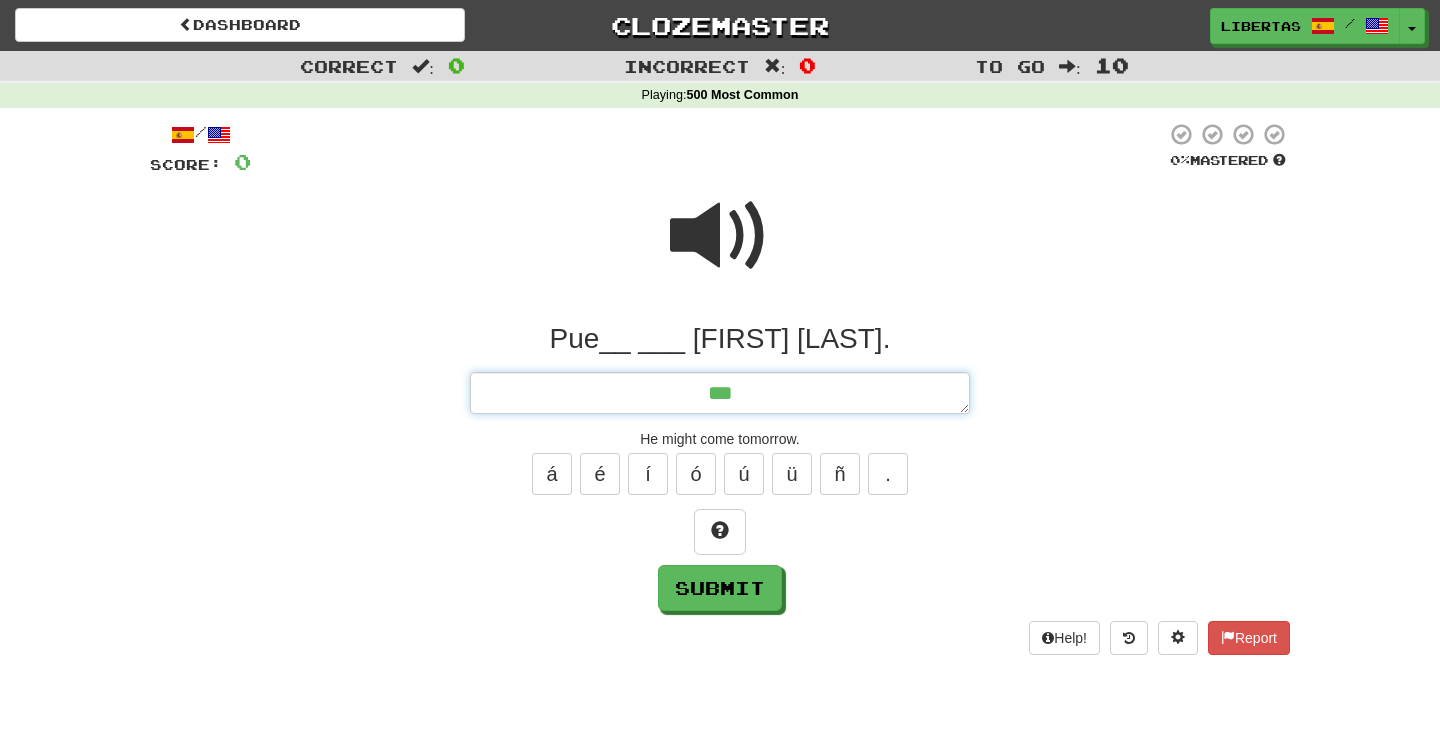 type on "*" 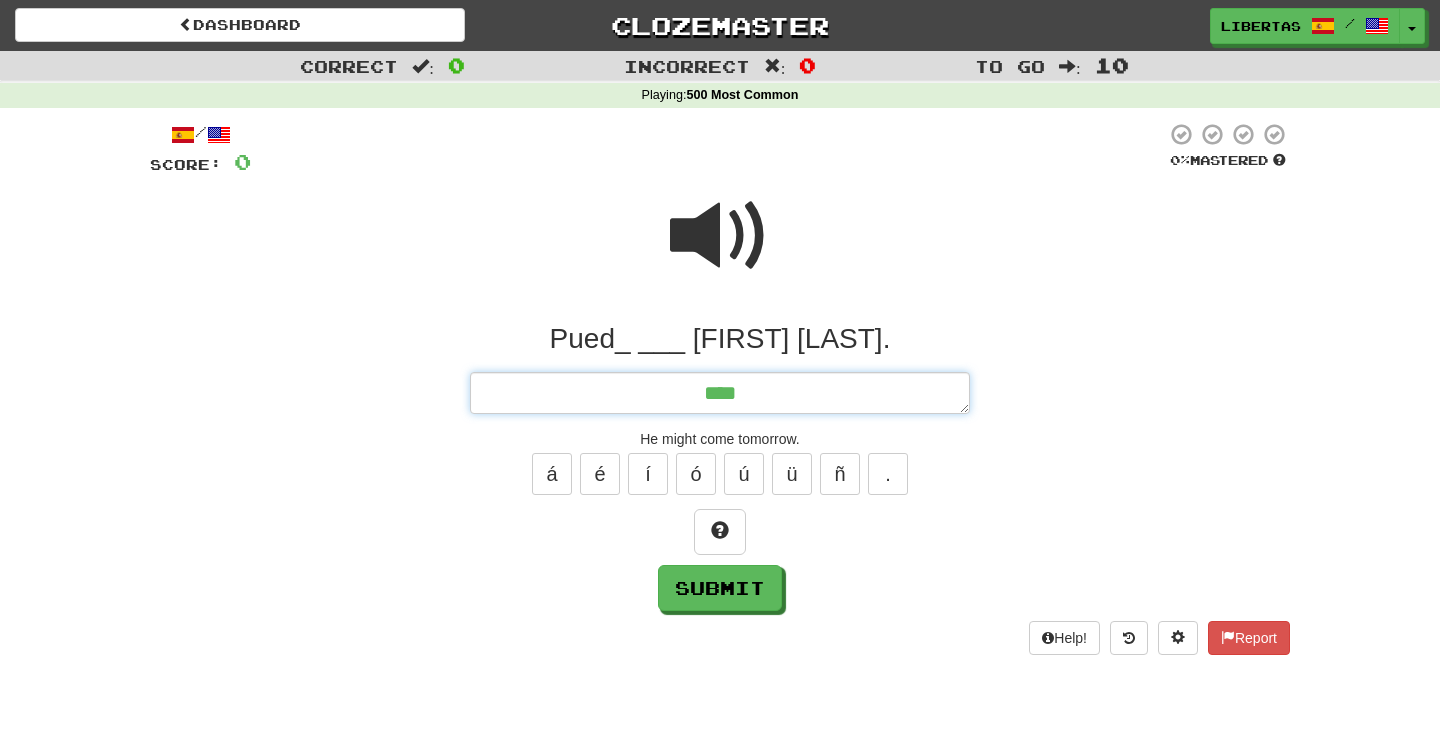 type on "*" 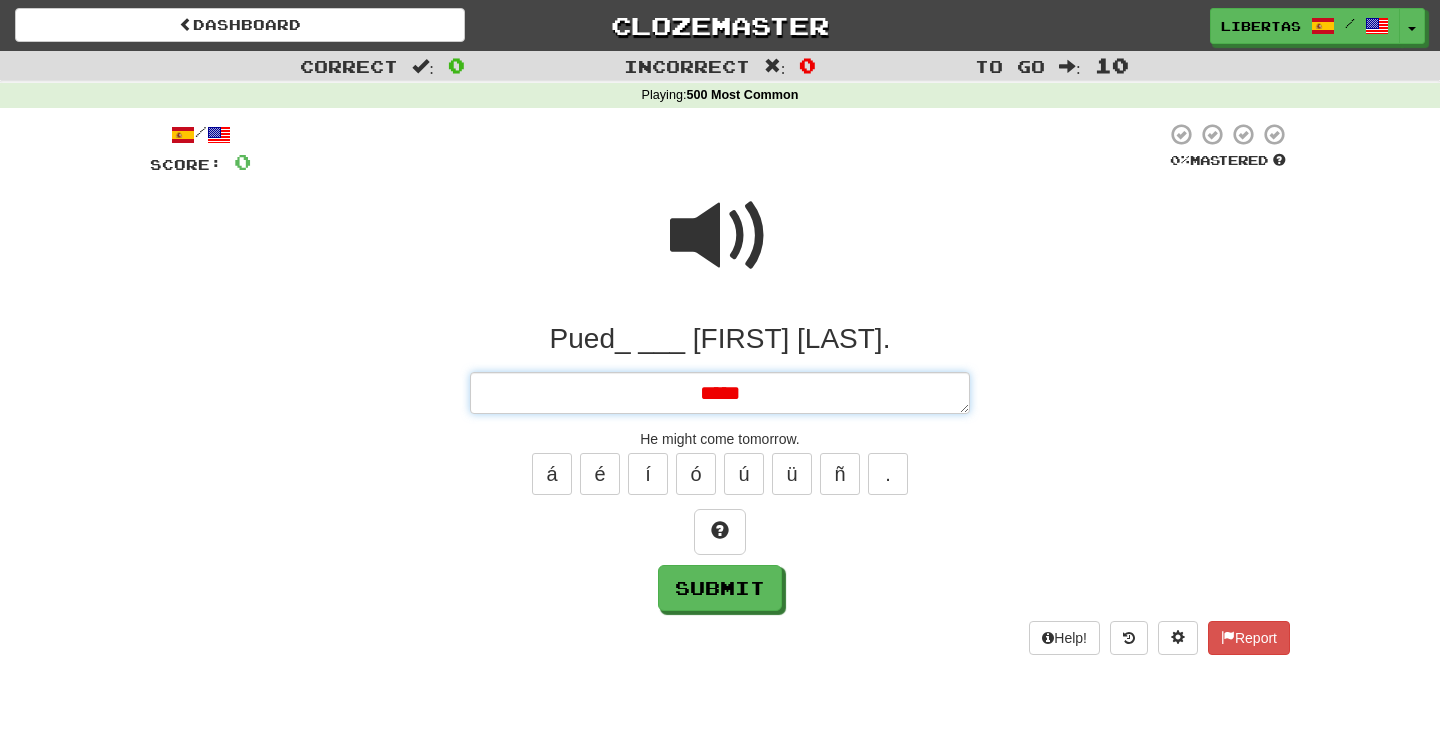 type on "*" 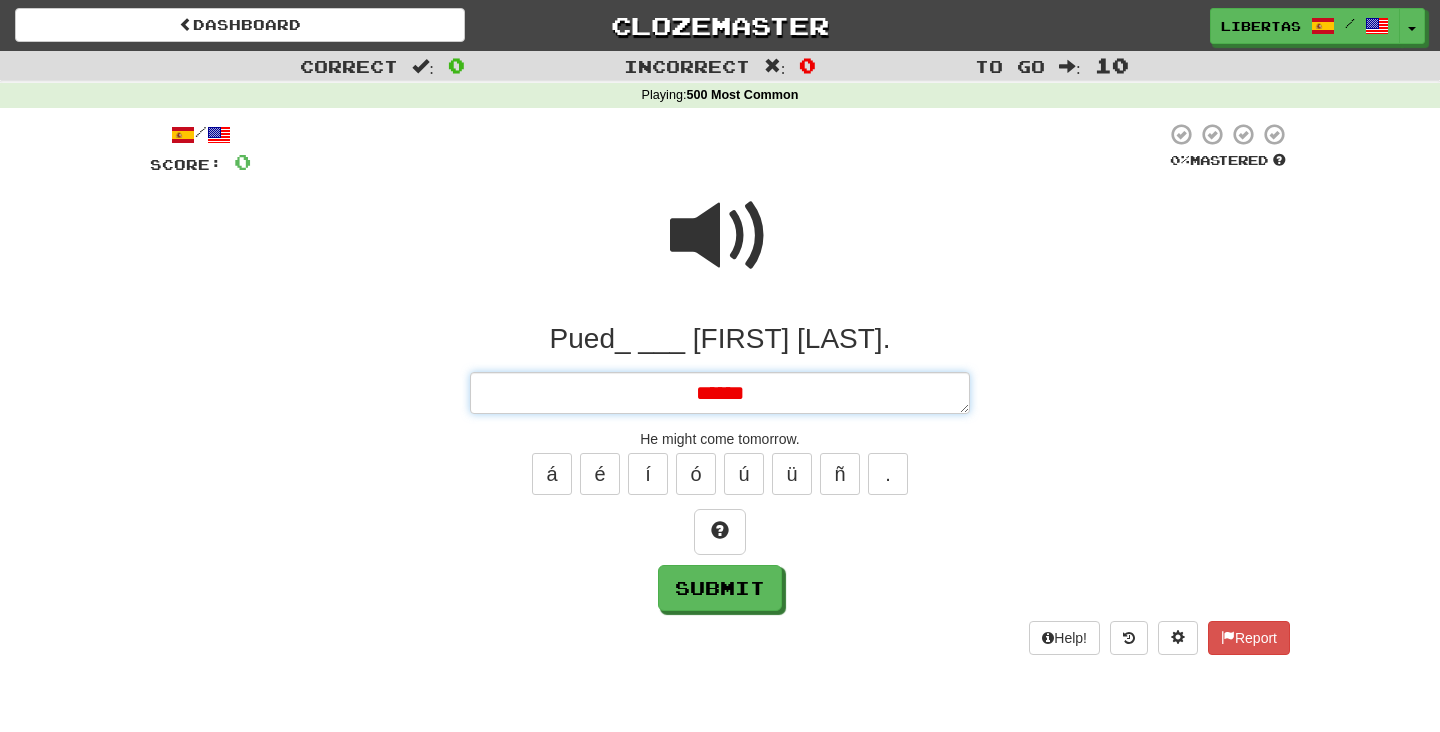 type on "*" 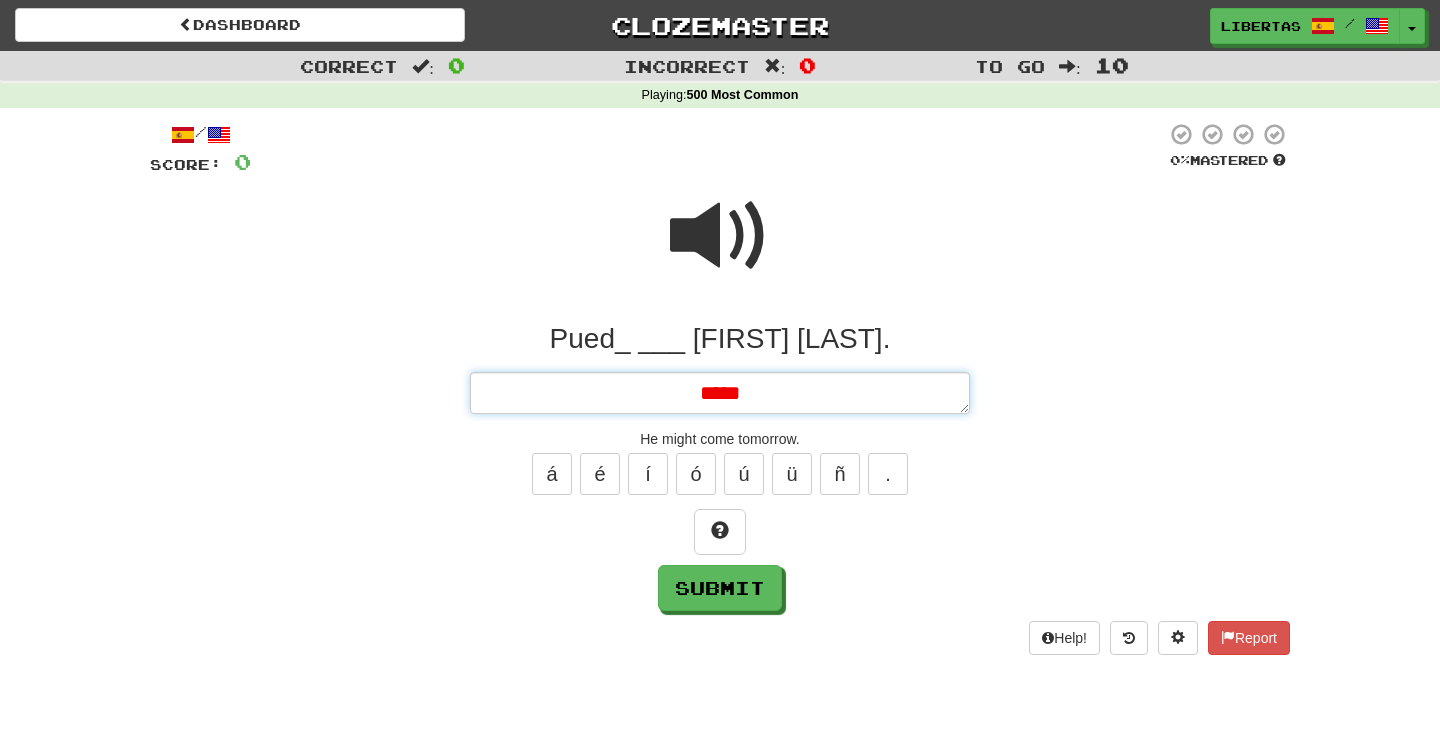type on "*" 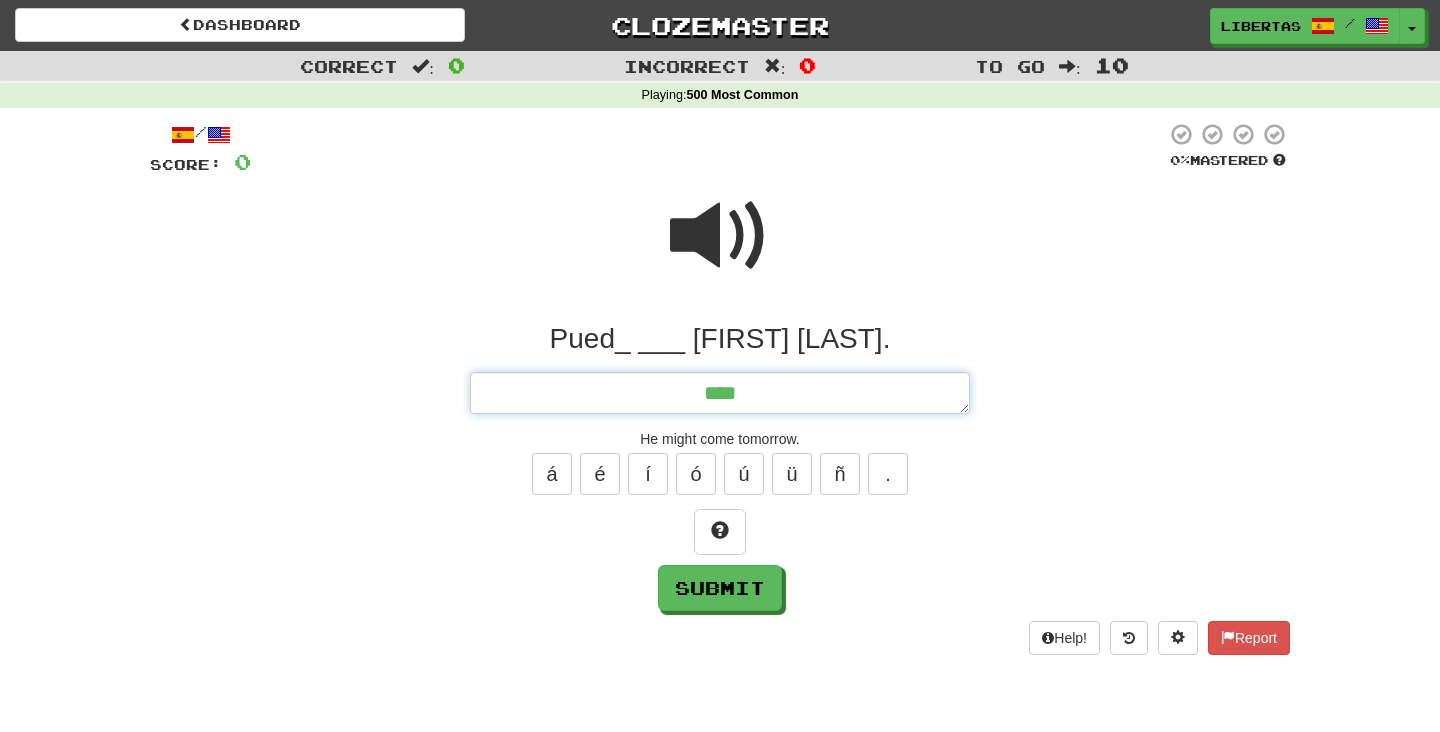 type on "*" 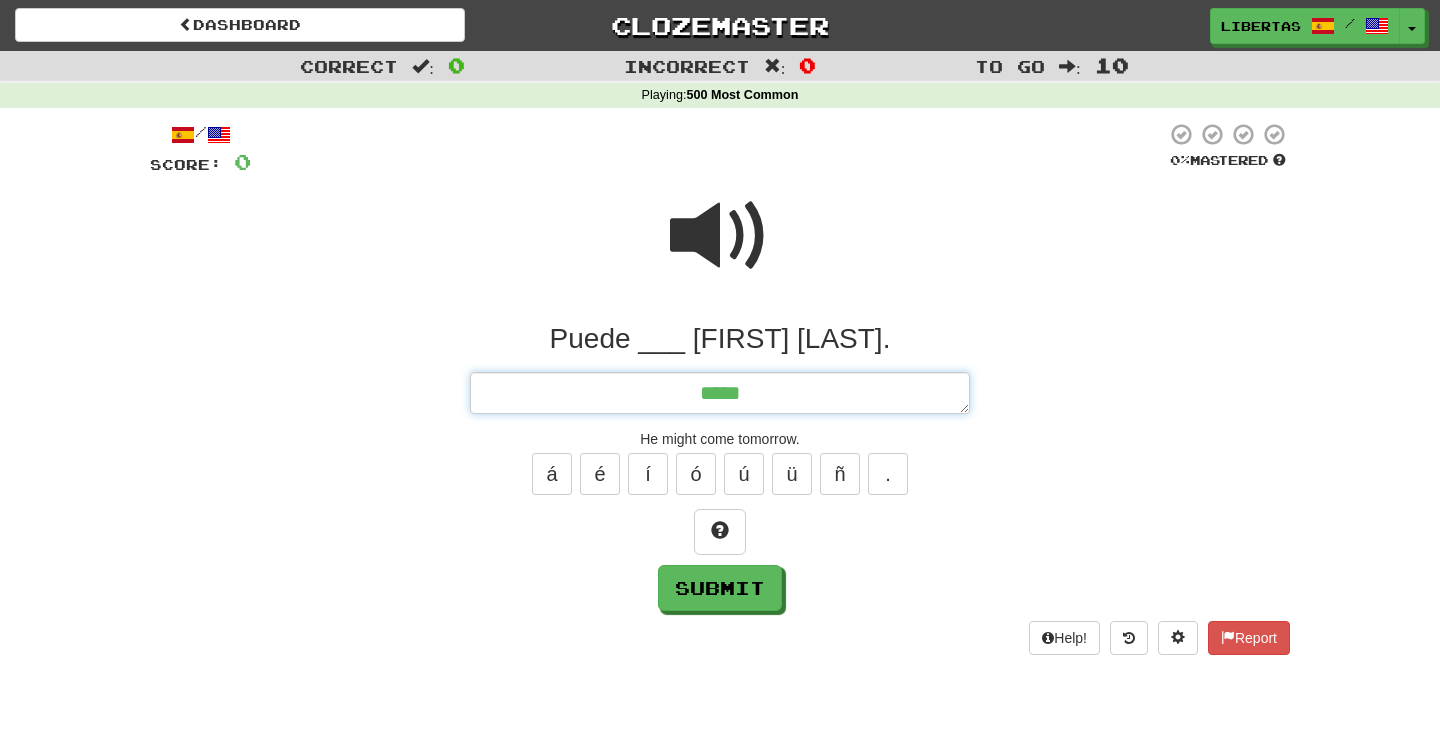type on "*" 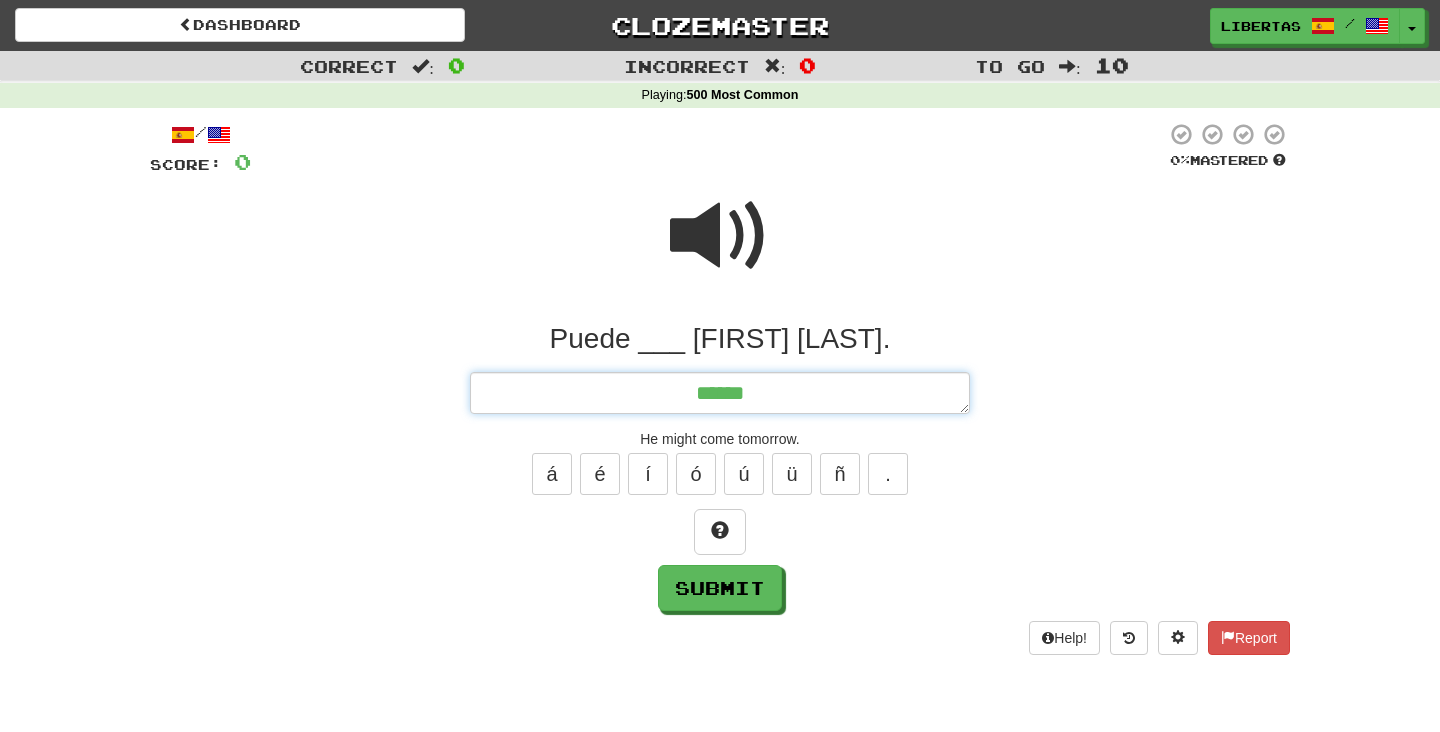 type on "*" 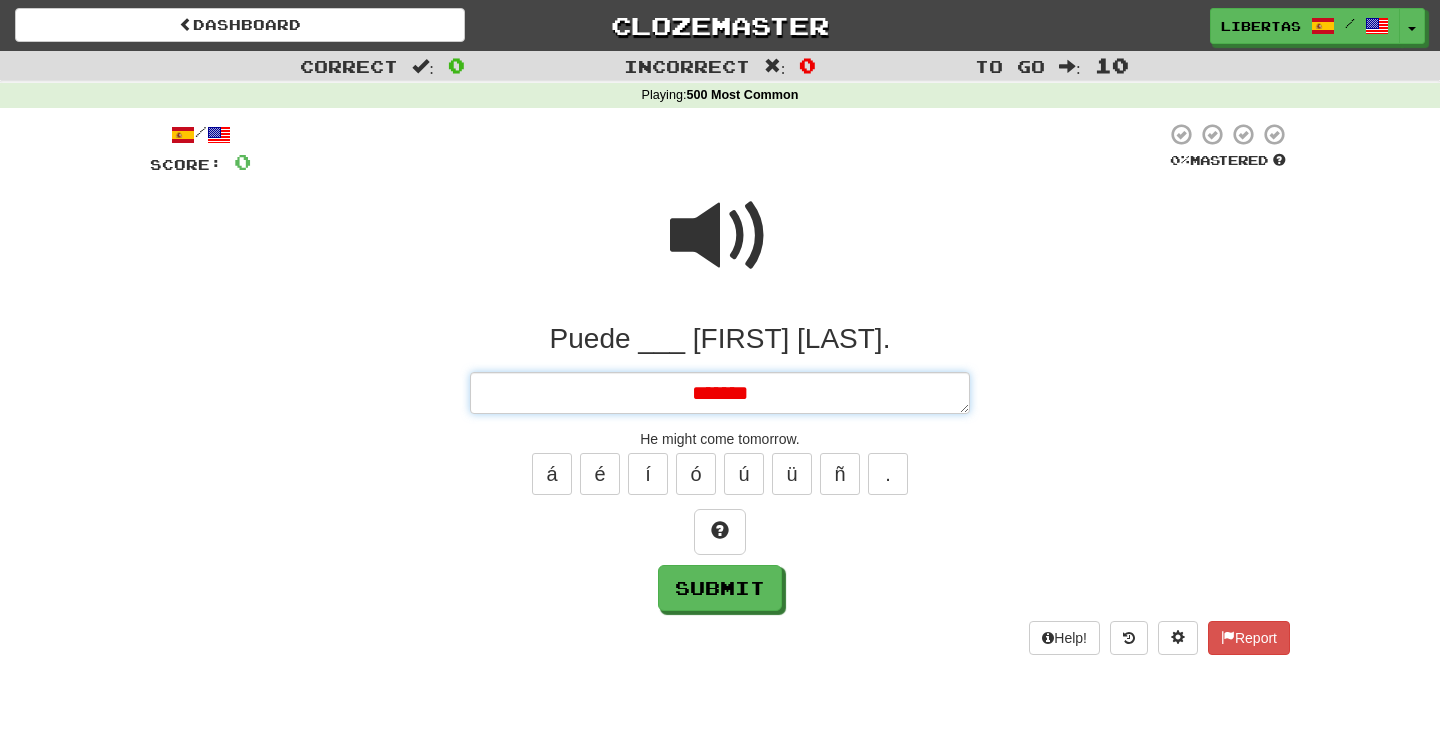 type on "*" 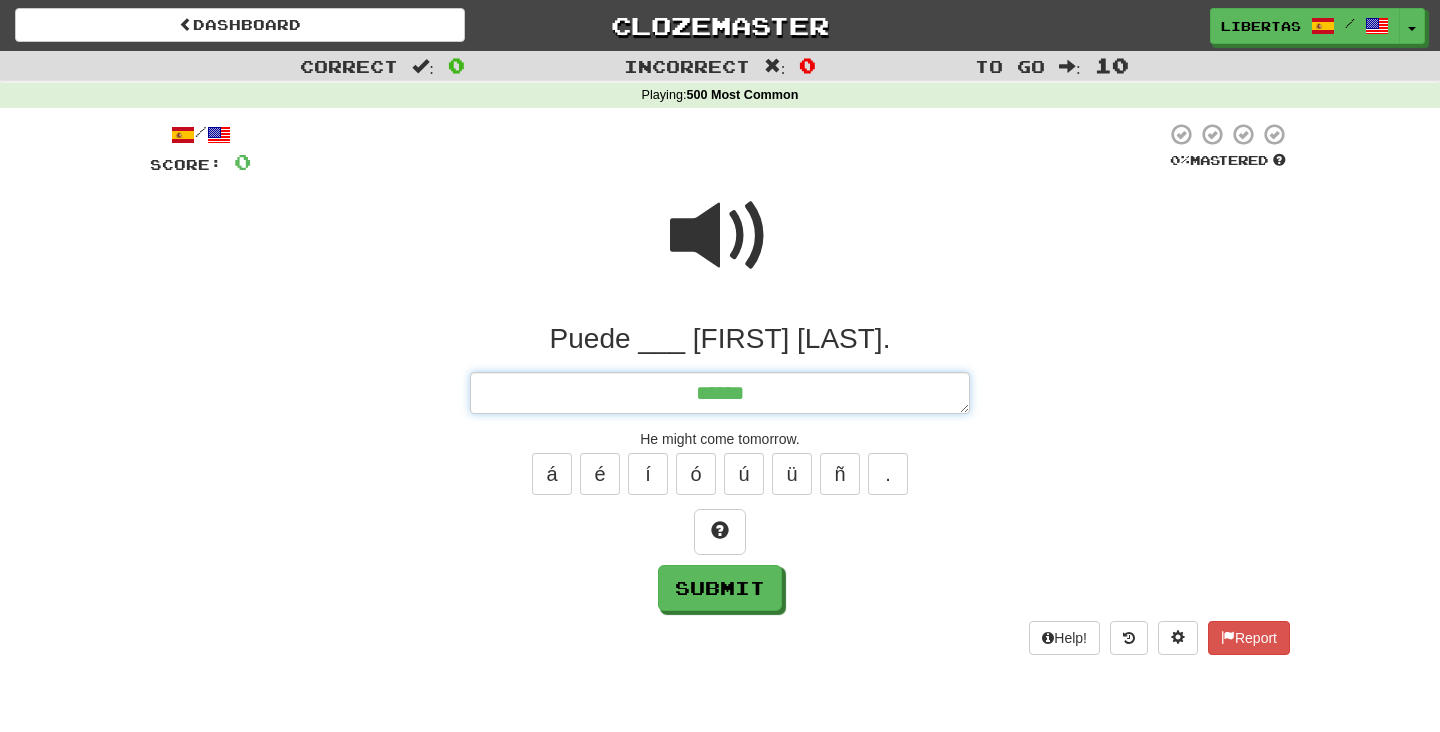type on "*****" 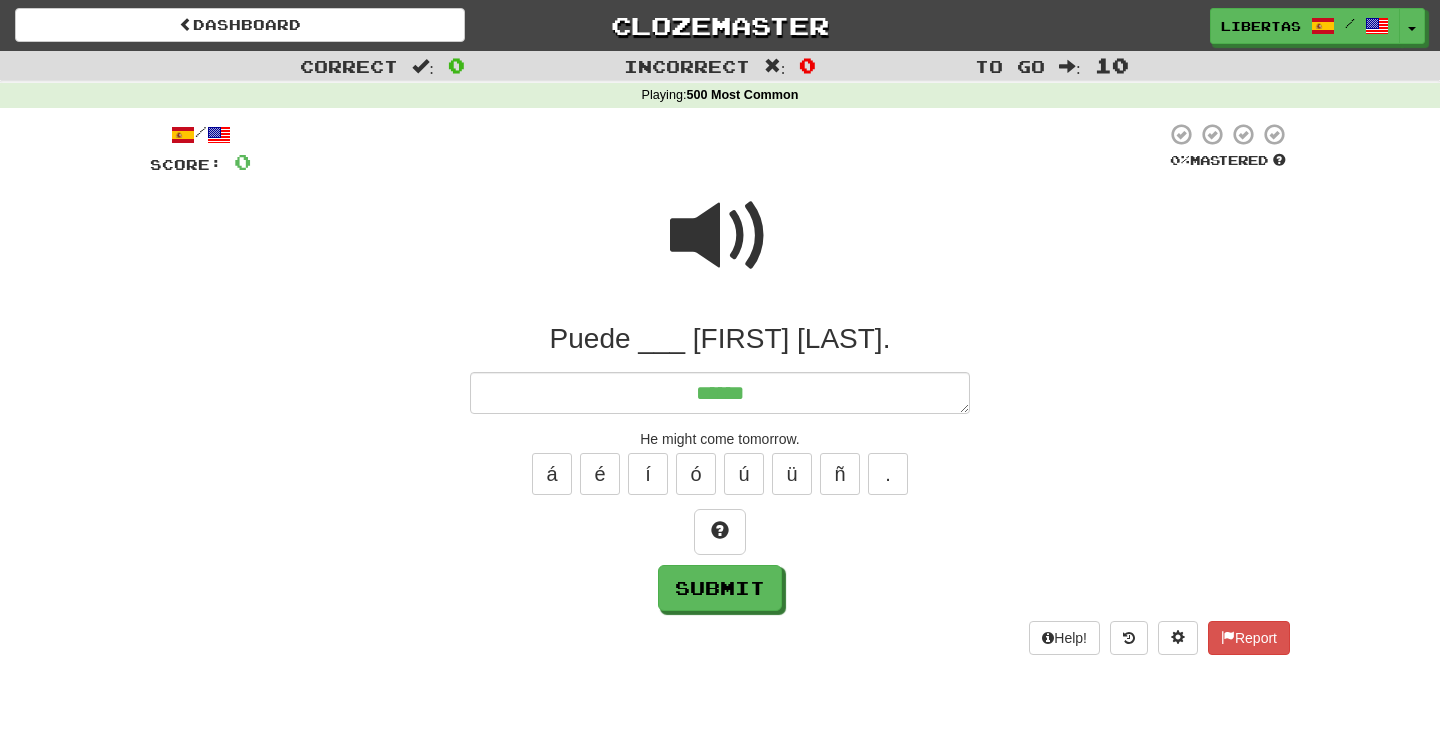 click at bounding box center (720, 236) 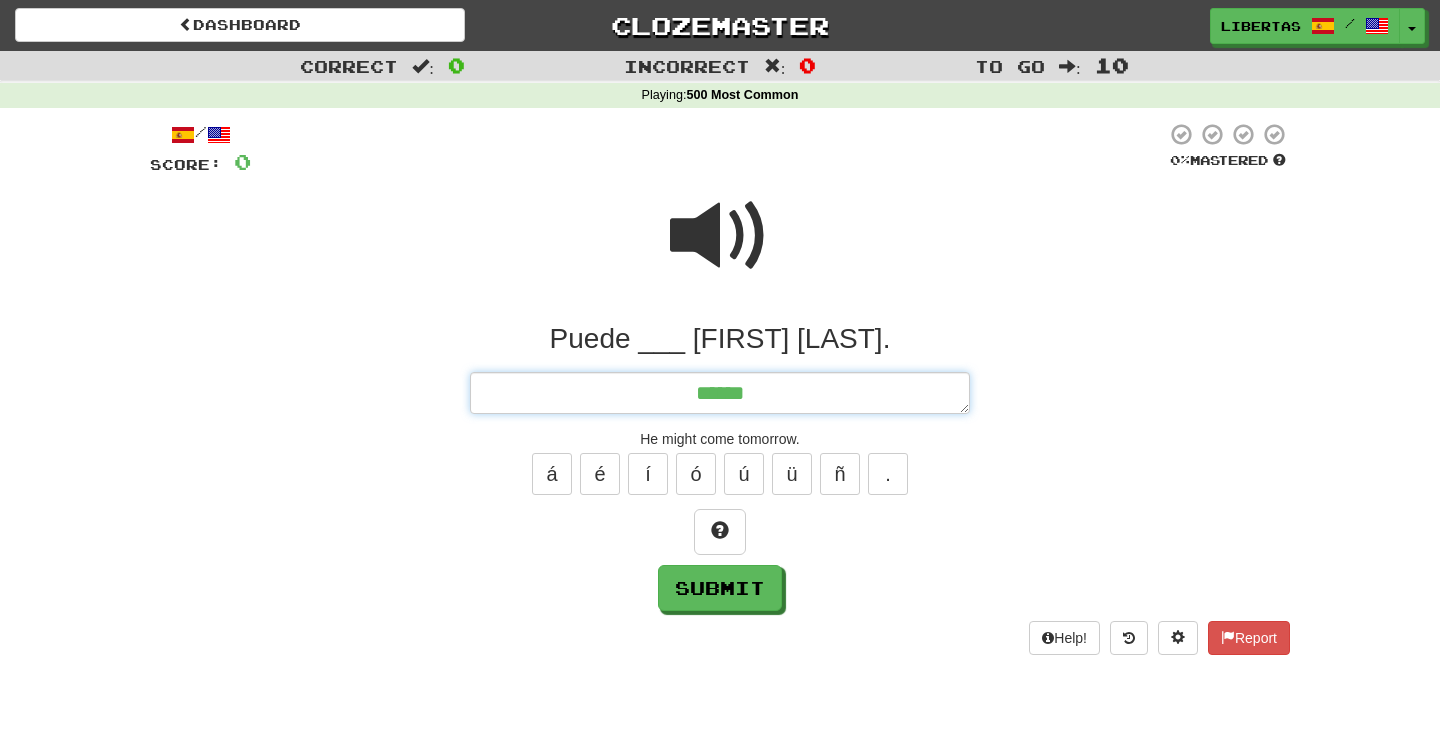 click on "*****" at bounding box center (720, 393) 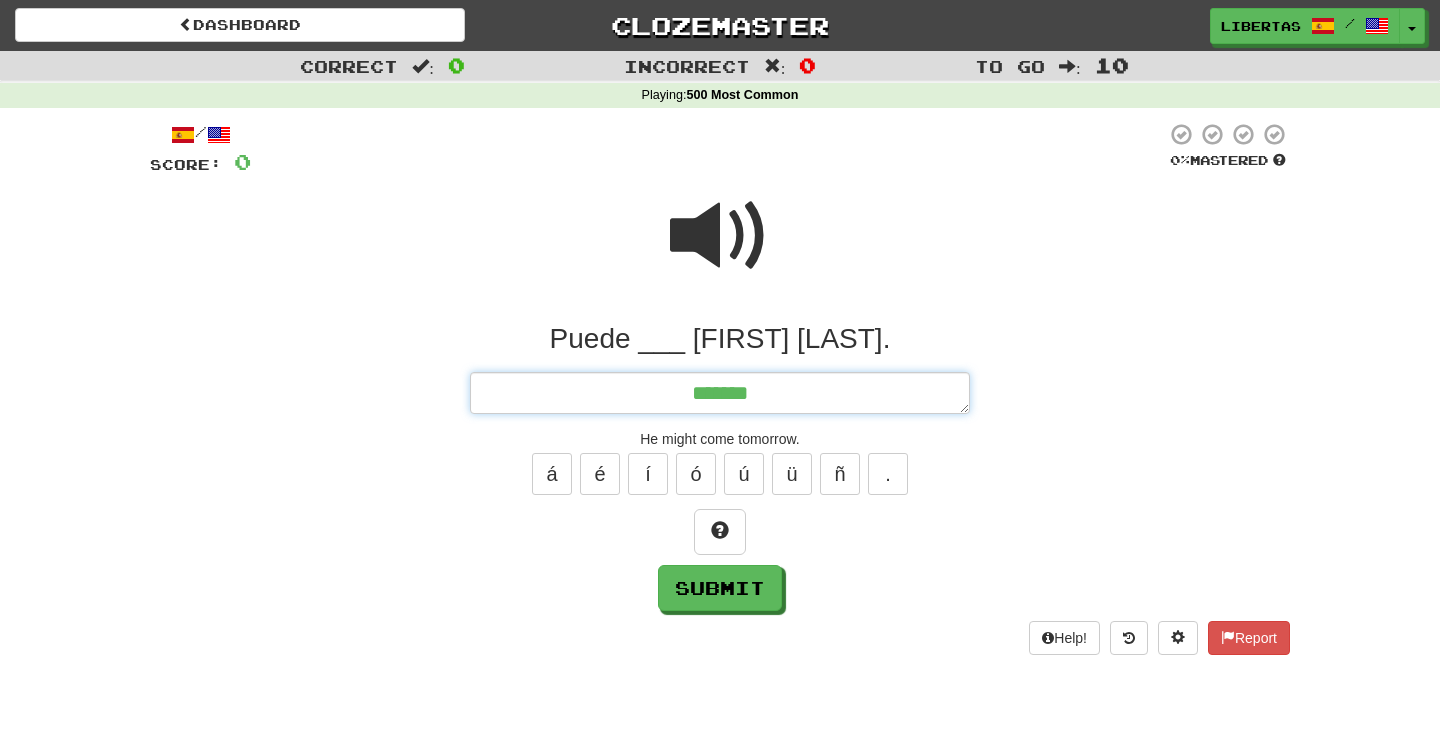 type on "*" 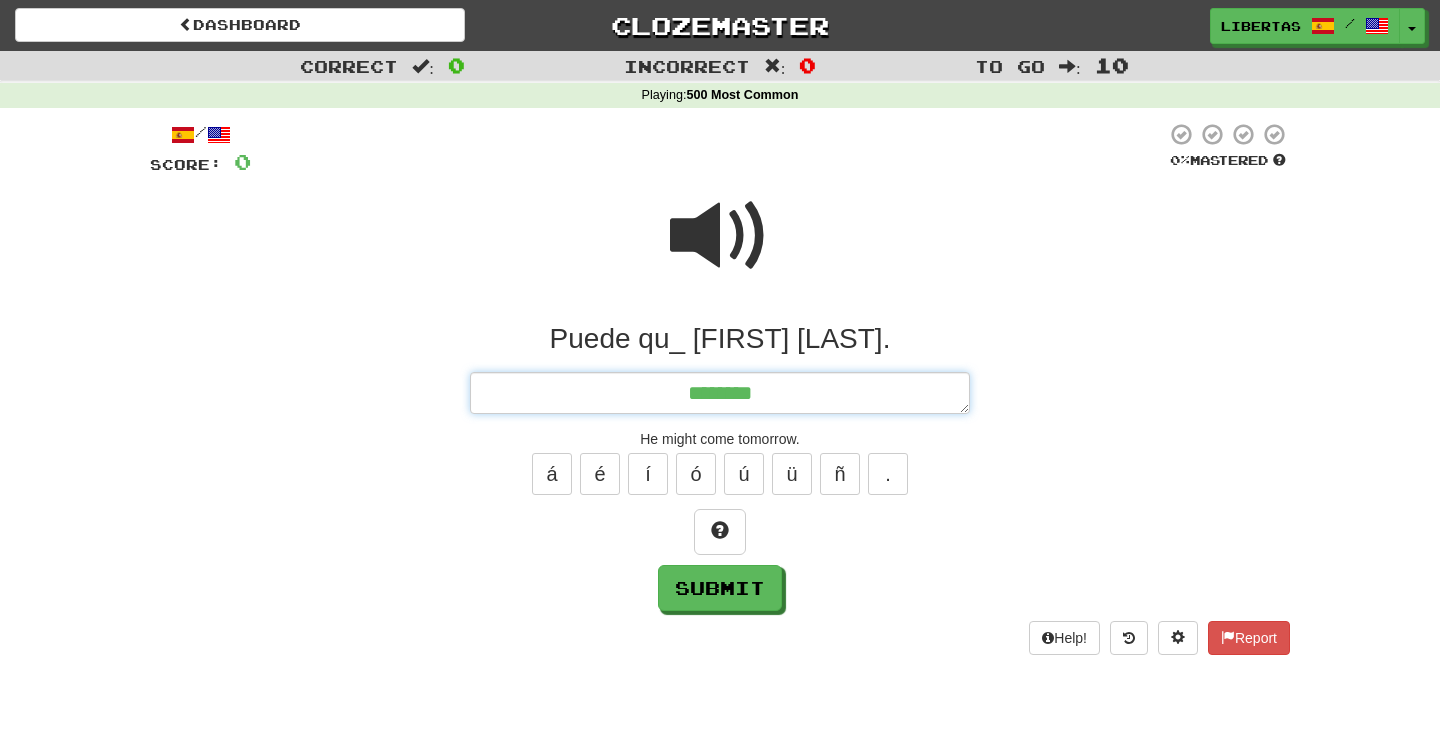type on "*" 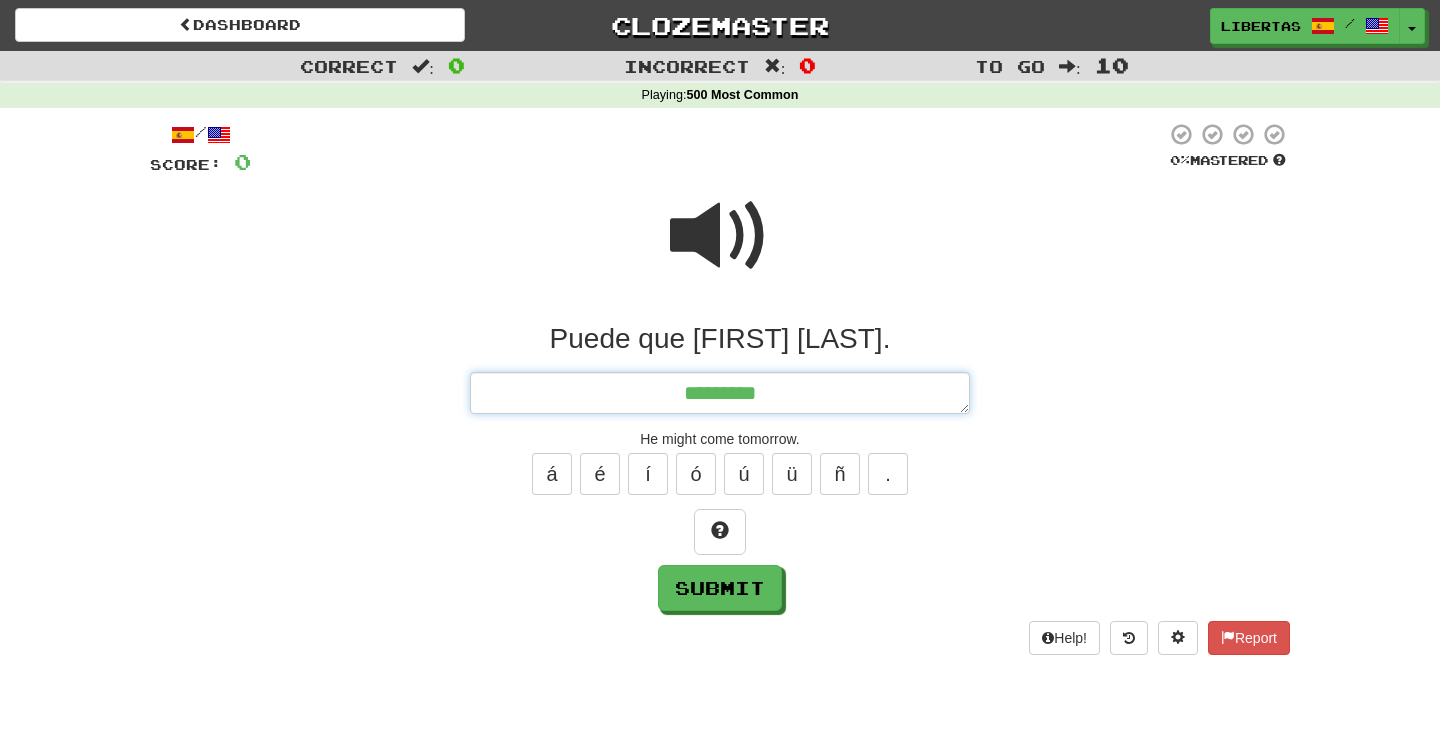 type on "*" 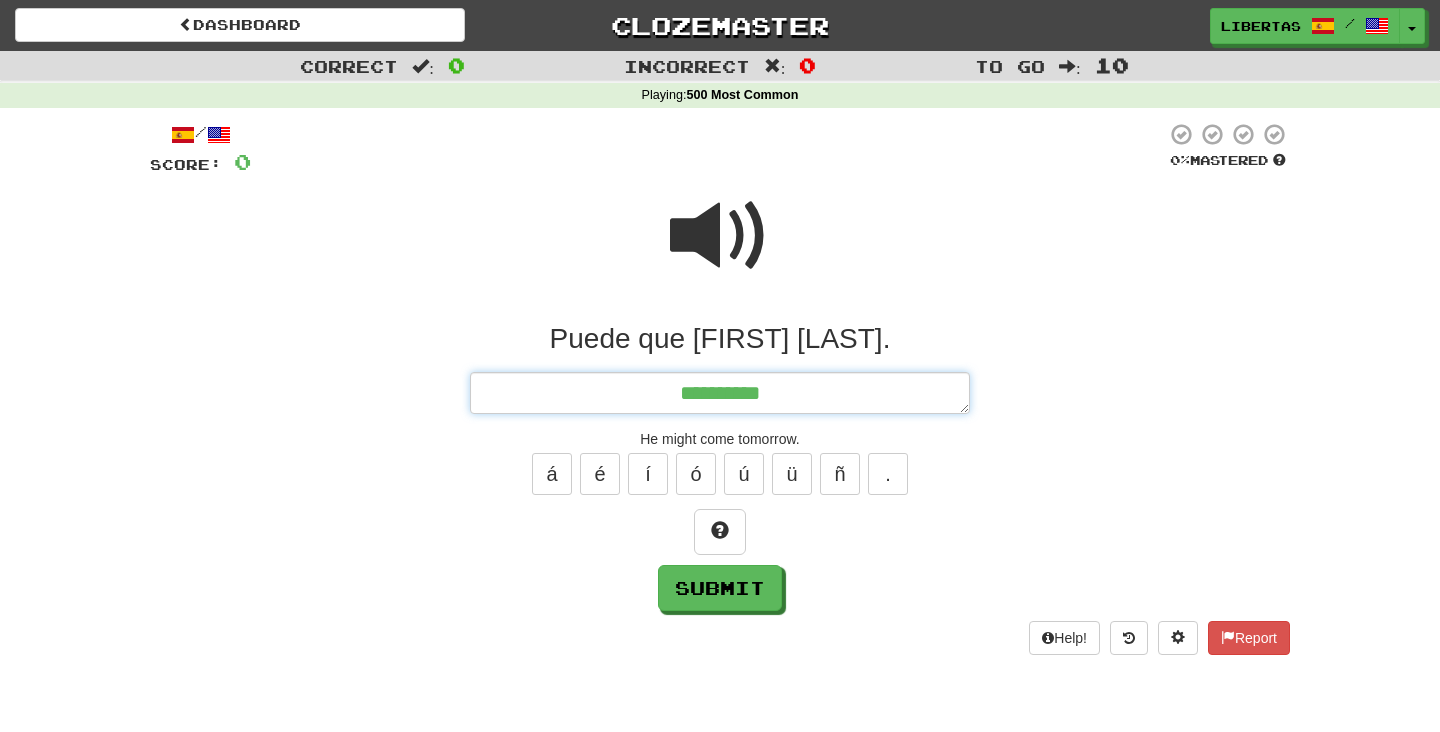 type on "*" 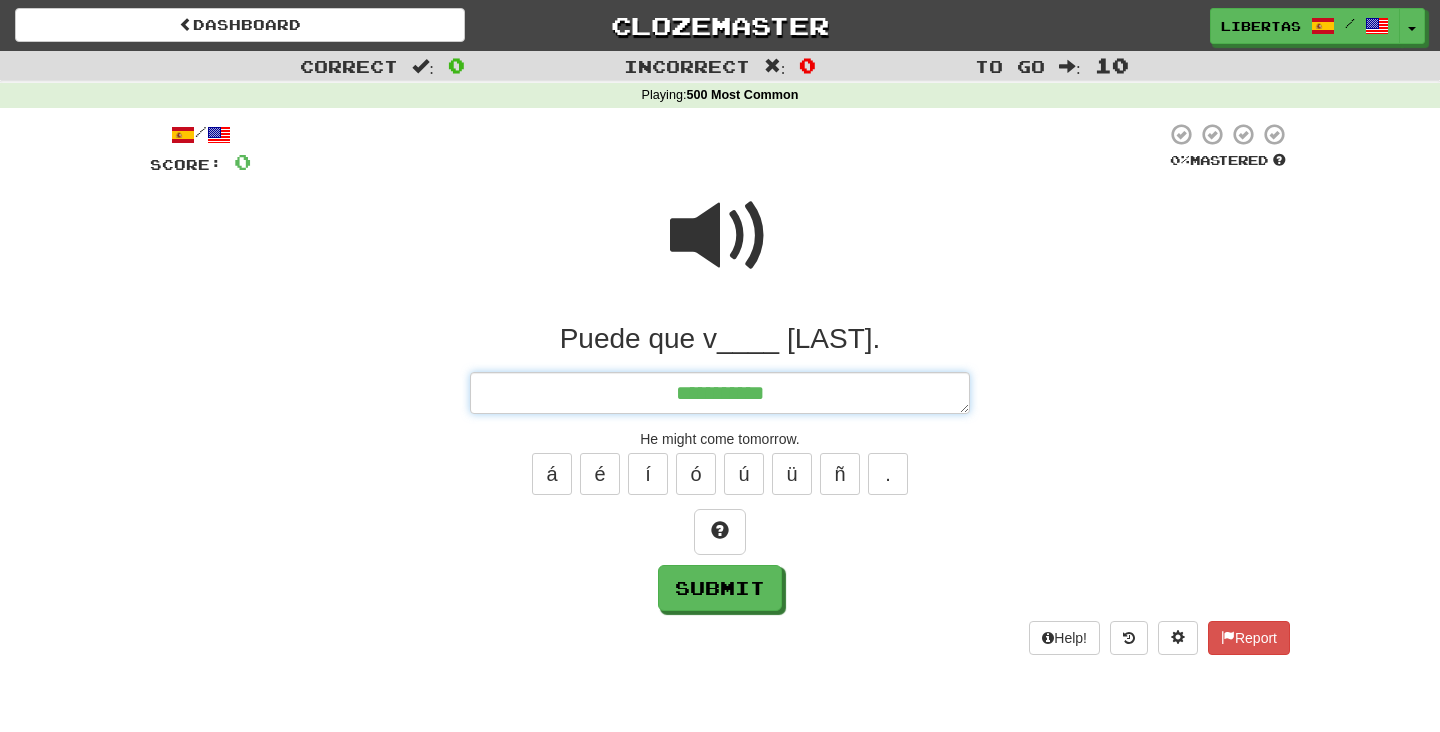 type on "*" 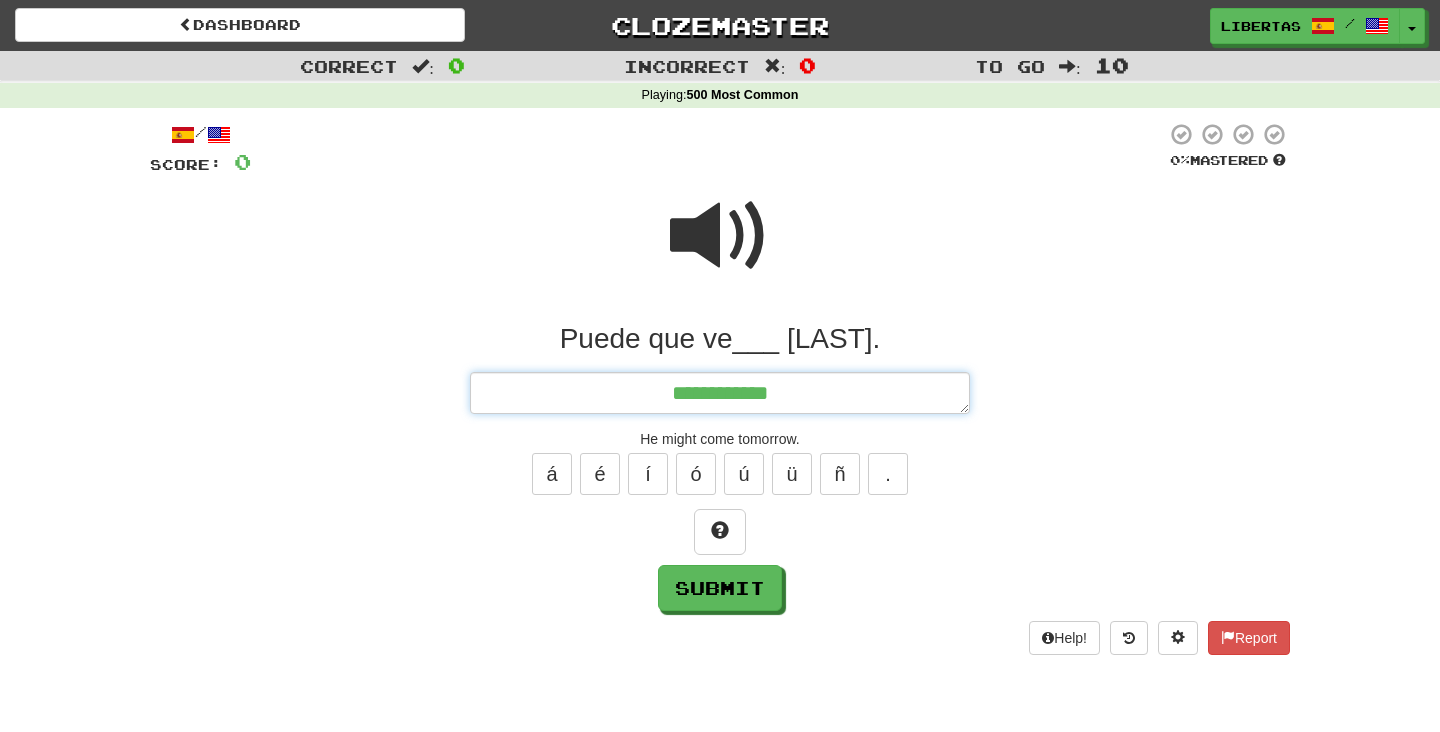 type on "*" 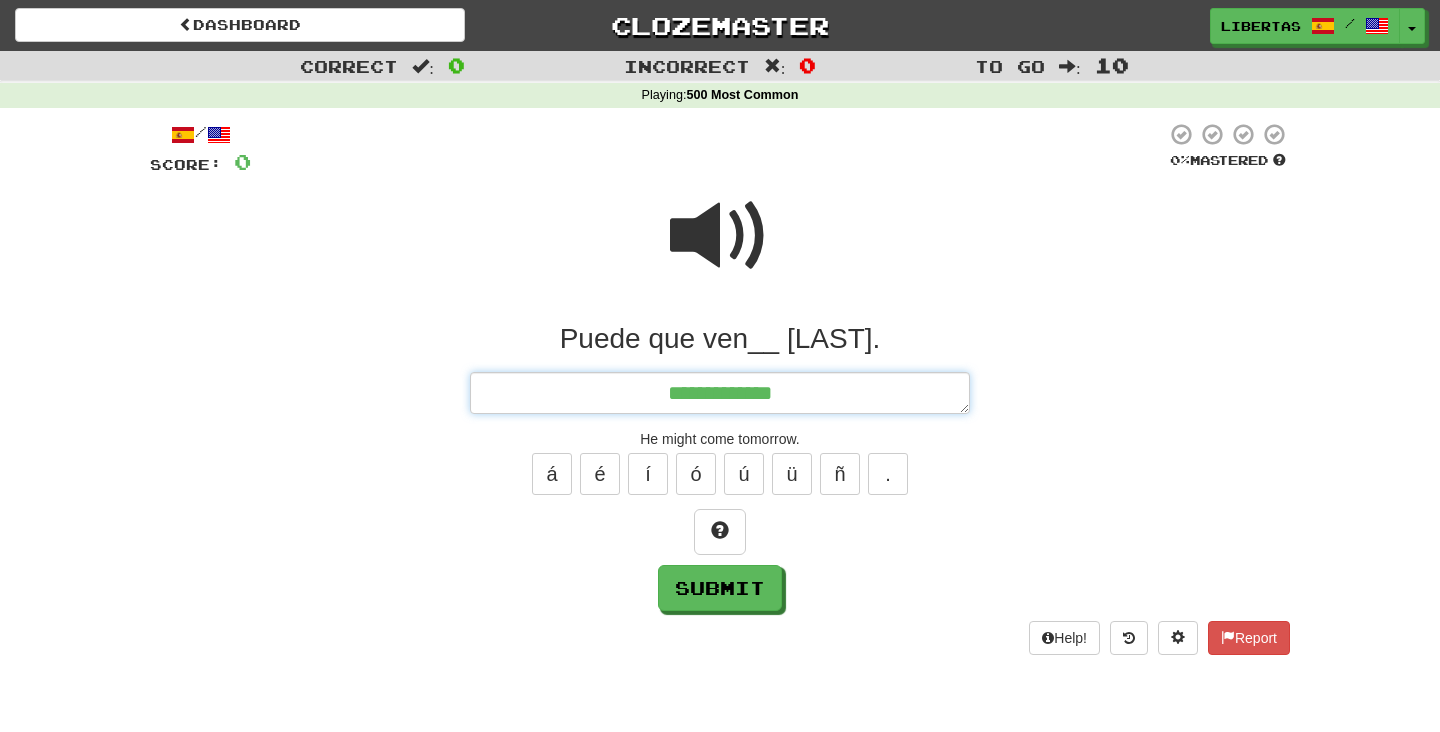 type on "*" 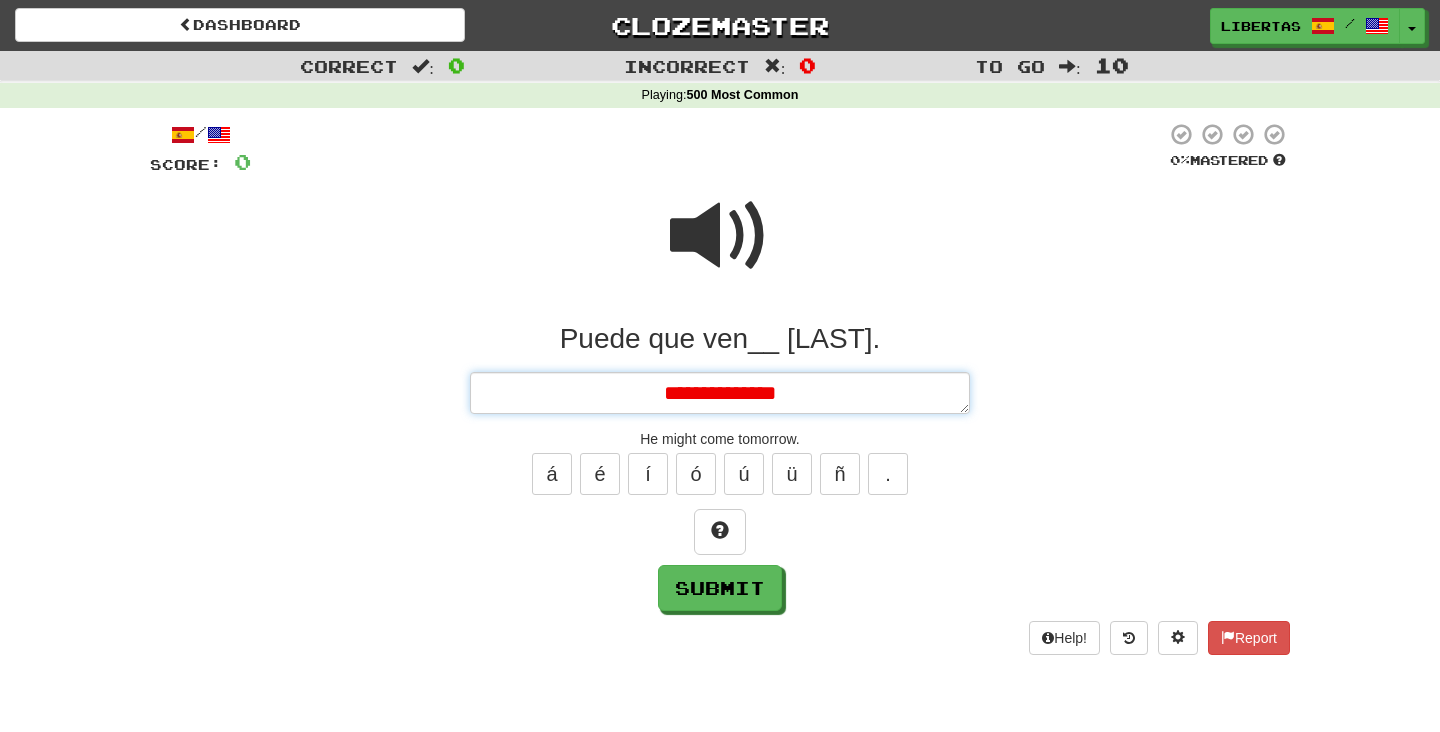 type on "*" 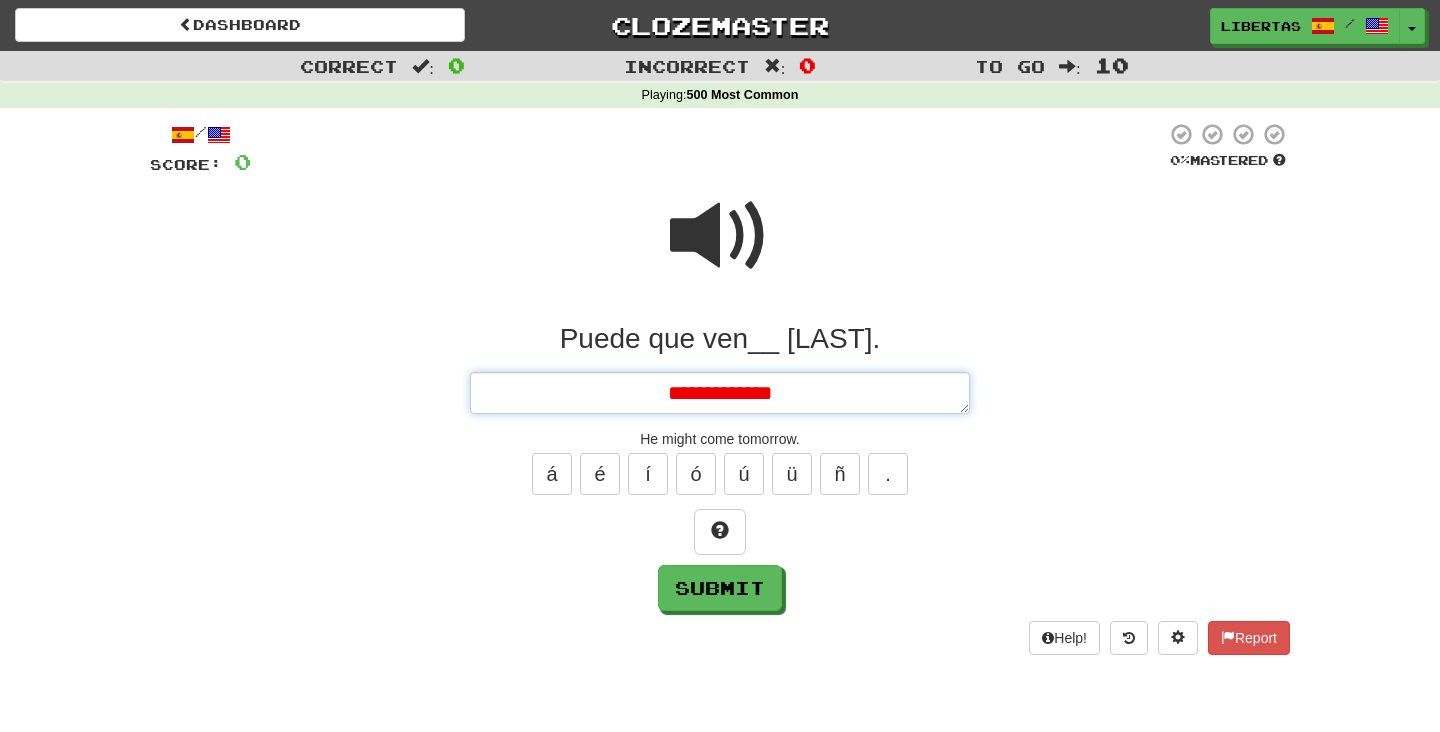 type on "*" 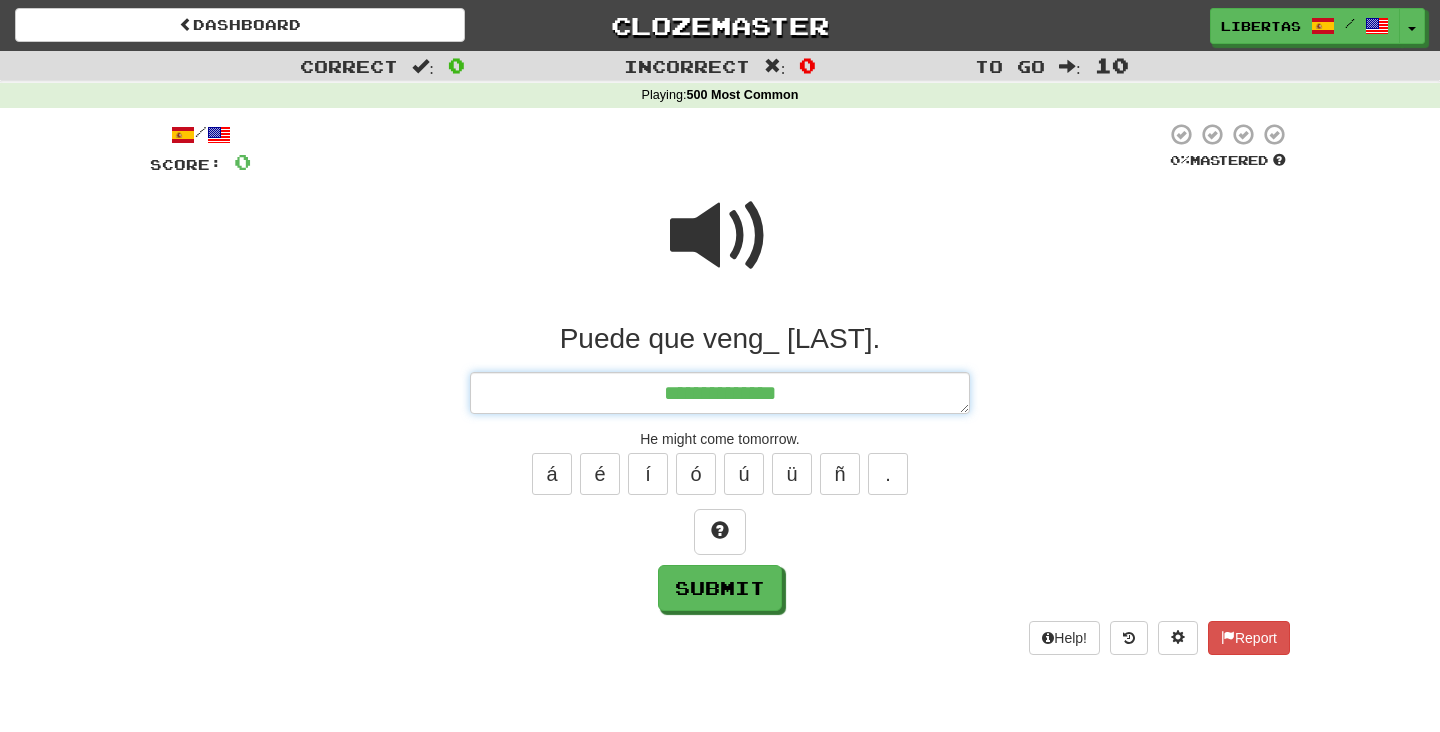 type on "*" 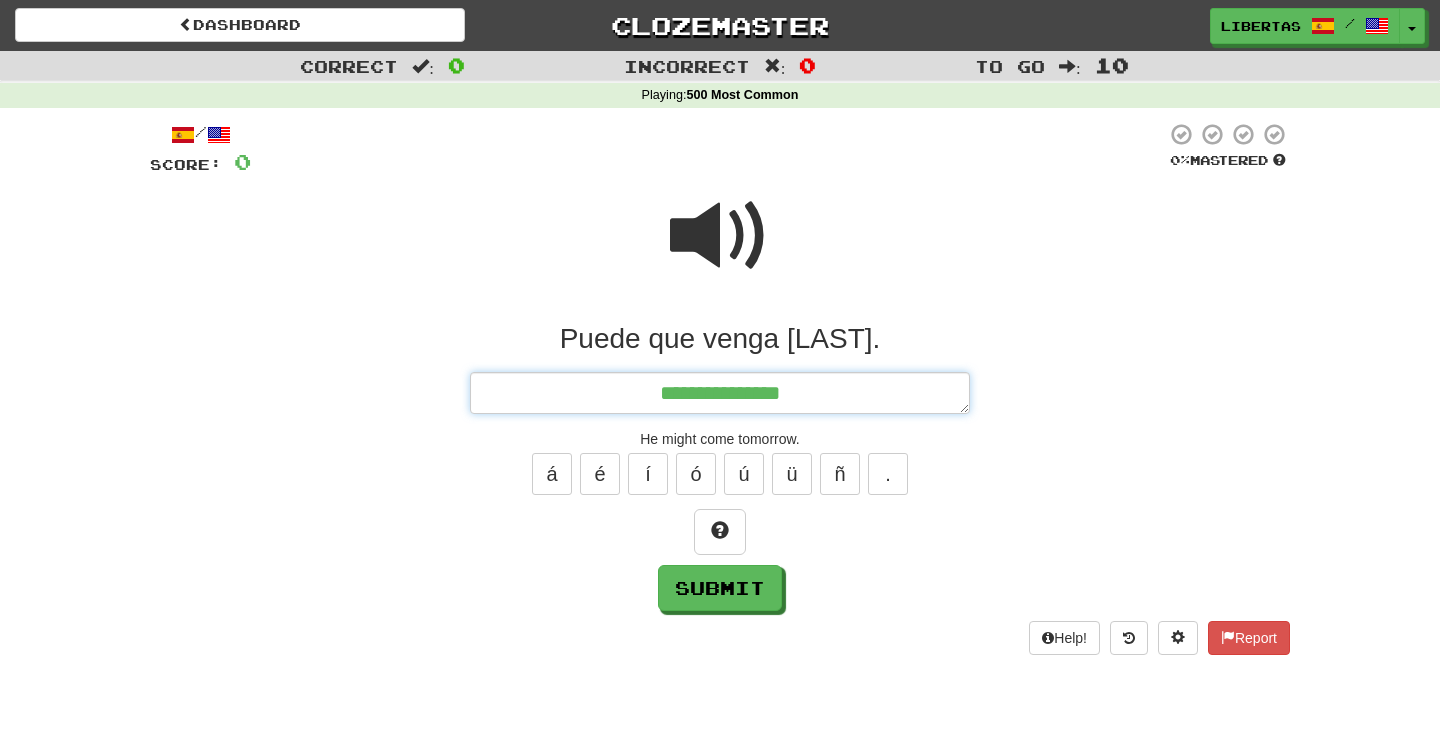 type on "*" 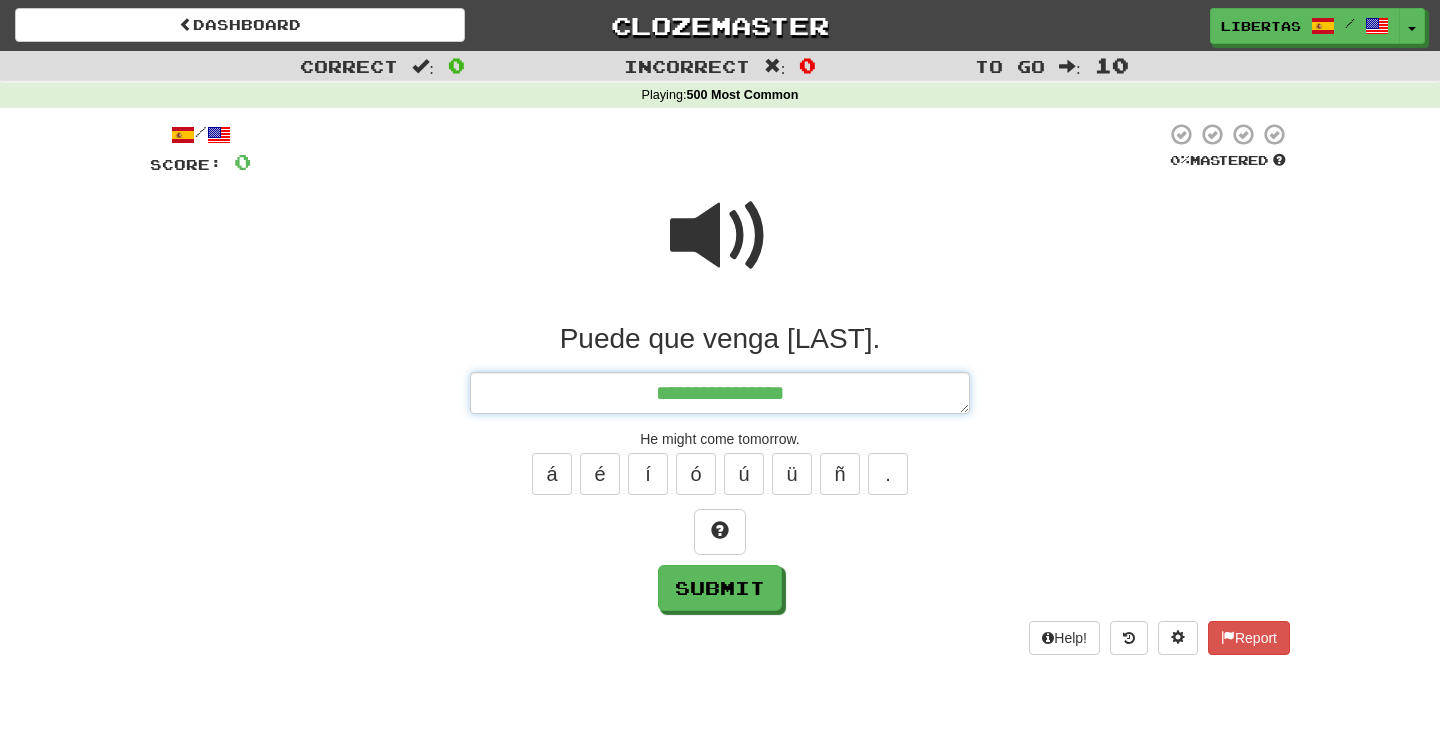 type on "*" 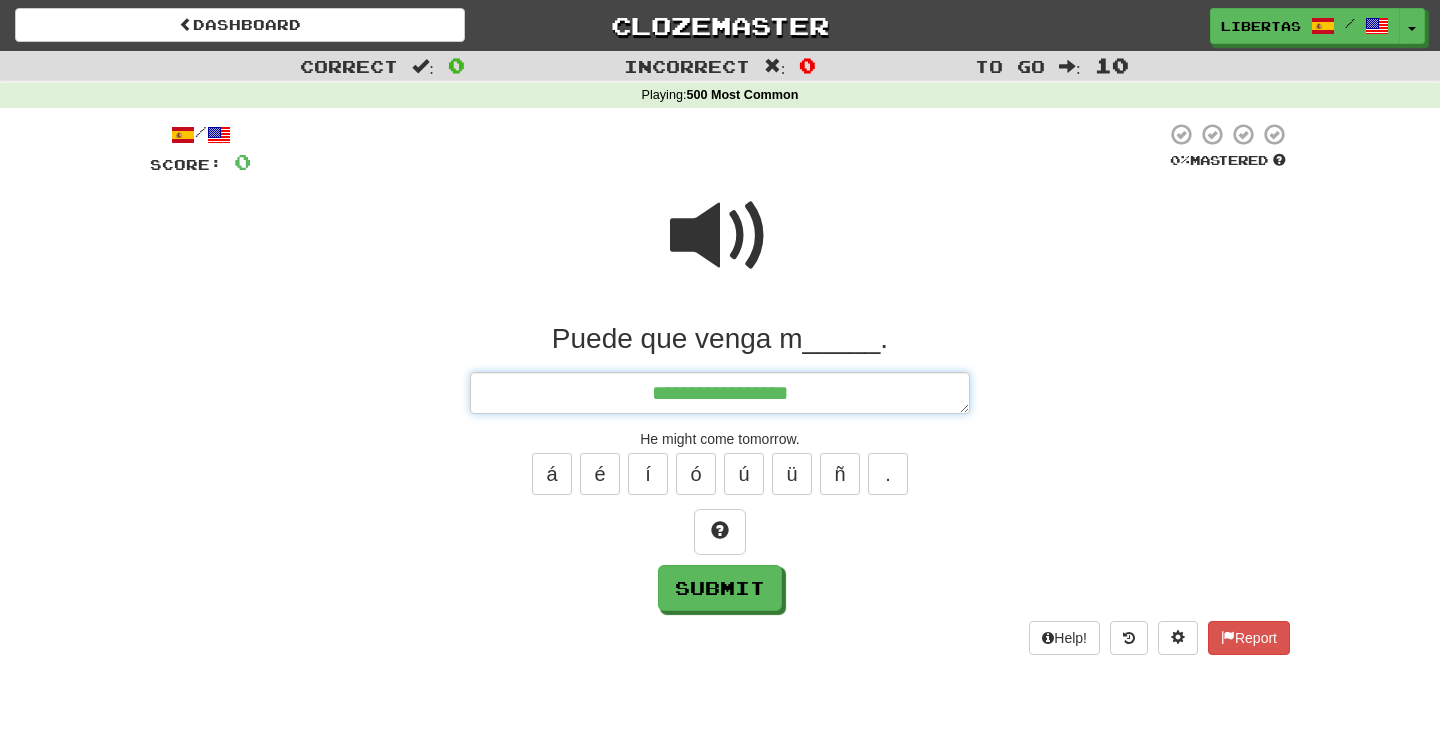 type on "*" 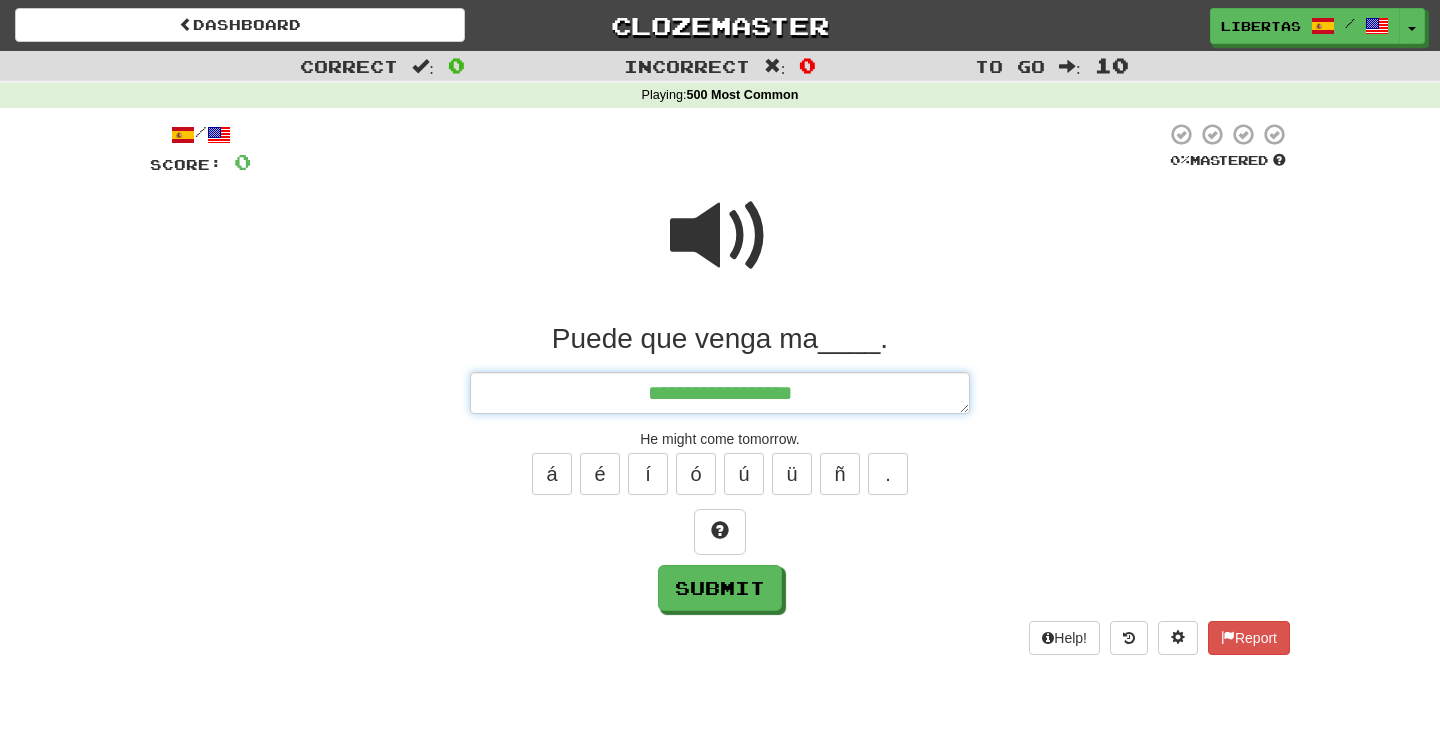 type on "*" 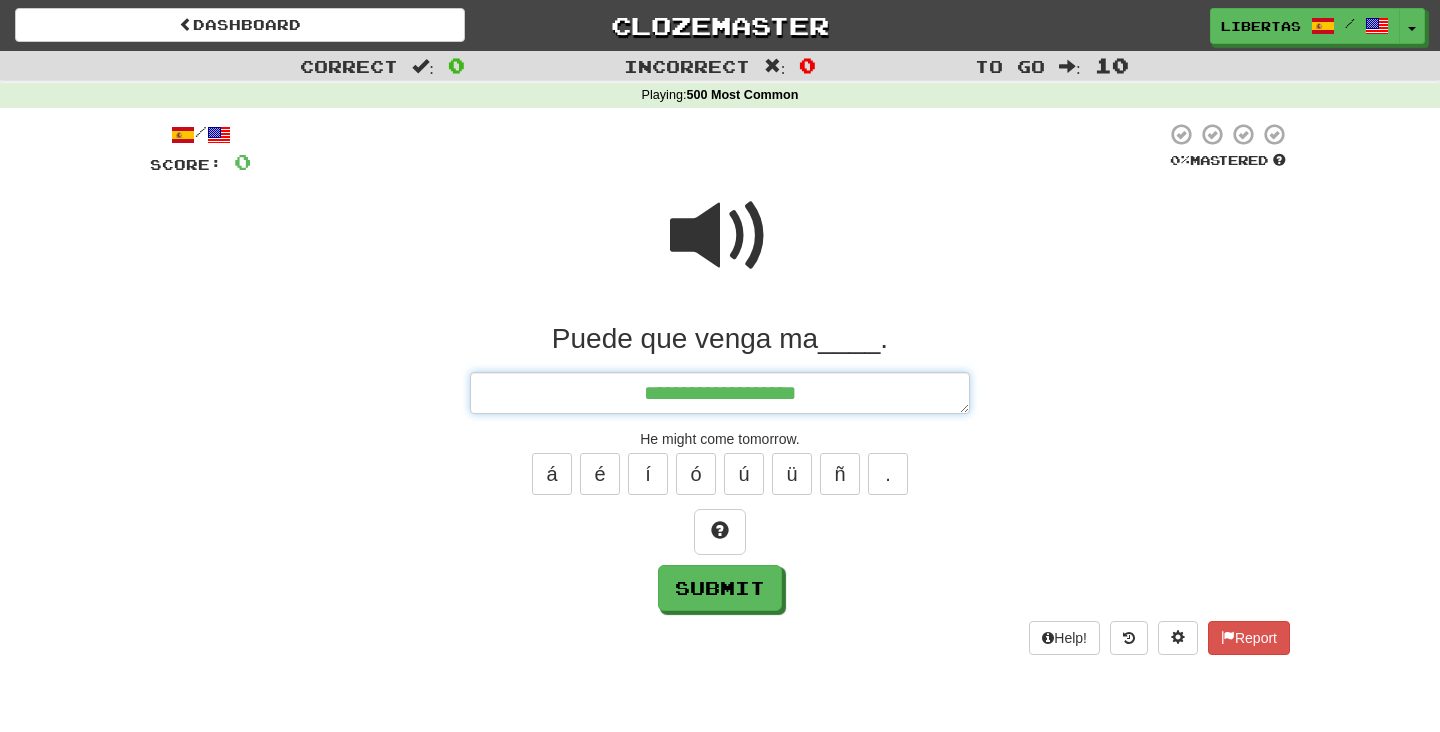 type on "*" 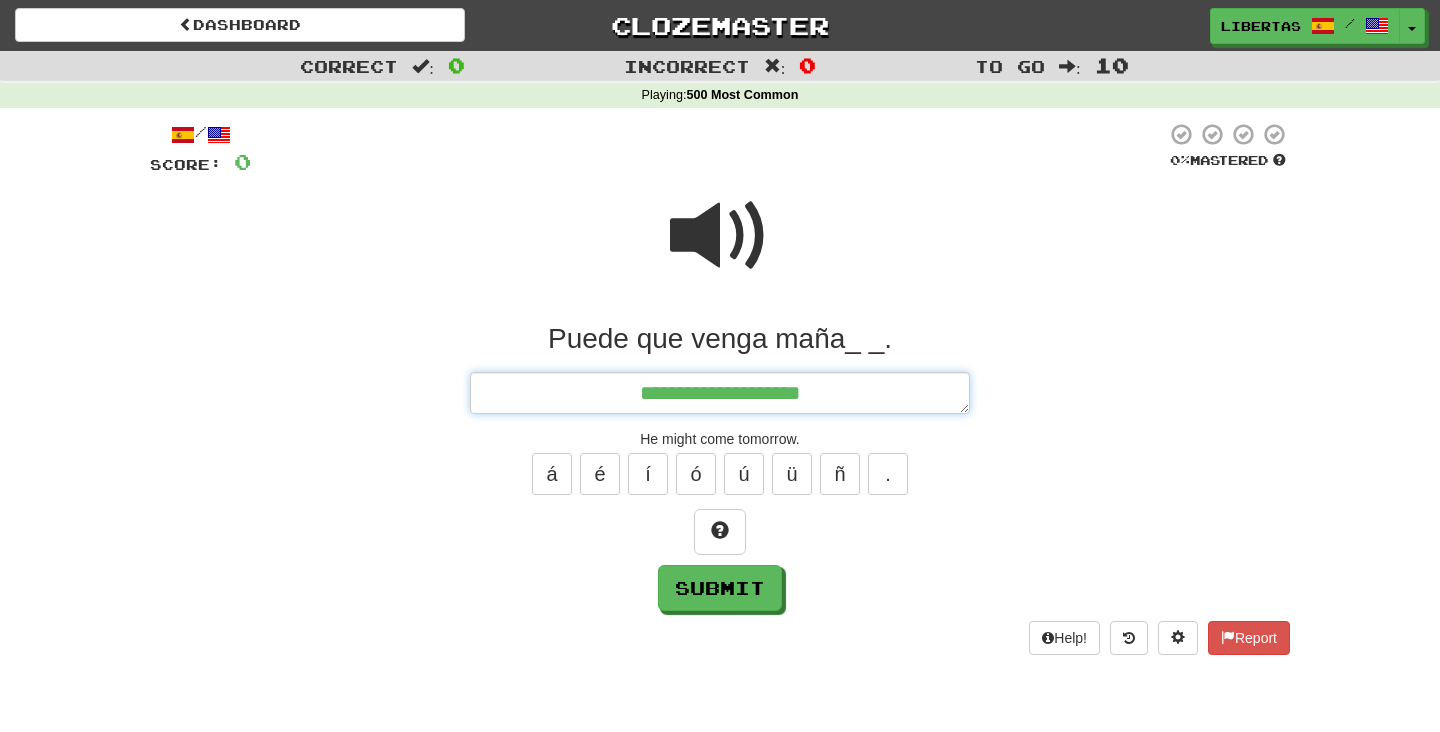 type on "*" 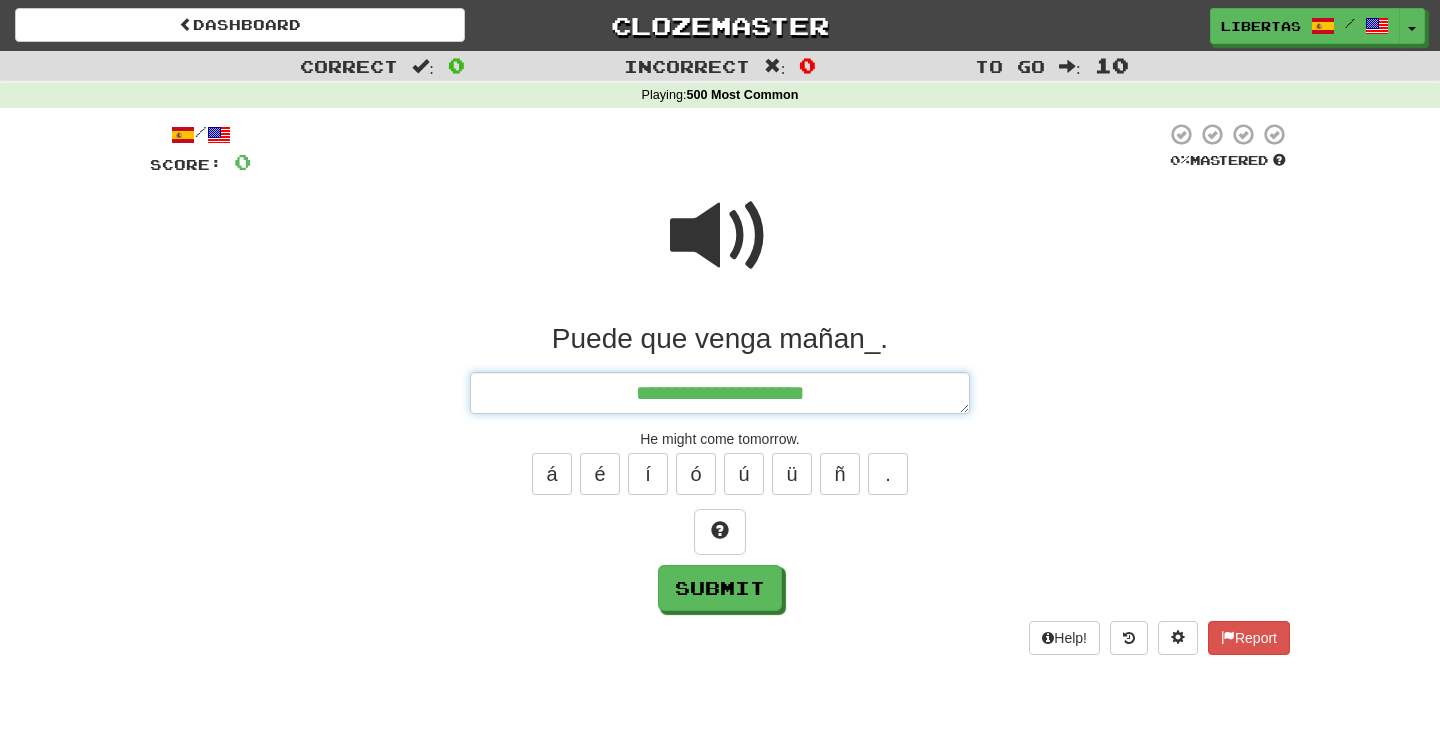 type on "*" 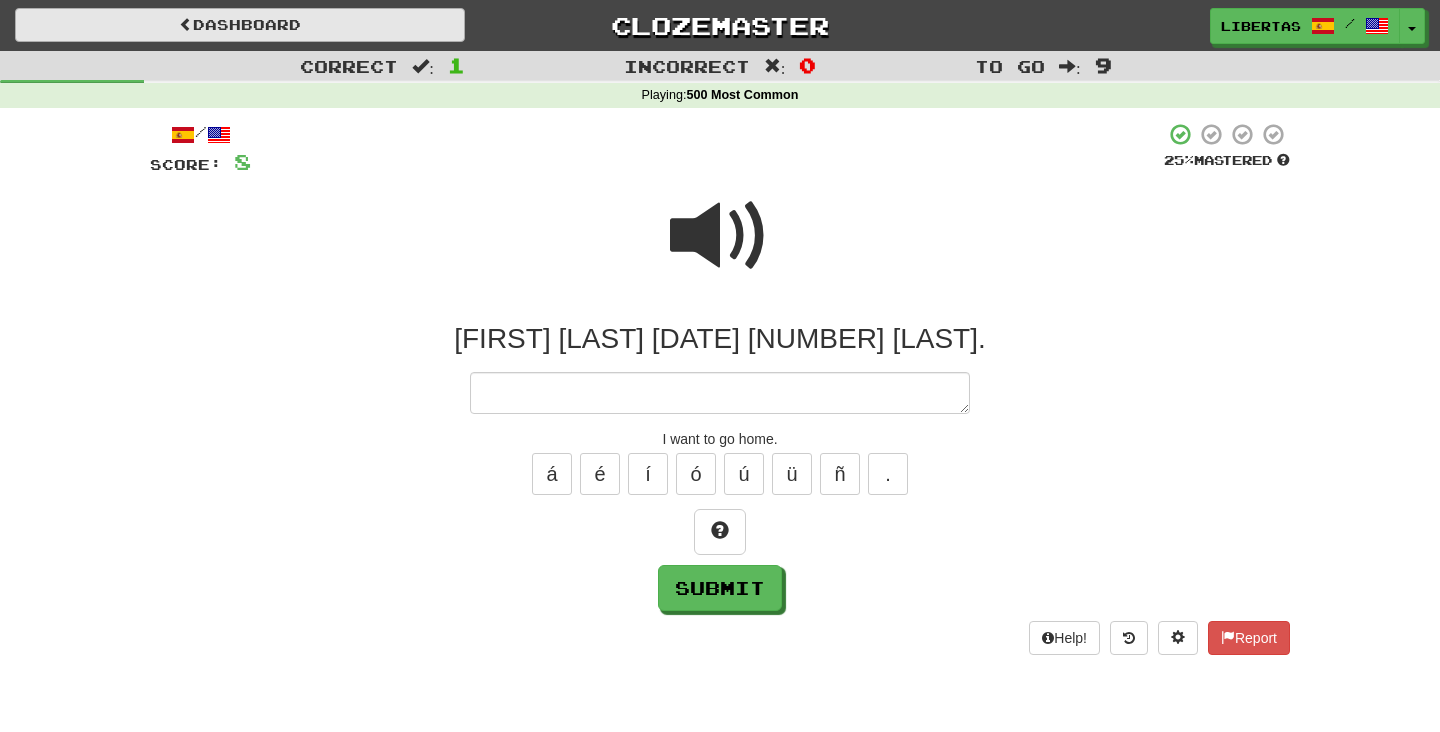 click on "Dashboard" at bounding box center [240, 25] 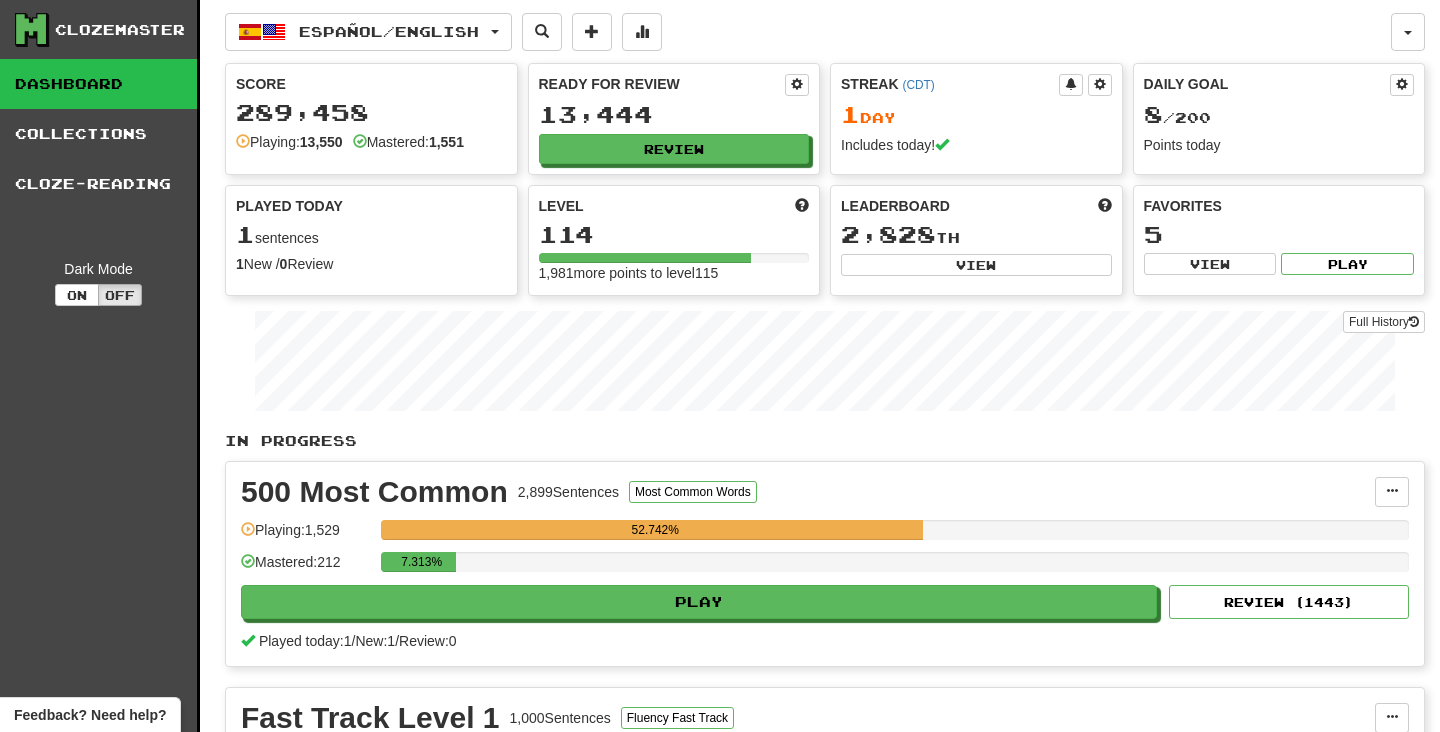 scroll, scrollTop: 0, scrollLeft: 0, axis: both 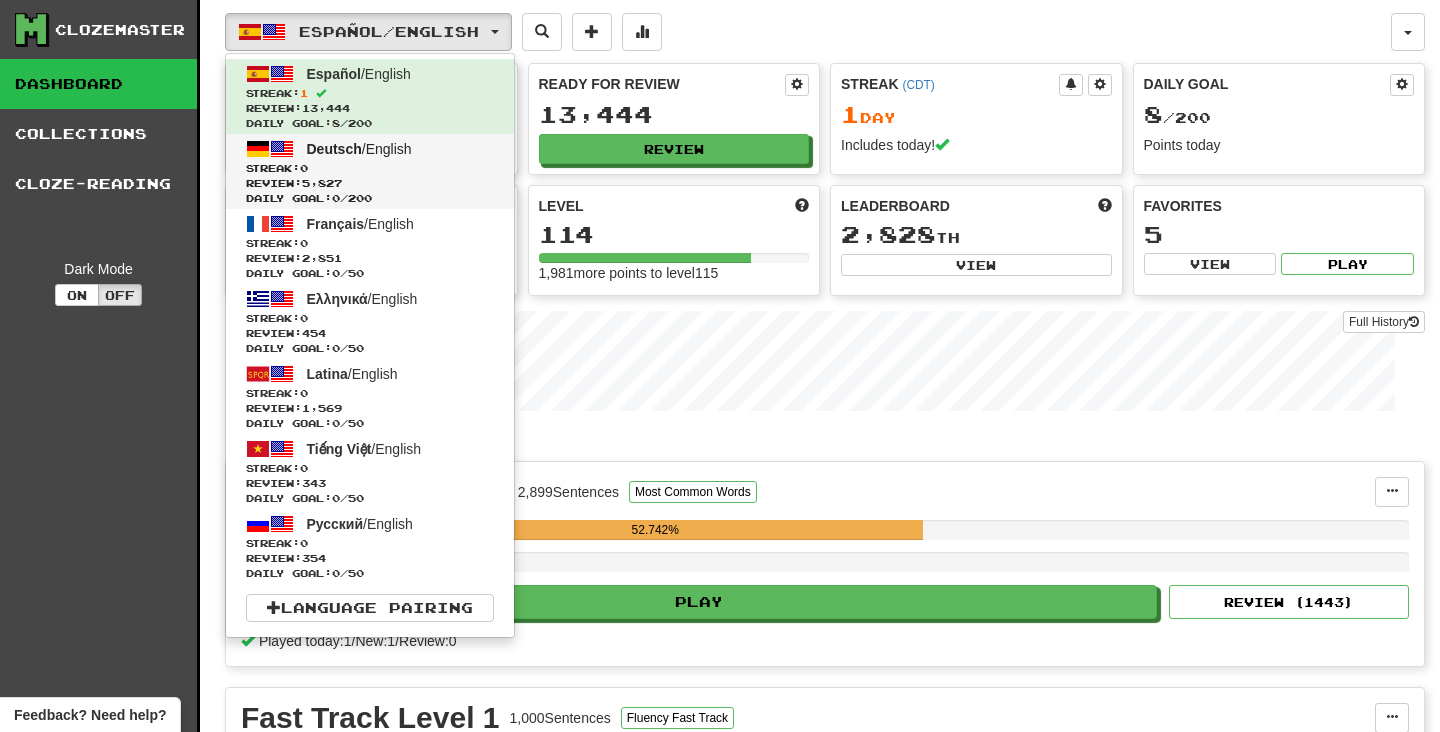 click on "Streak:  0" at bounding box center (370, 168) 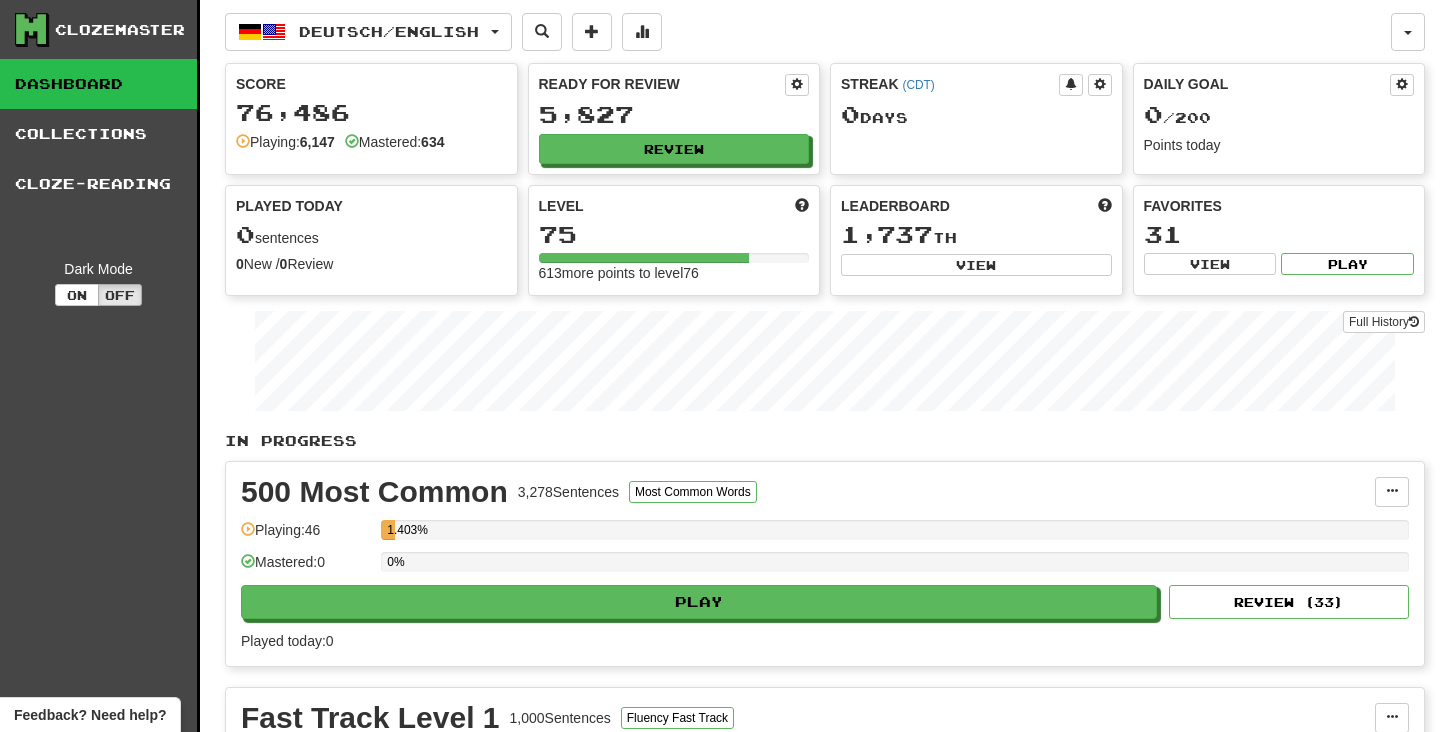 scroll, scrollTop: 0, scrollLeft: 0, axis: both 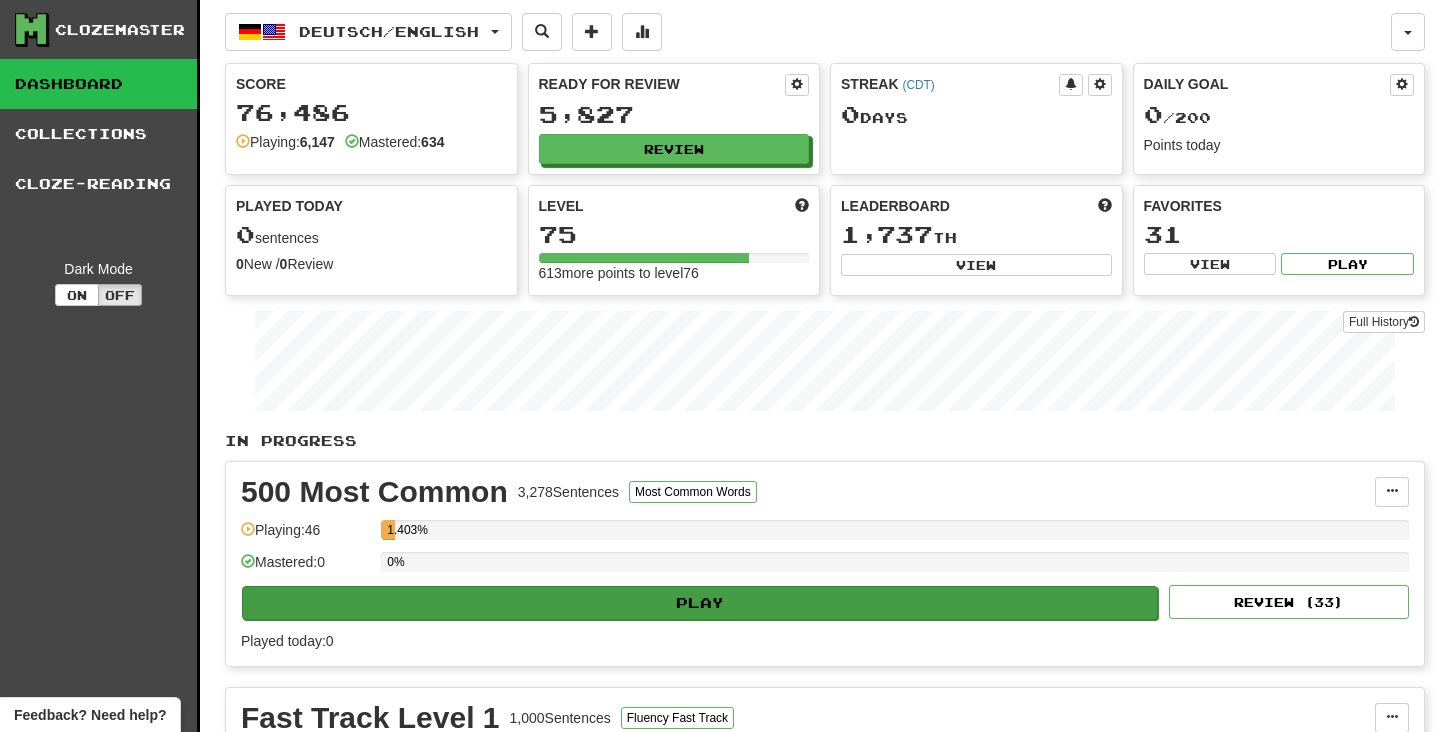 click on "Play" at bounding box center [700, 603] 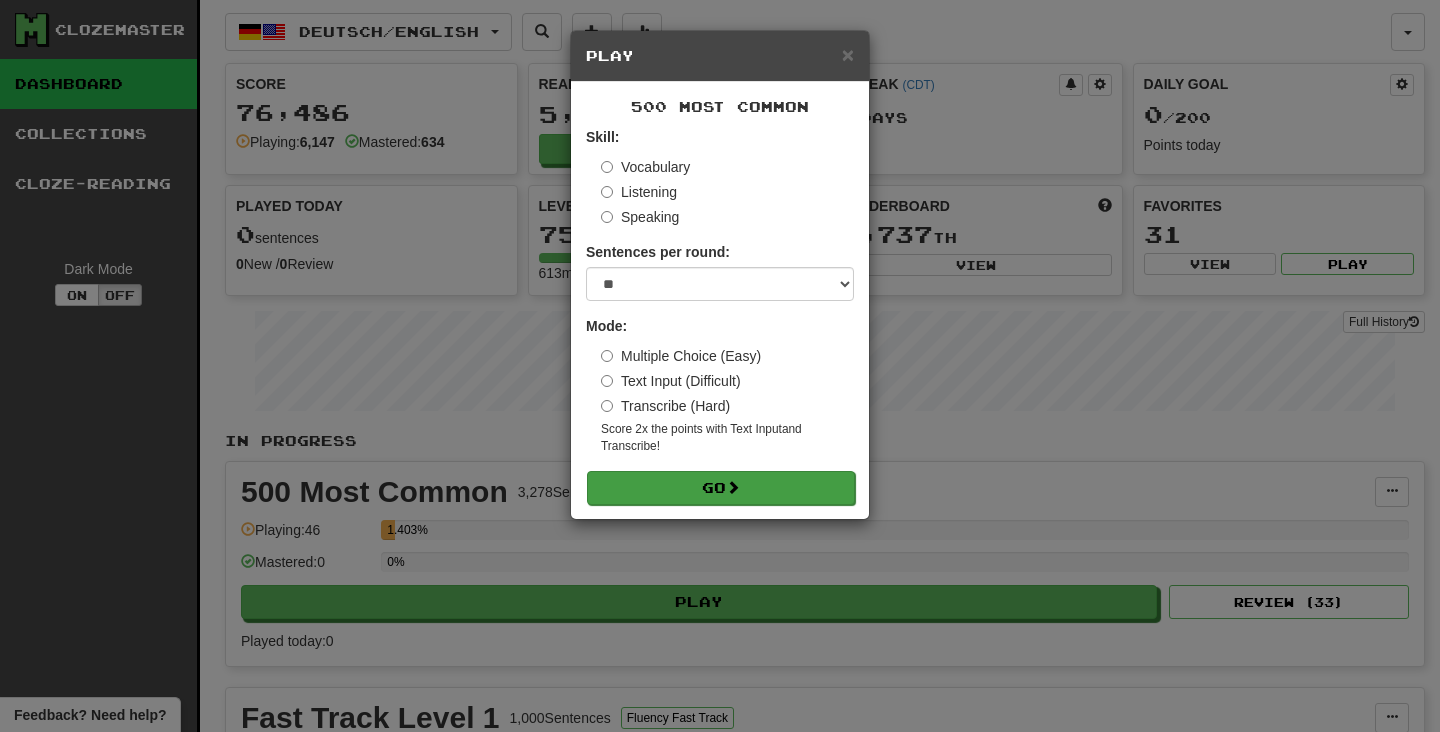 click on "Go" at bounding box center (721, 488) 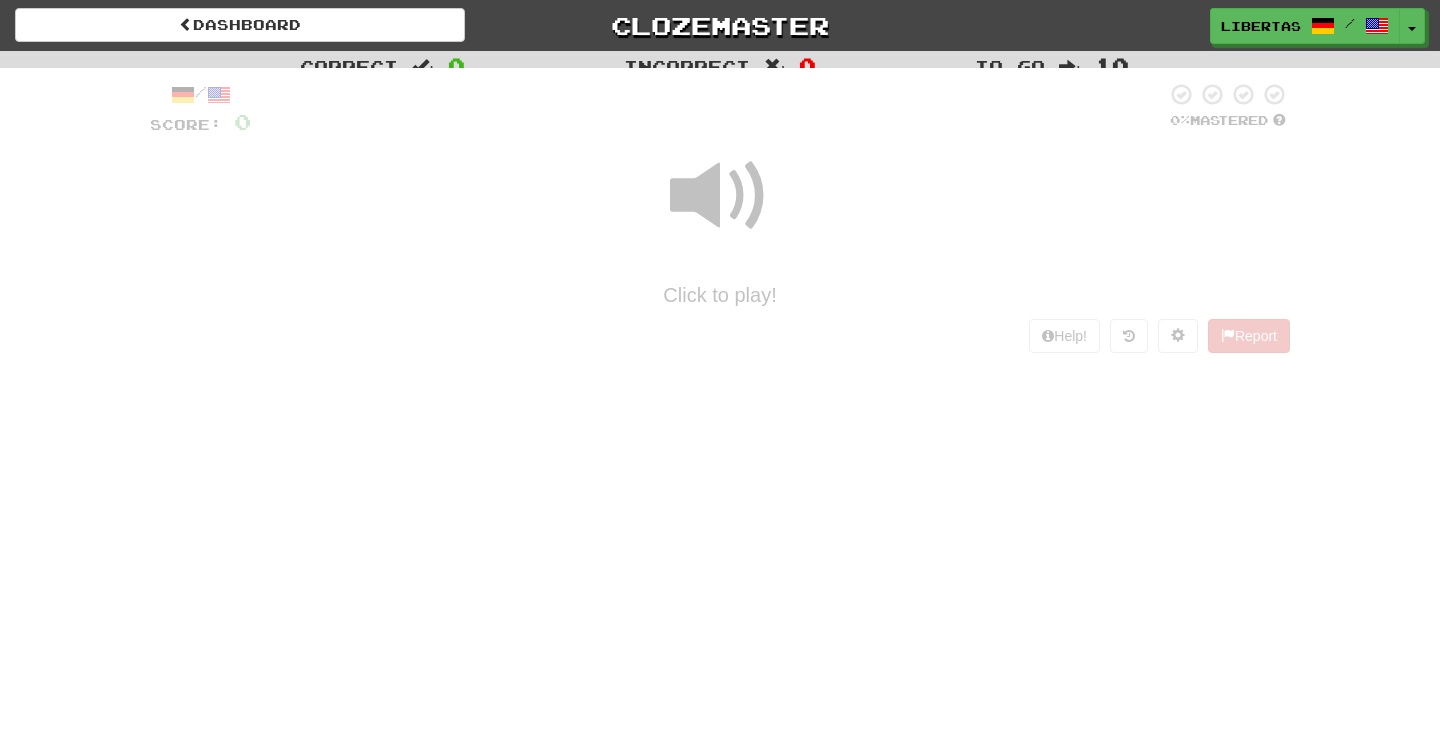 scroll, scrollTop: 0, scrollLeft: 0, axis: both 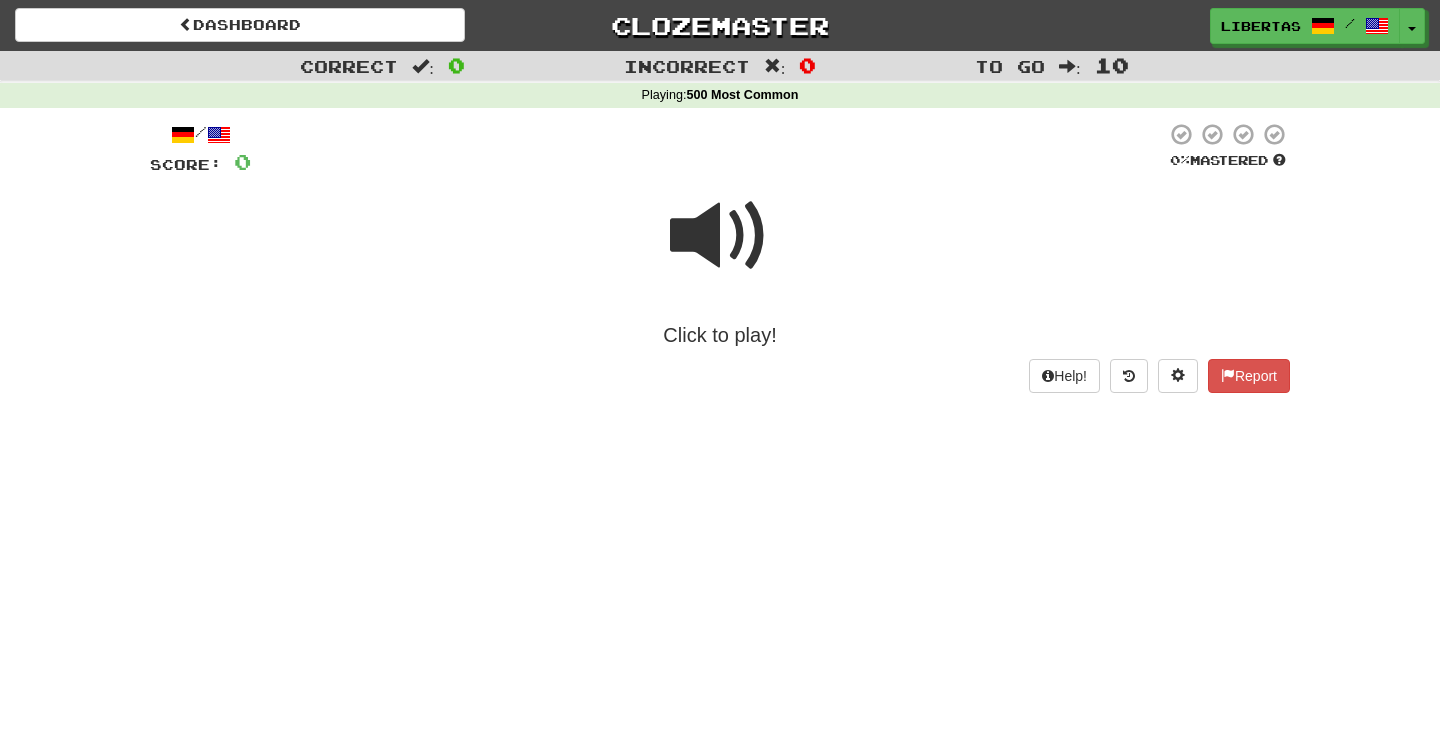 click at bounding box center [720, 236] 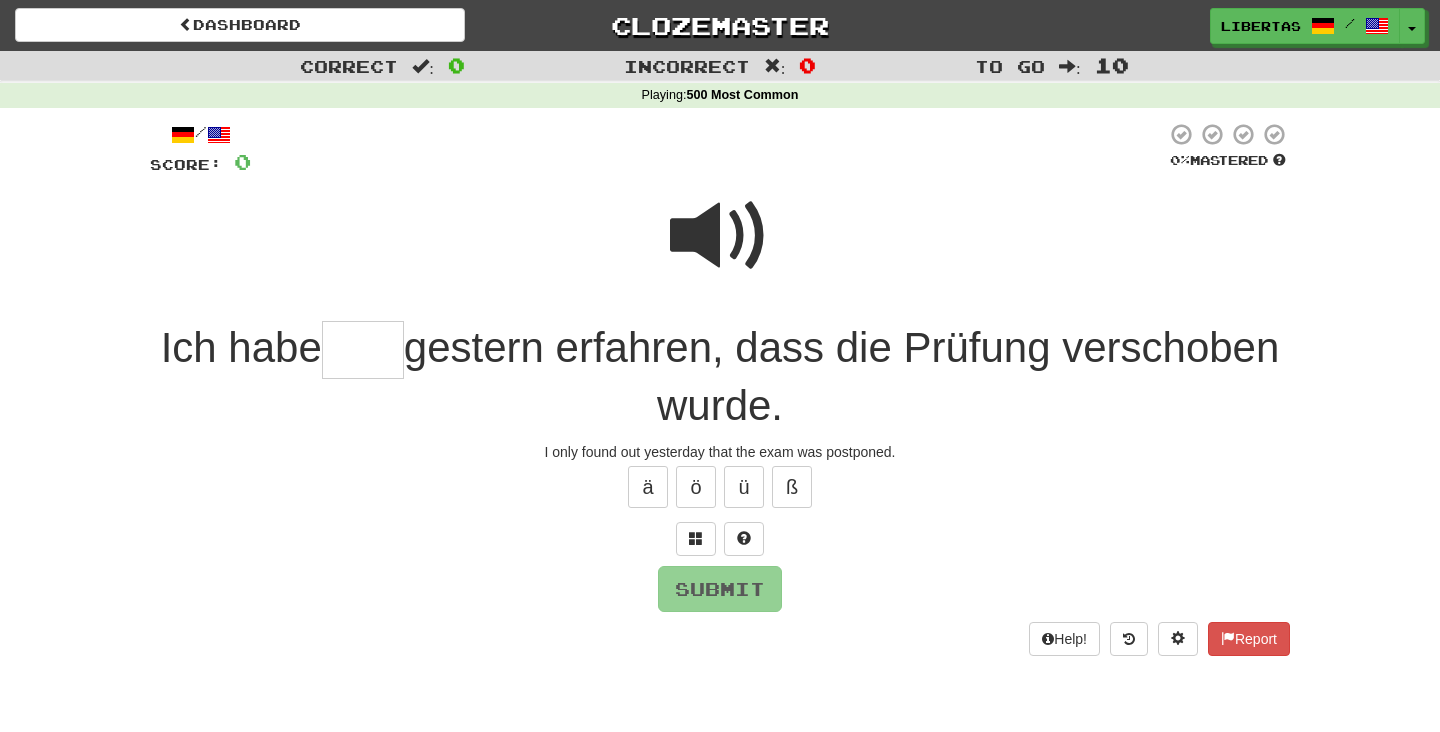 click at bounding box center [720, 236] 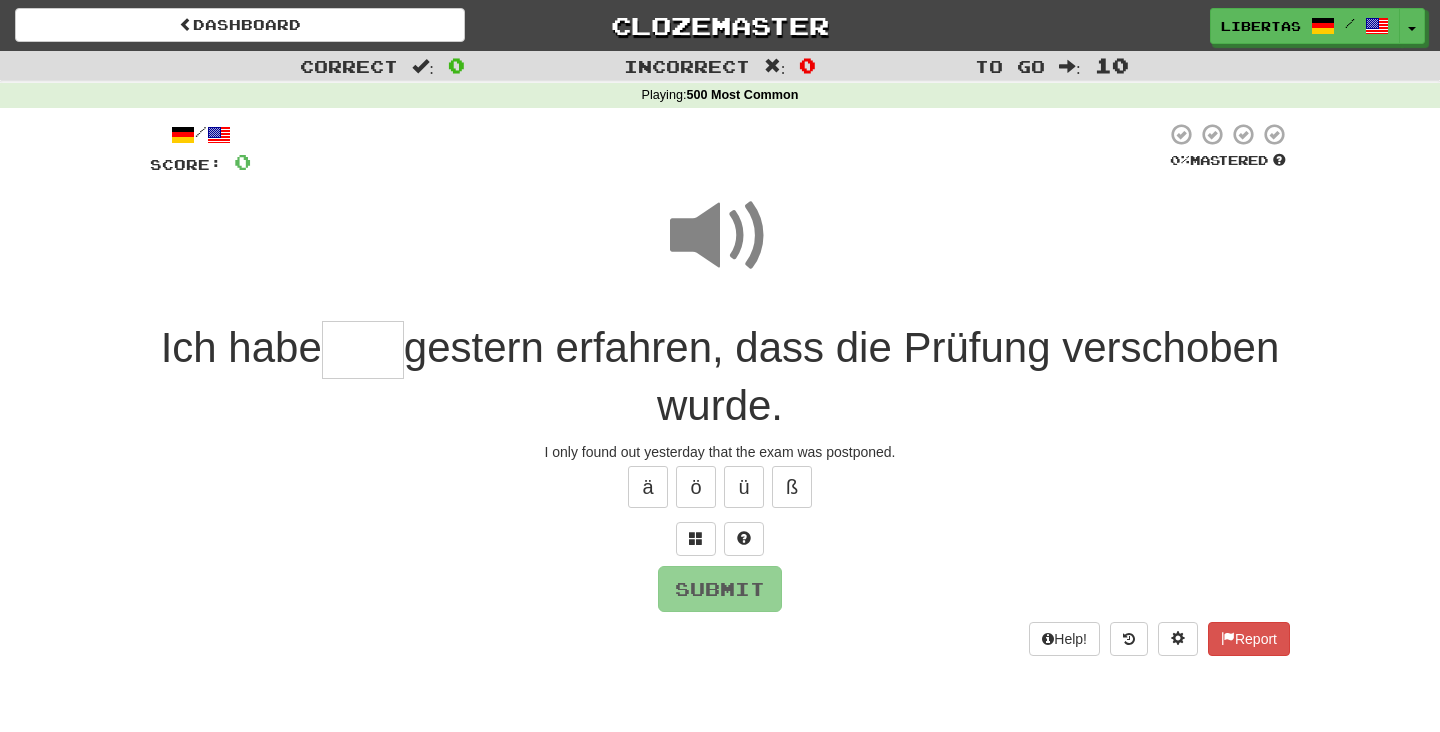 click at bounding box center [720, 236] 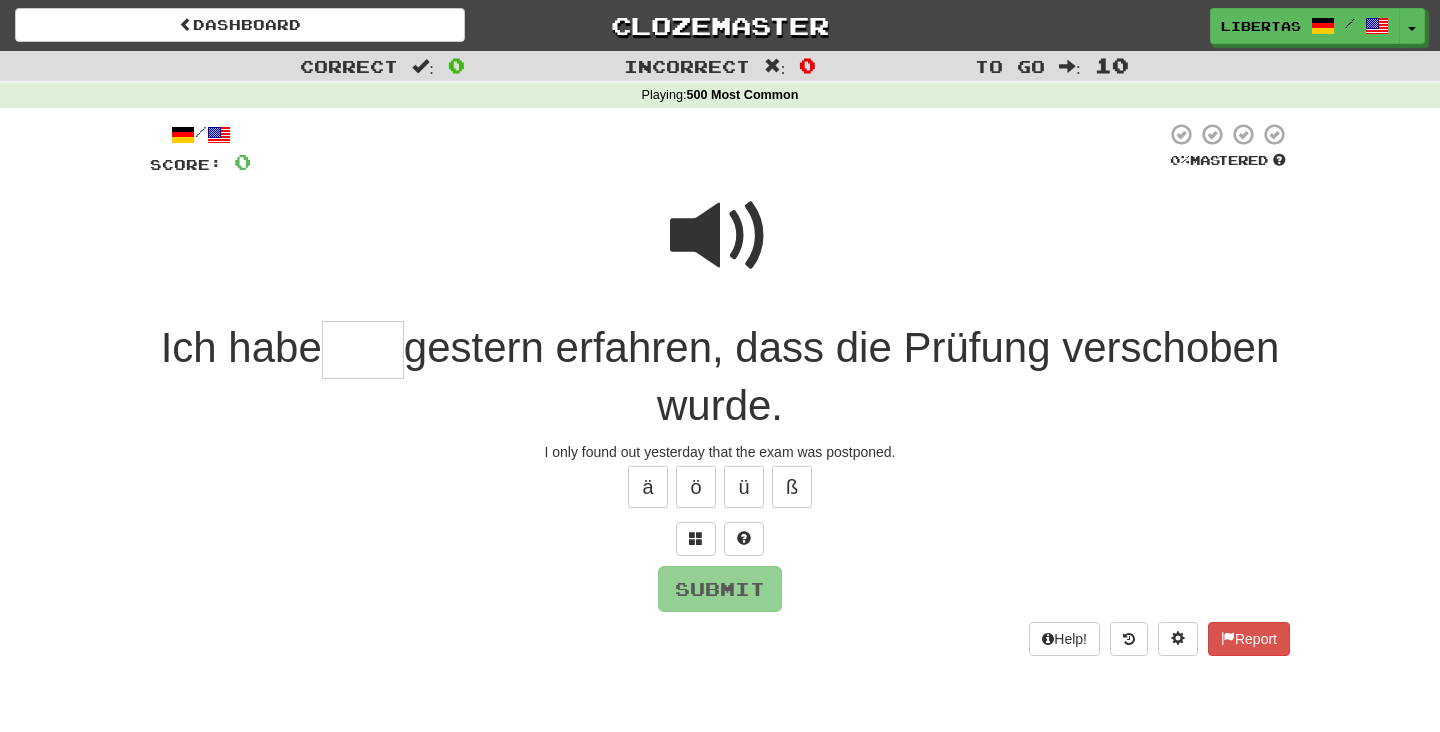 click at bounding box center [720, 236] 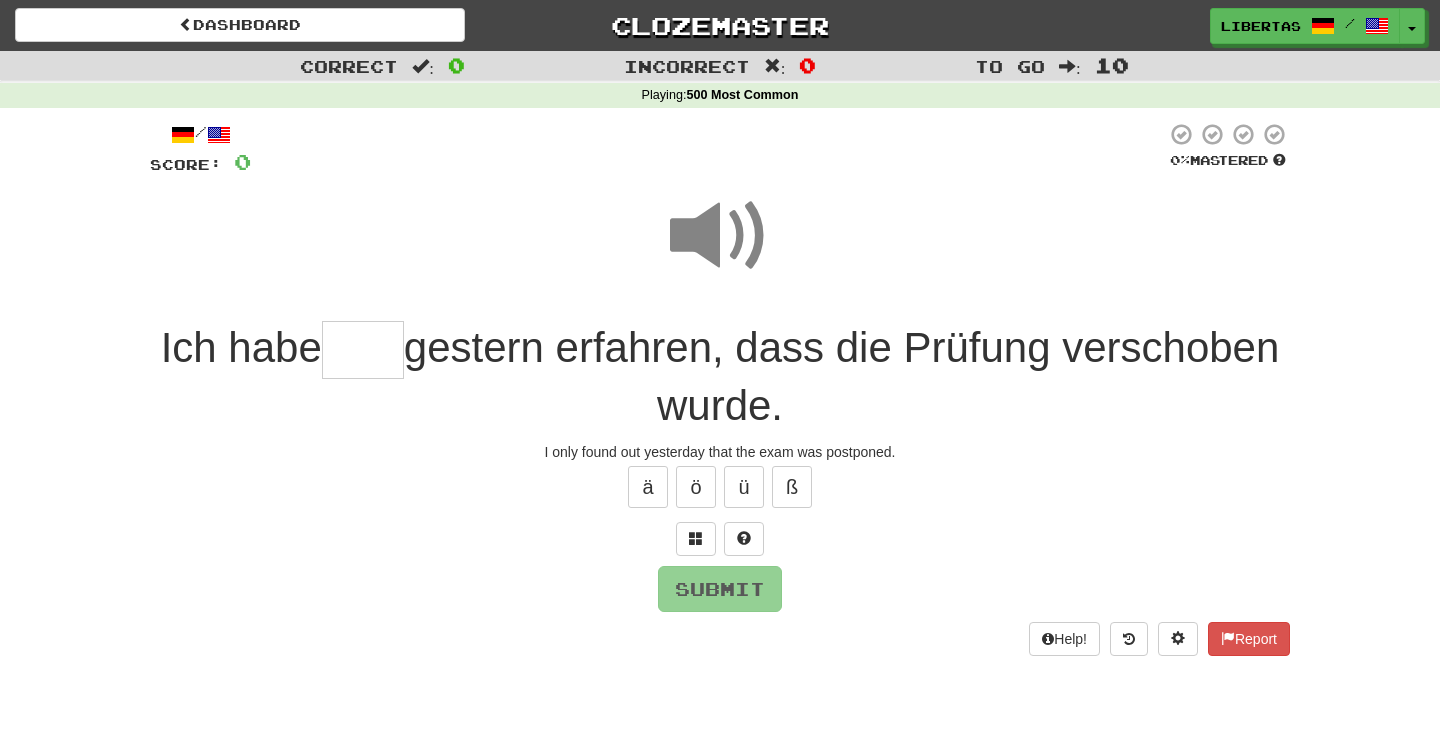 click at bounding box center [363, 350] 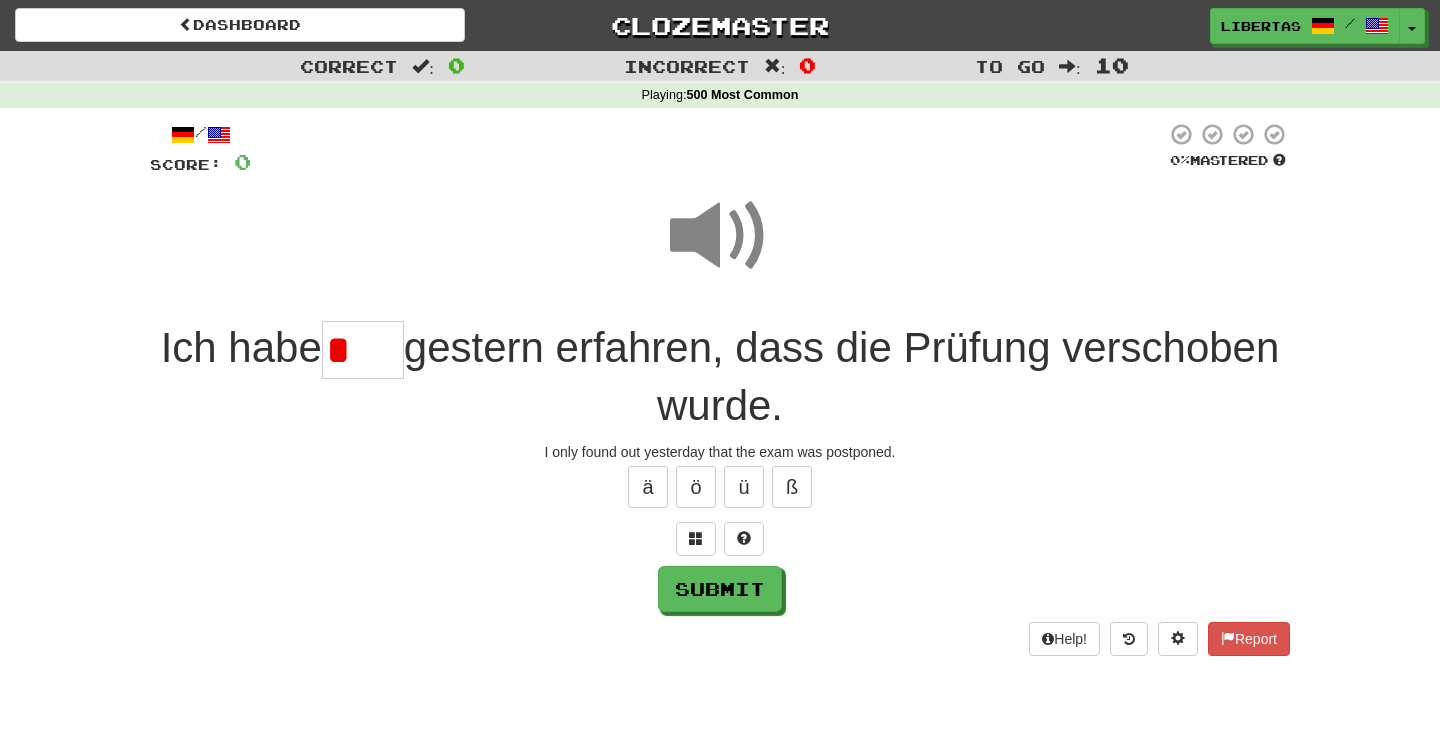 type on "****" 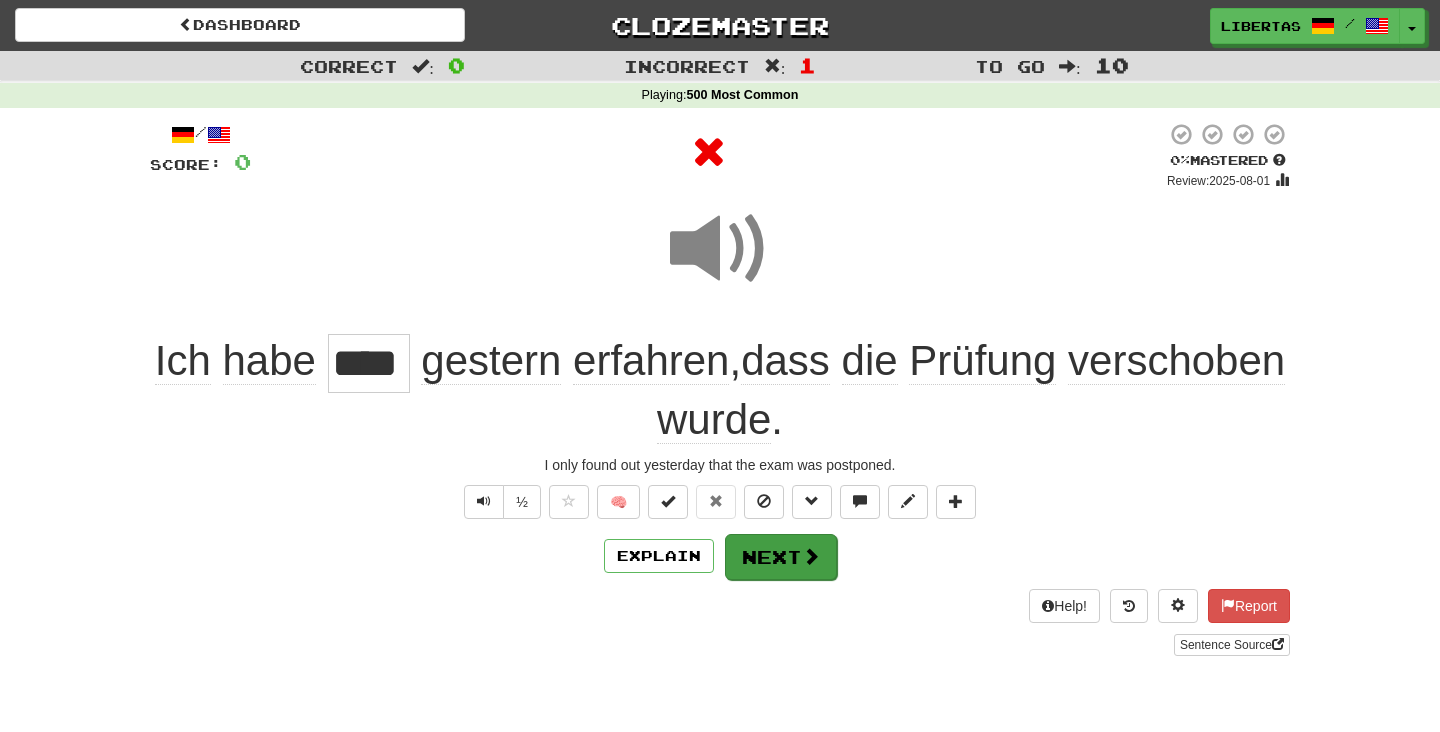 click on "Next" at bounding box center [781, 557] 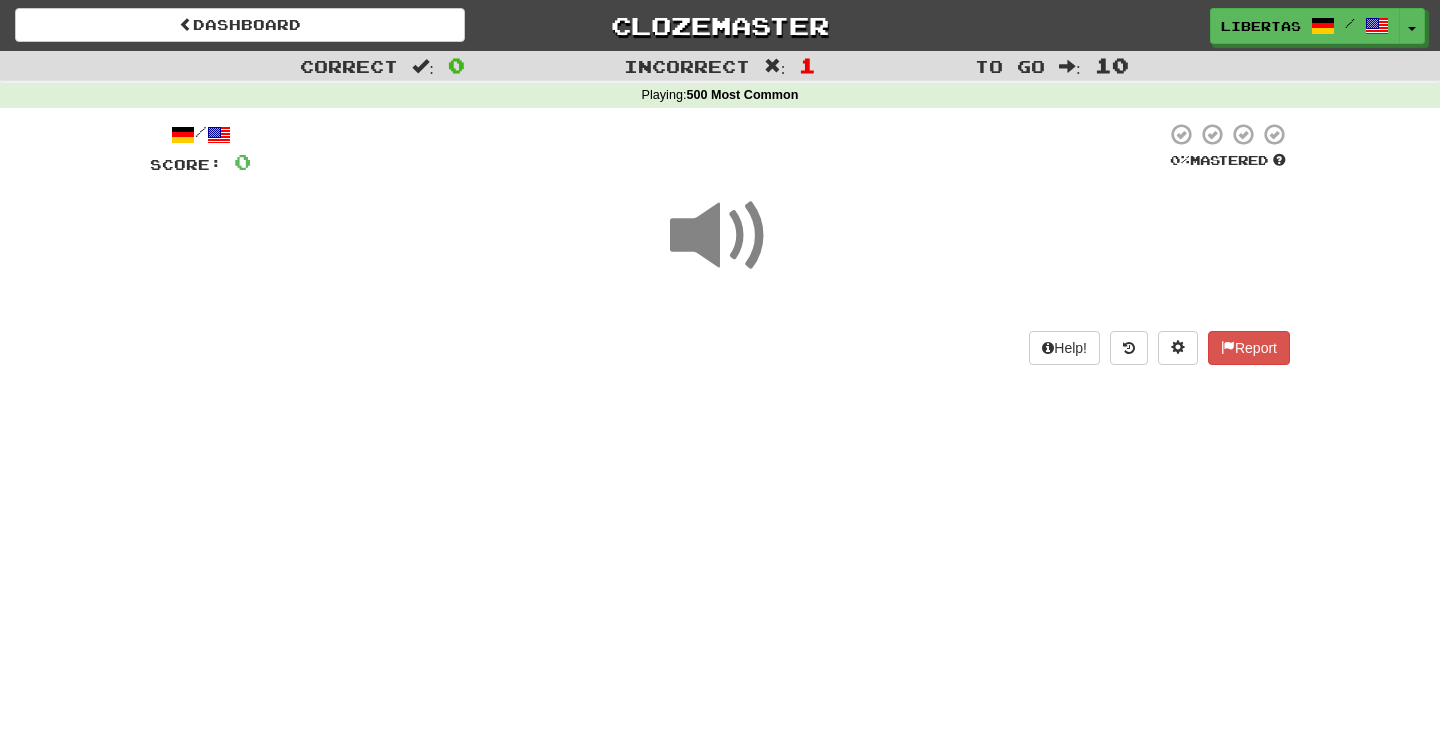 click at bounding box center [720, 236] 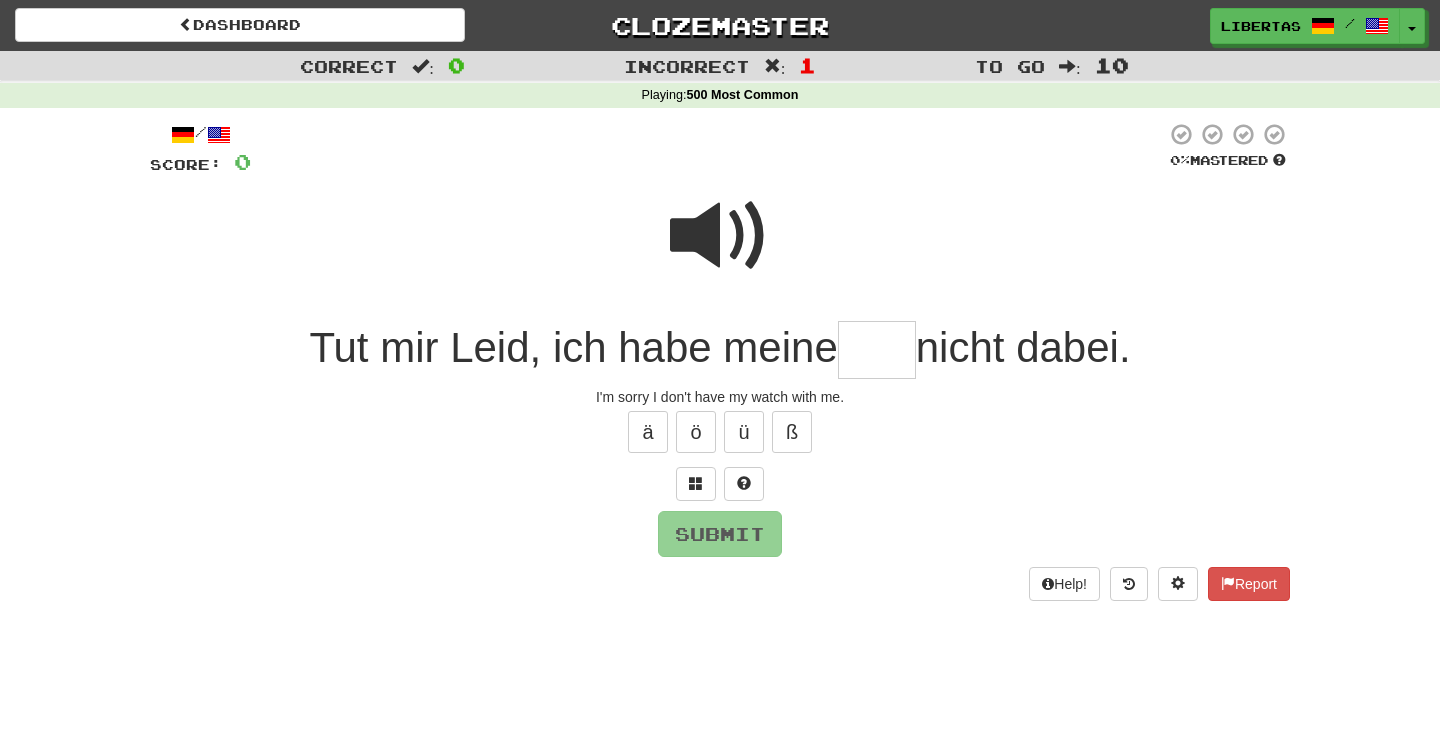 click at bounding box center (720, 236) 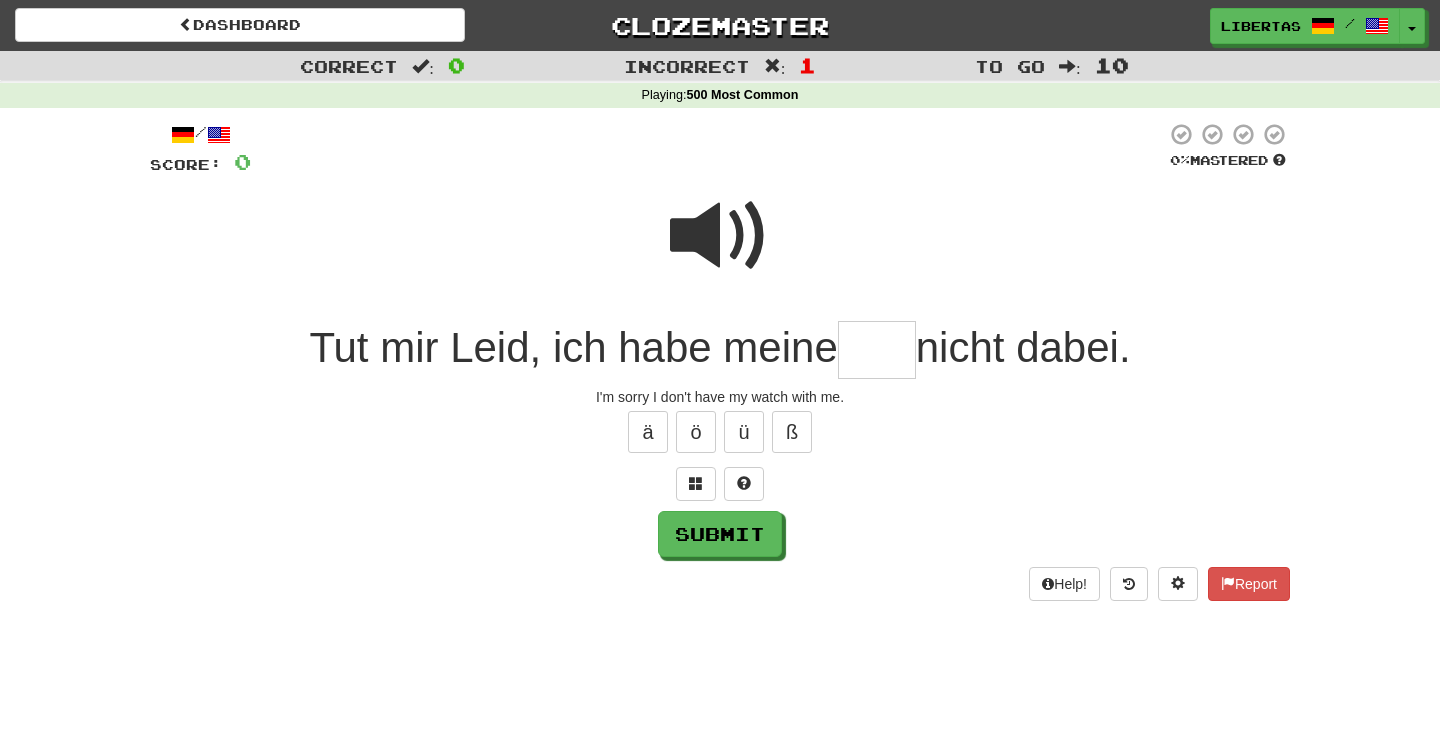 type on "*" 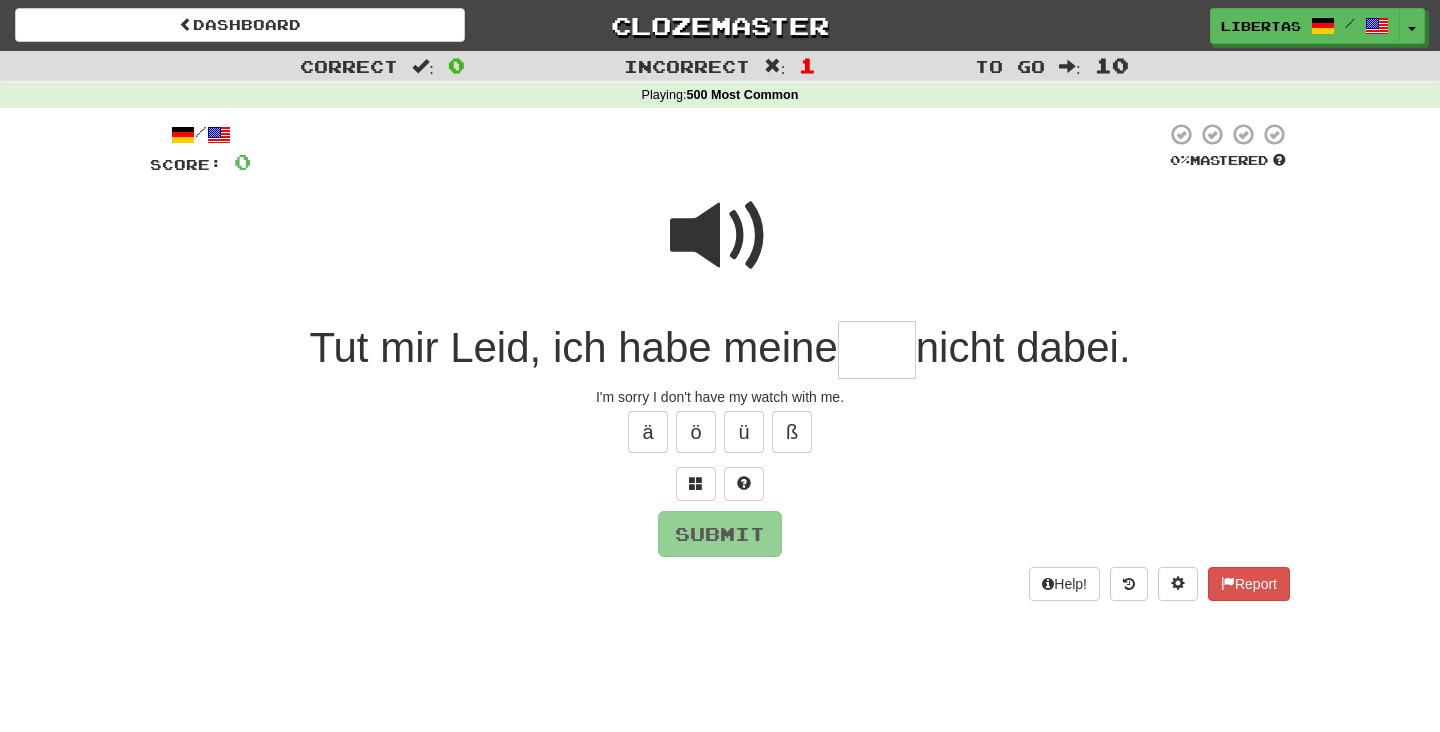 type on "*" 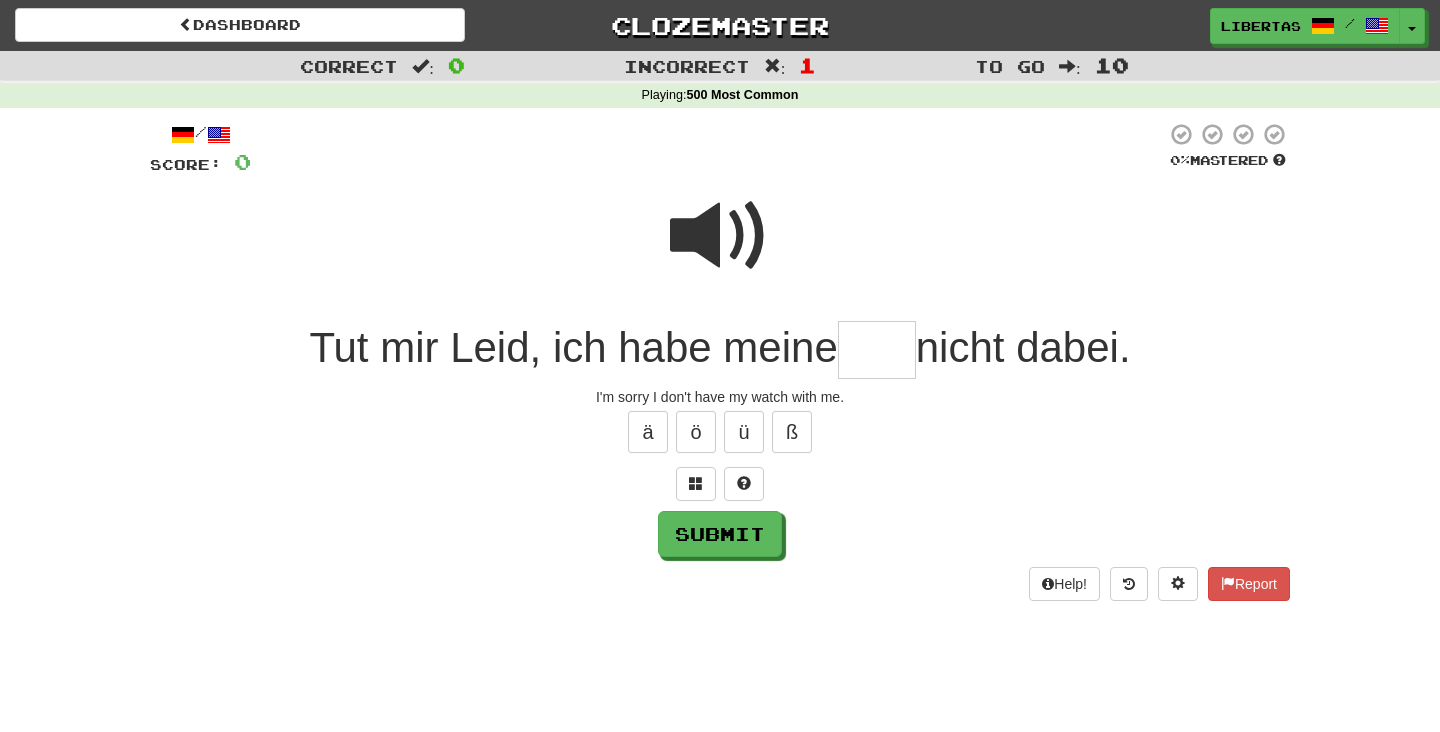 type on "*" 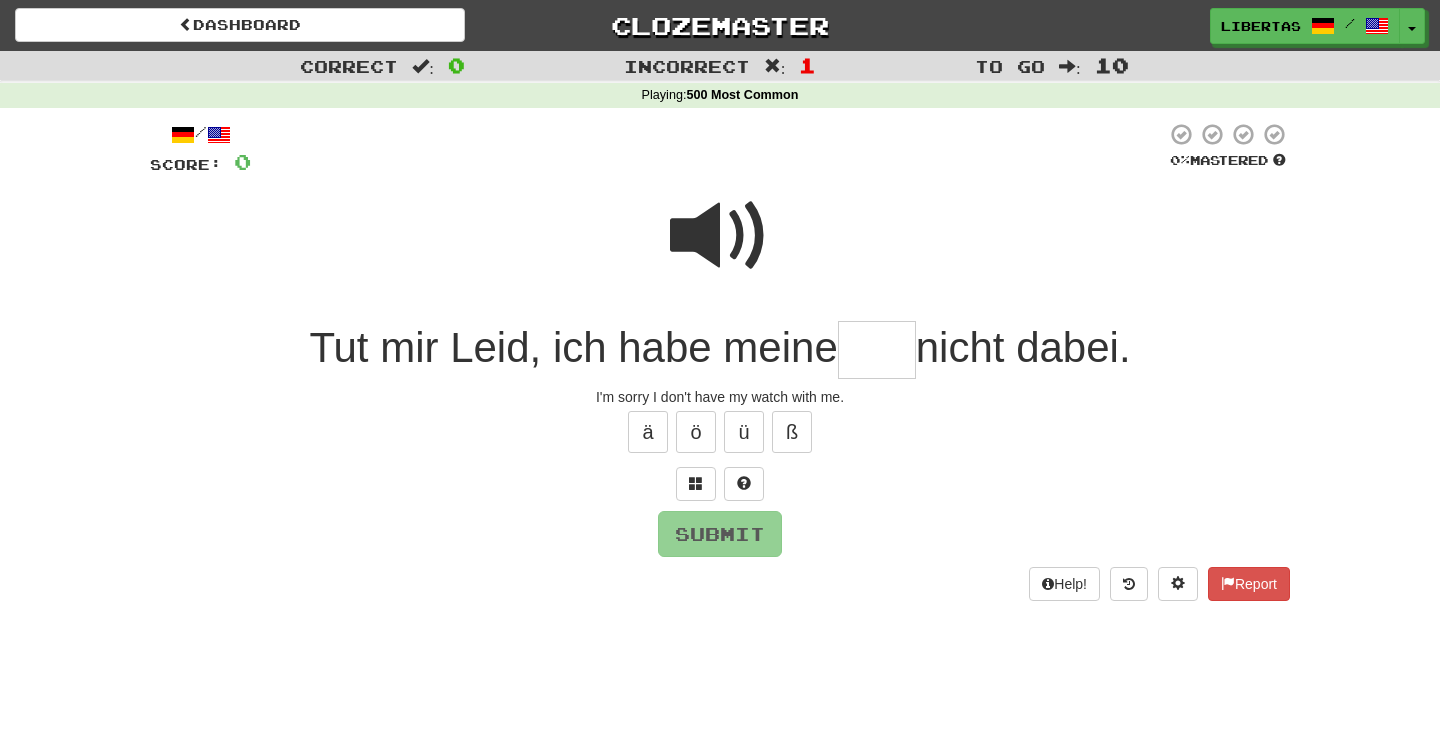 type on "*" 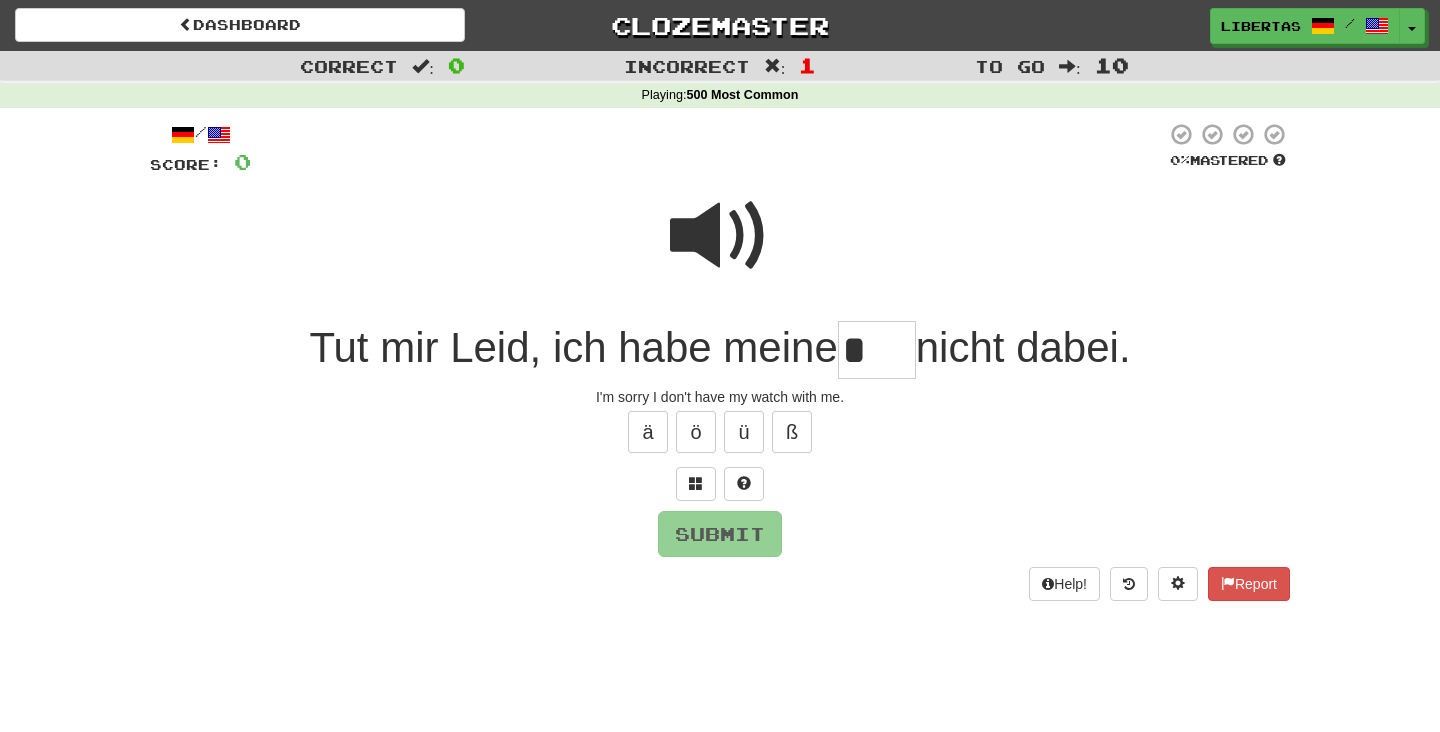 type on "*" 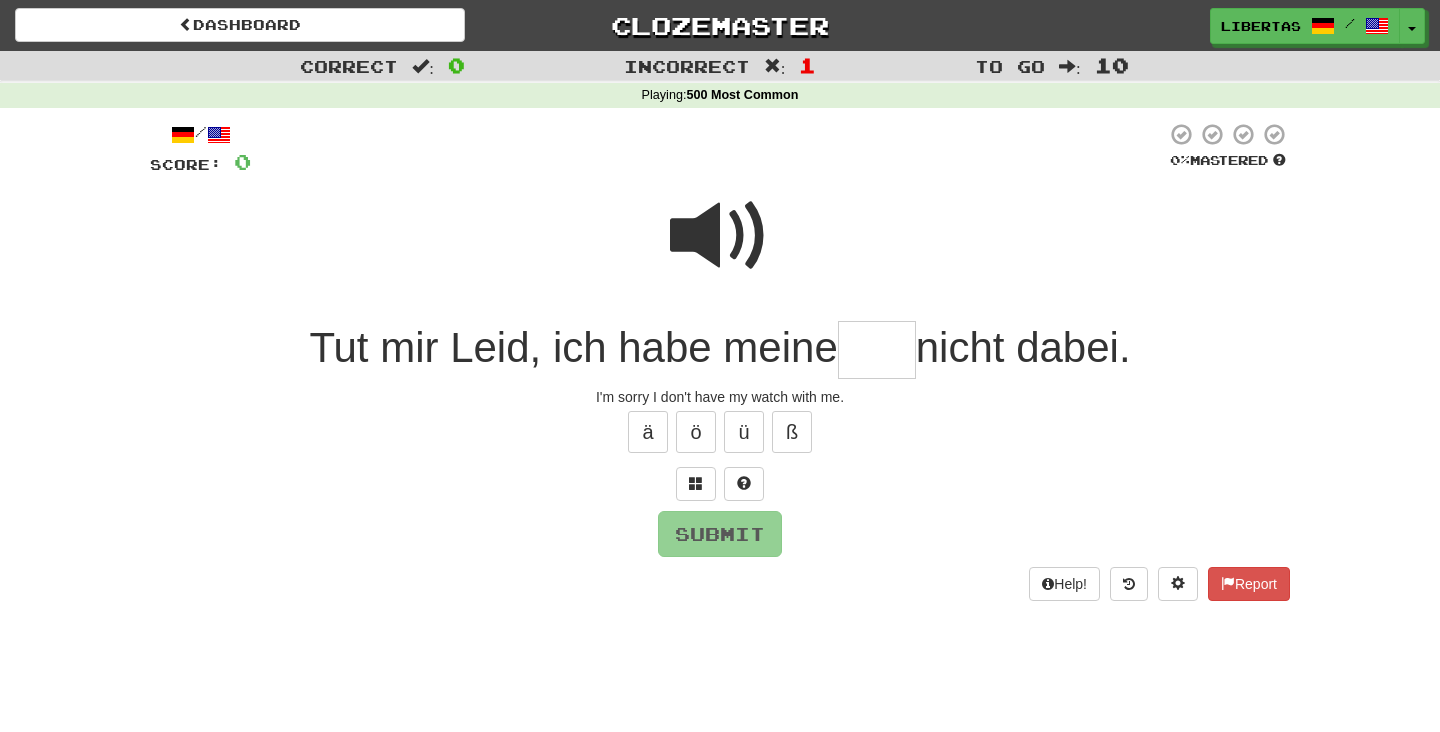 type on "*" 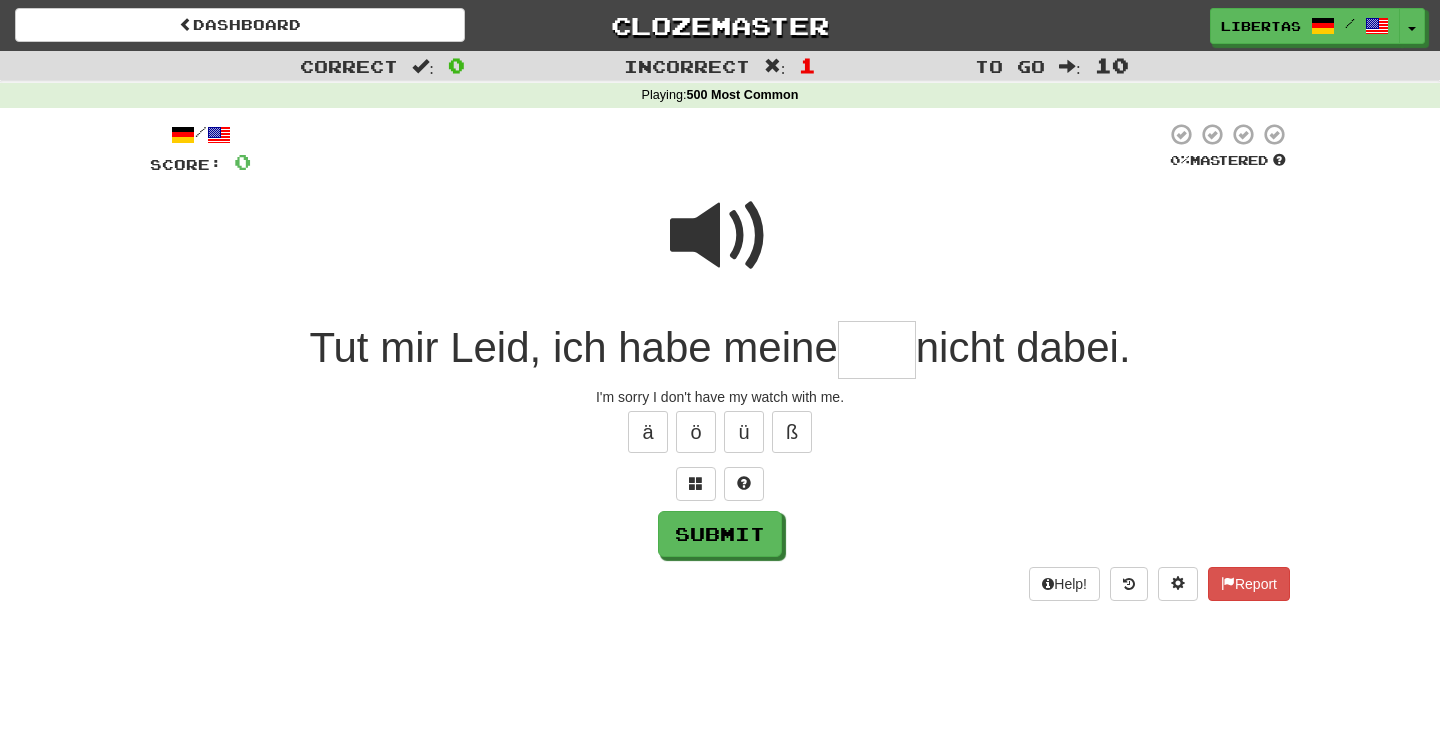 type on "*" 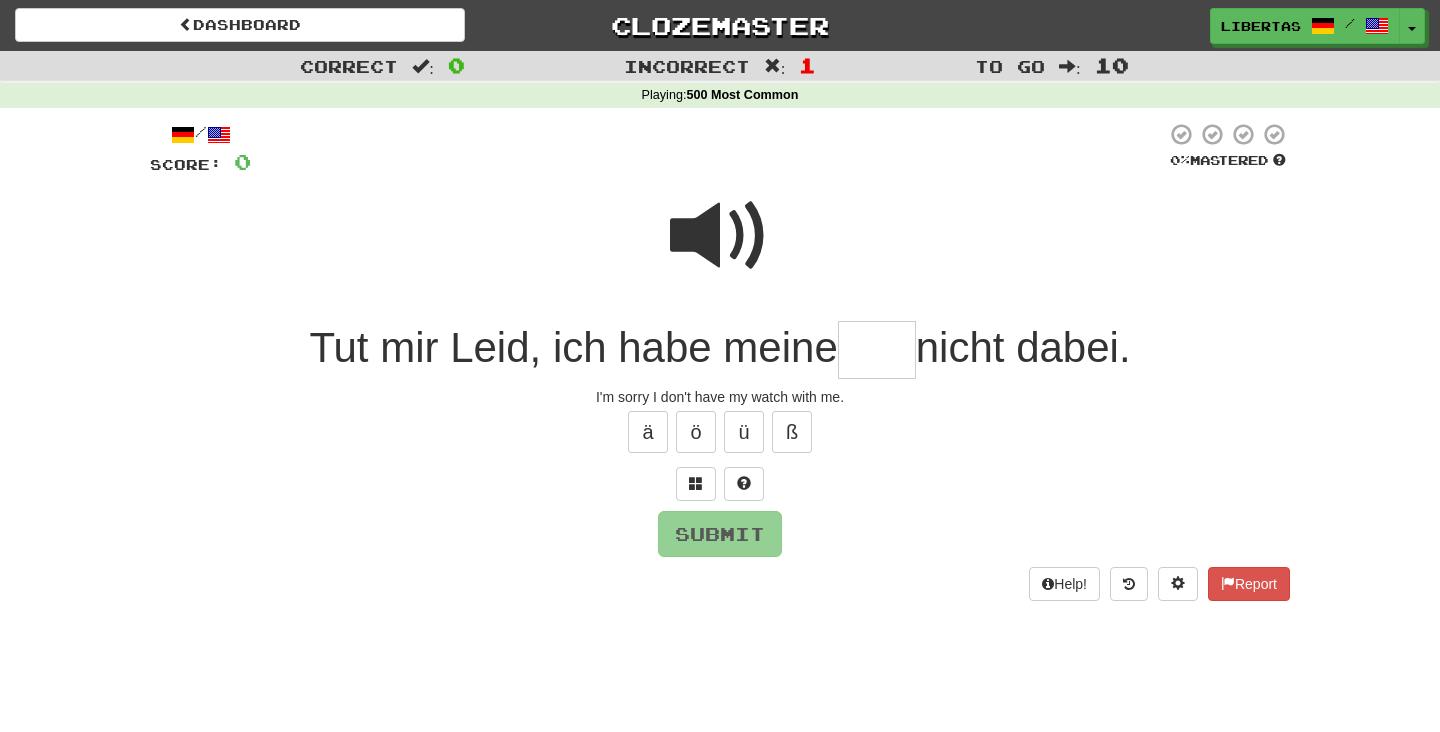 type on "*" 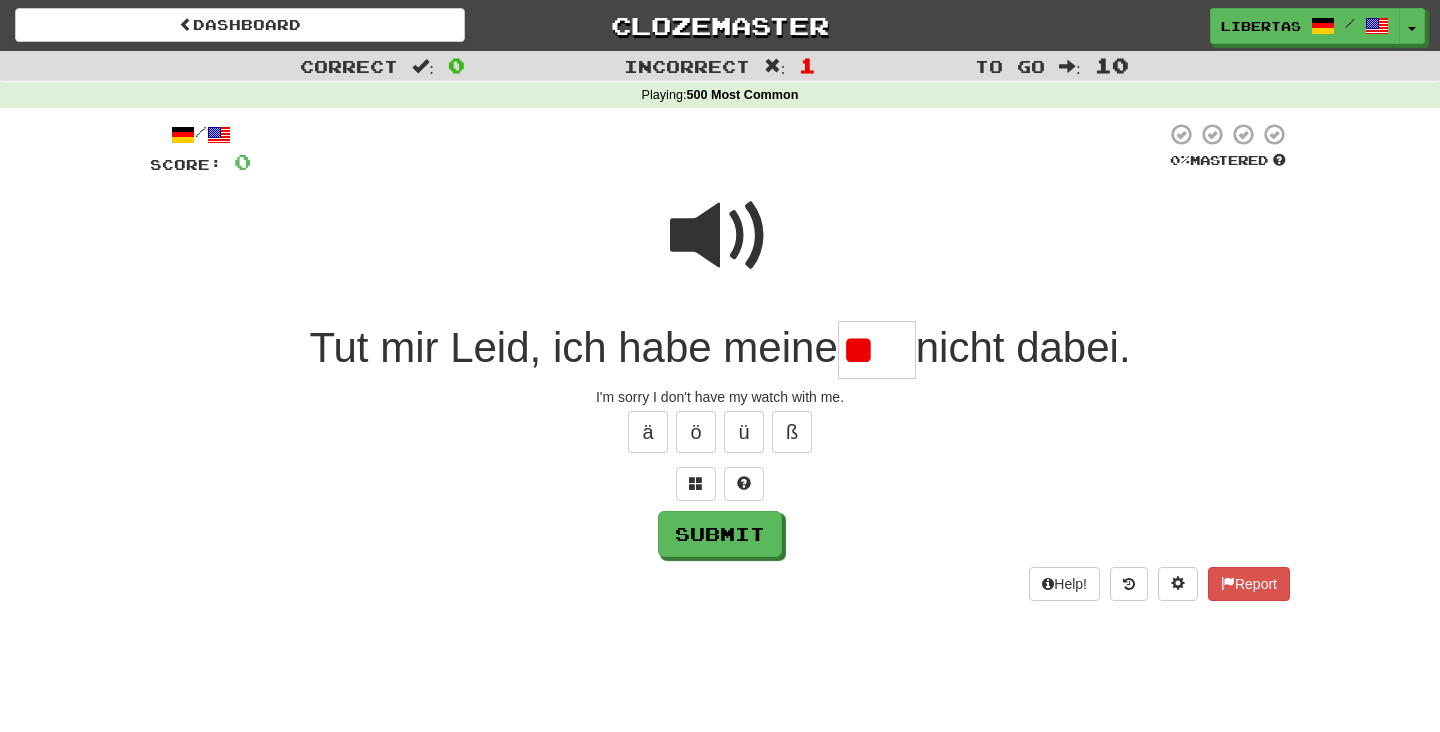 type on "*" 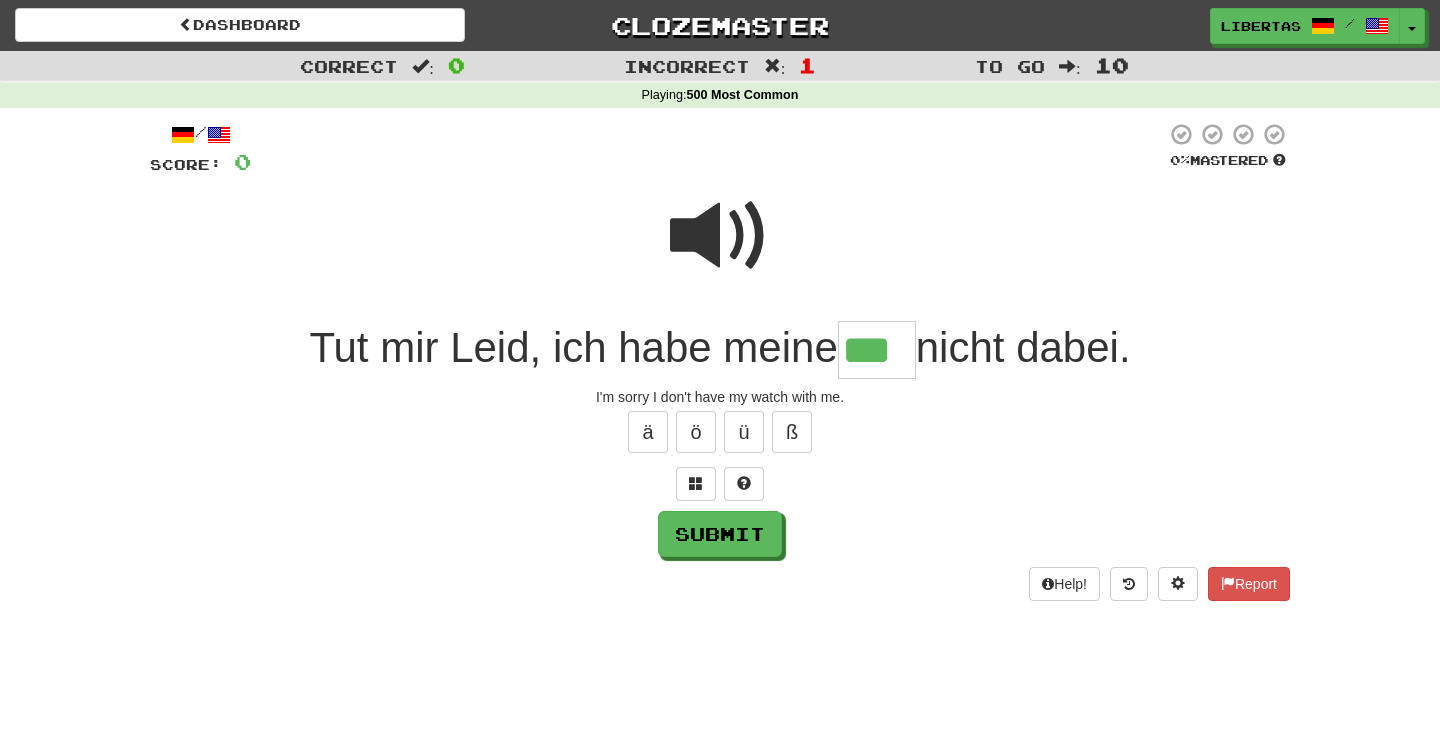 type on "***" 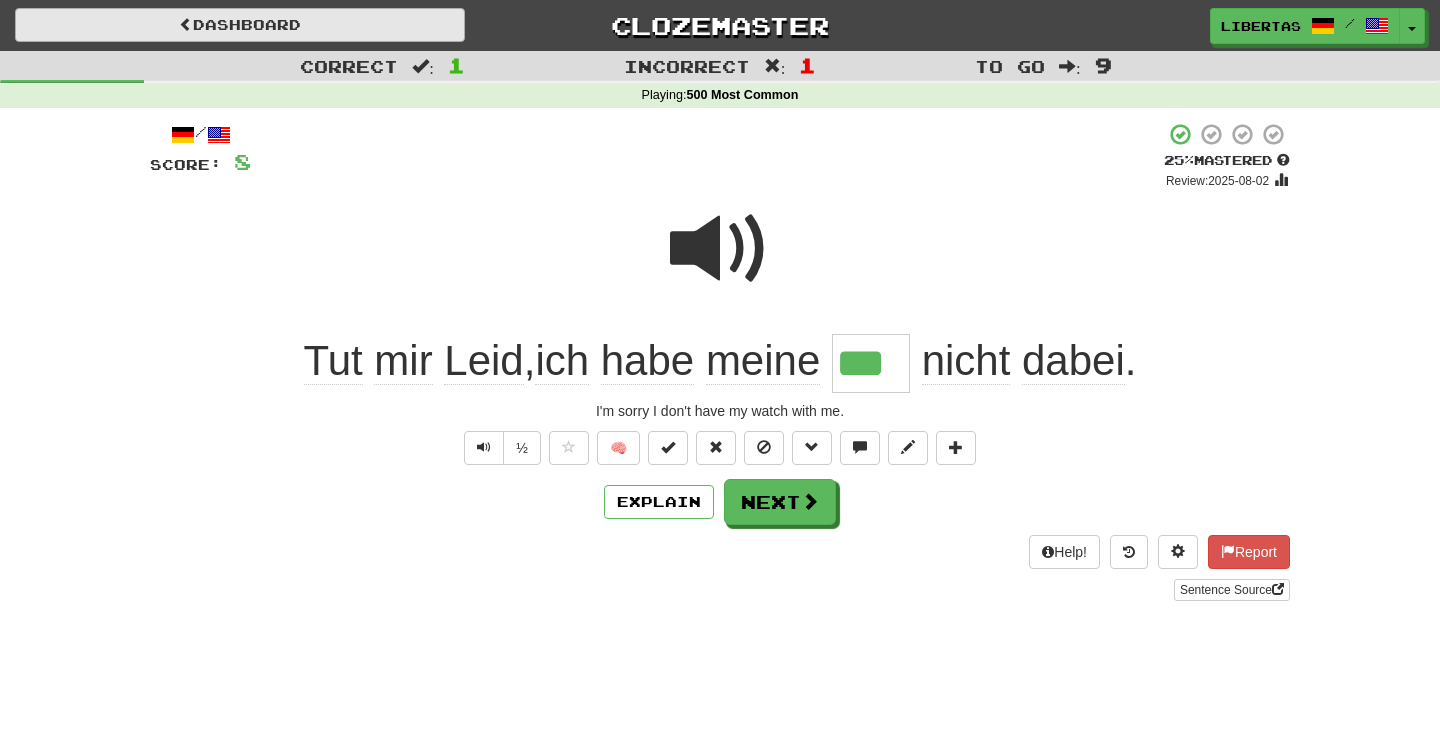 click on "Dashboard" at bounding box center [240, 25] 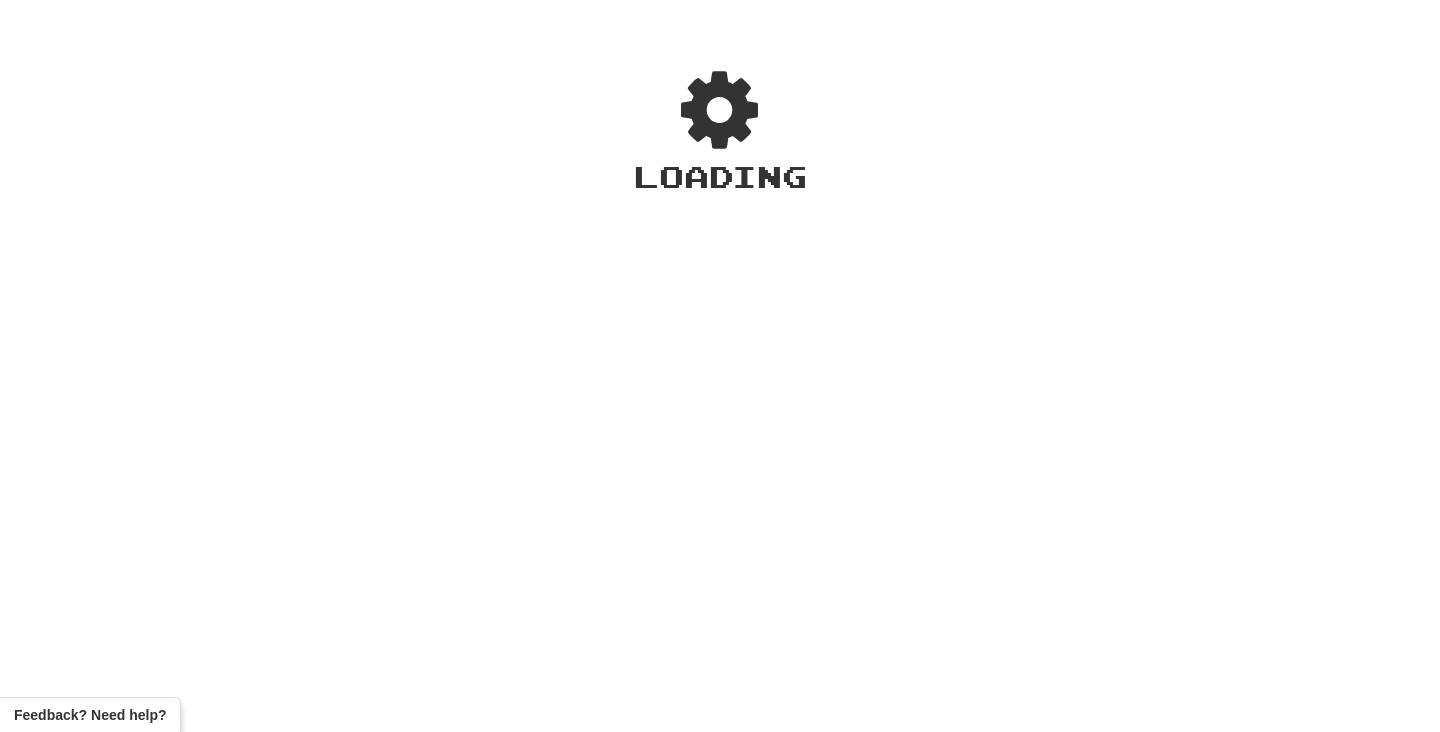 scroll, scrollTop: 0, scrollLeft: 0, axis: both 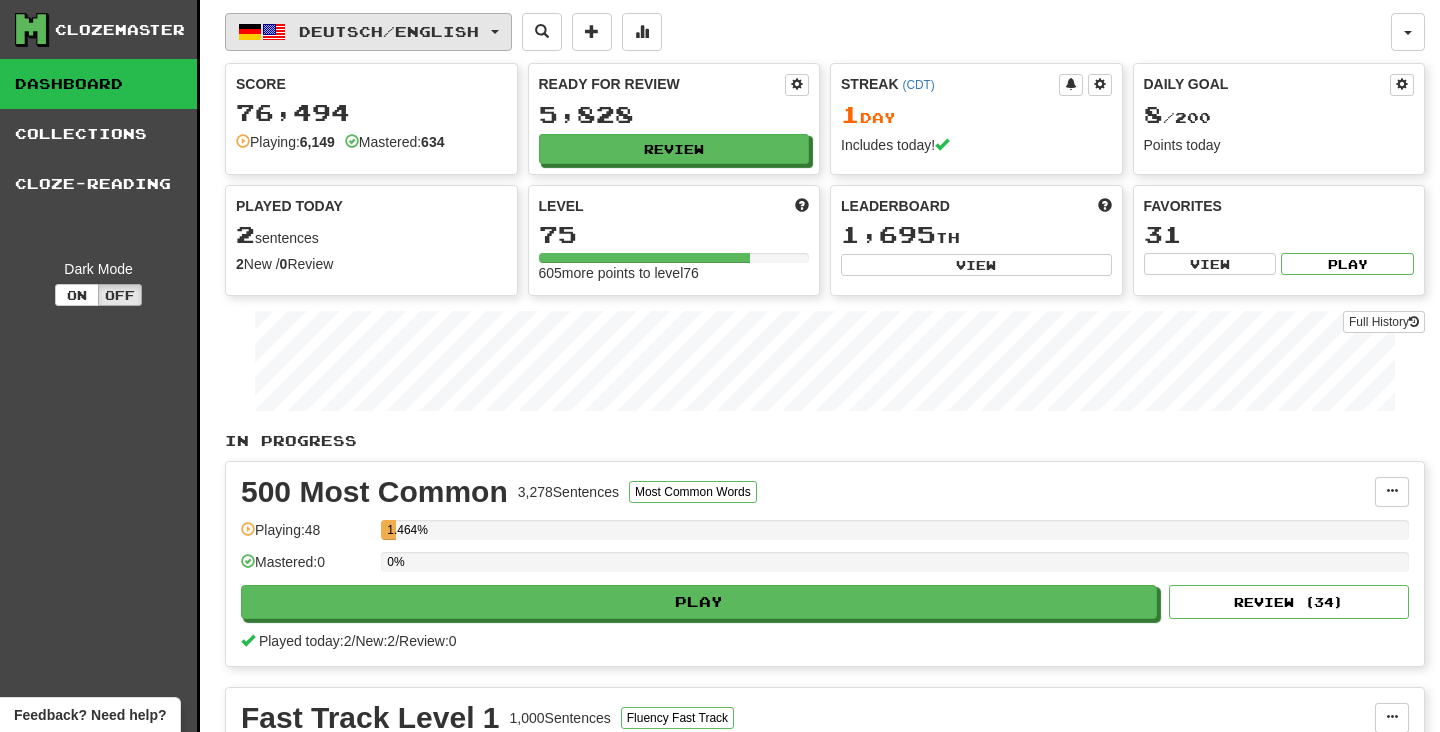 click on "Deutsch  /  English" at bounding box center [389, 31] 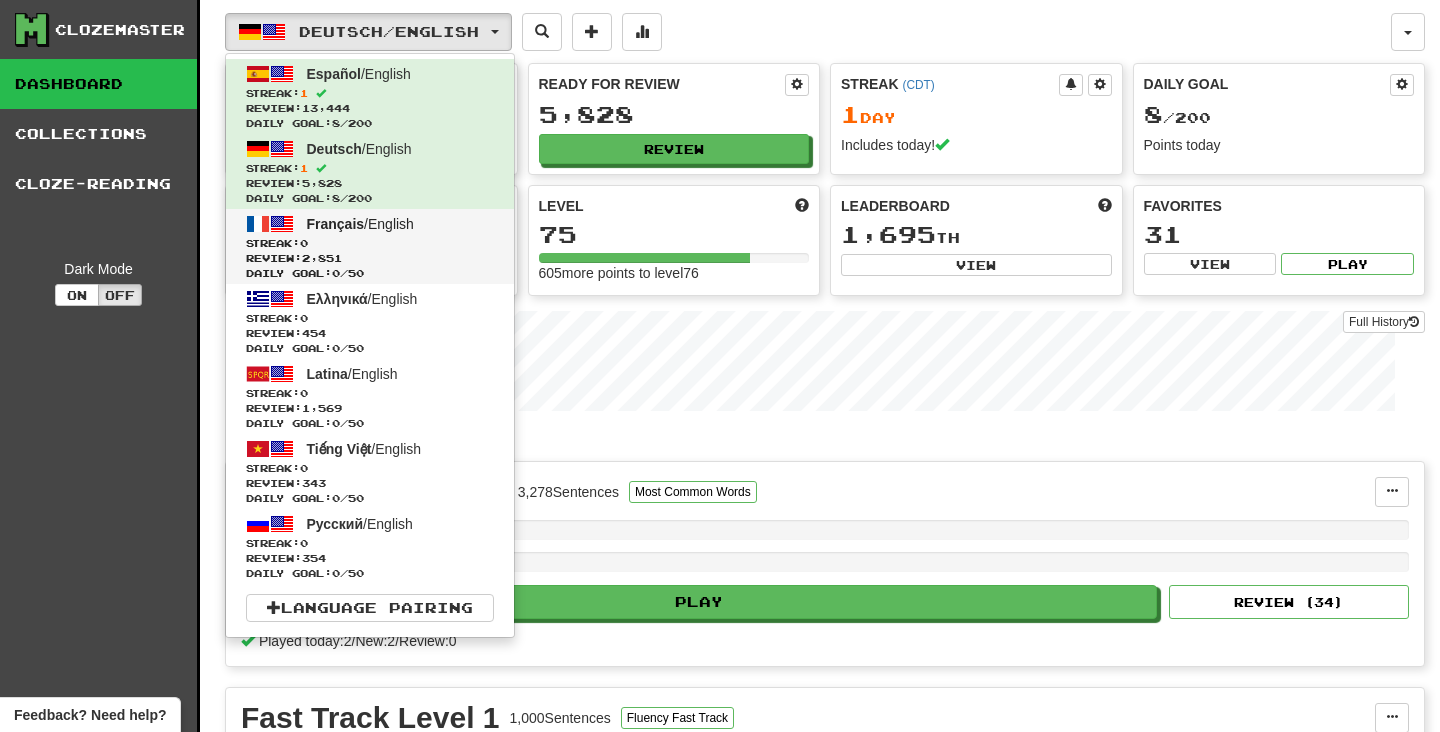 click on "Review:  2,851" at bounding box center (370, 258) 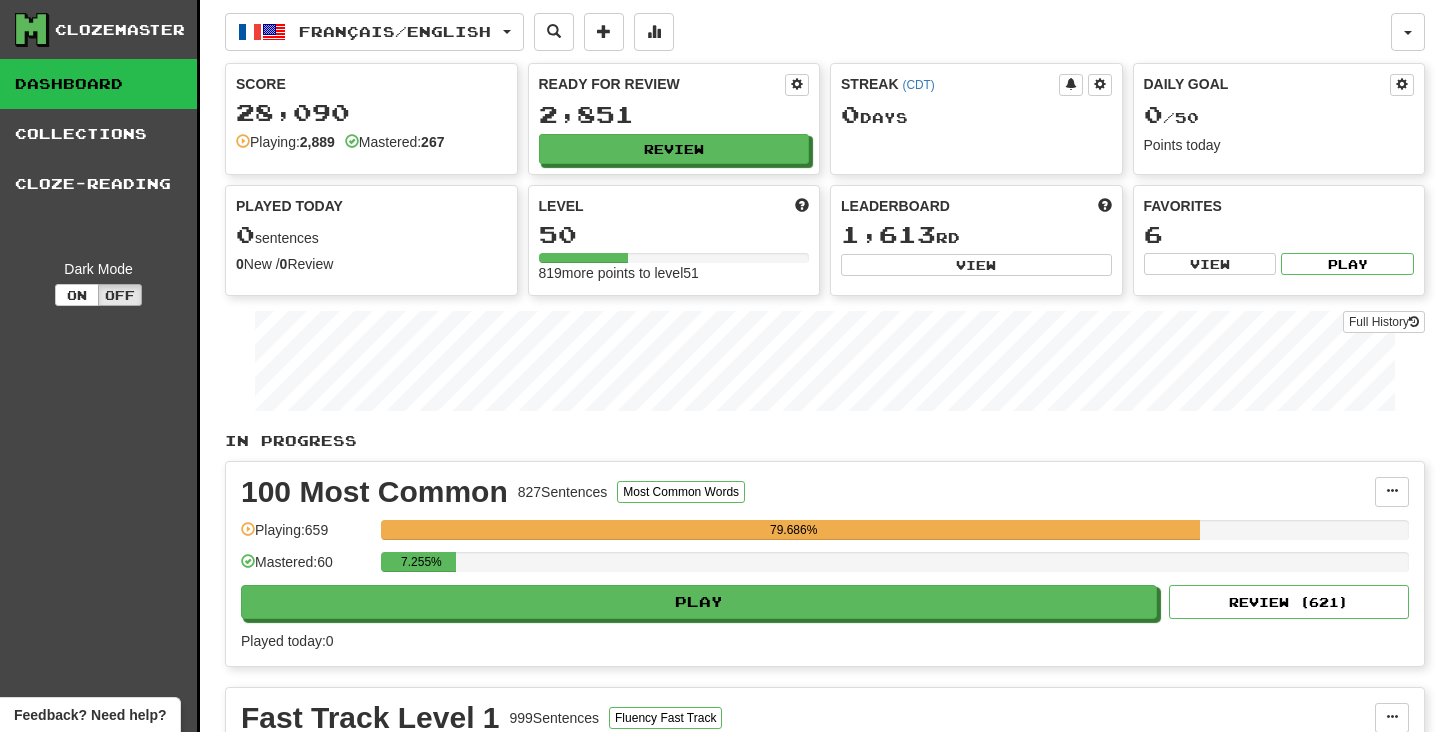 scroll, scrollTop: 0, scrollLeft: 0, axis: both 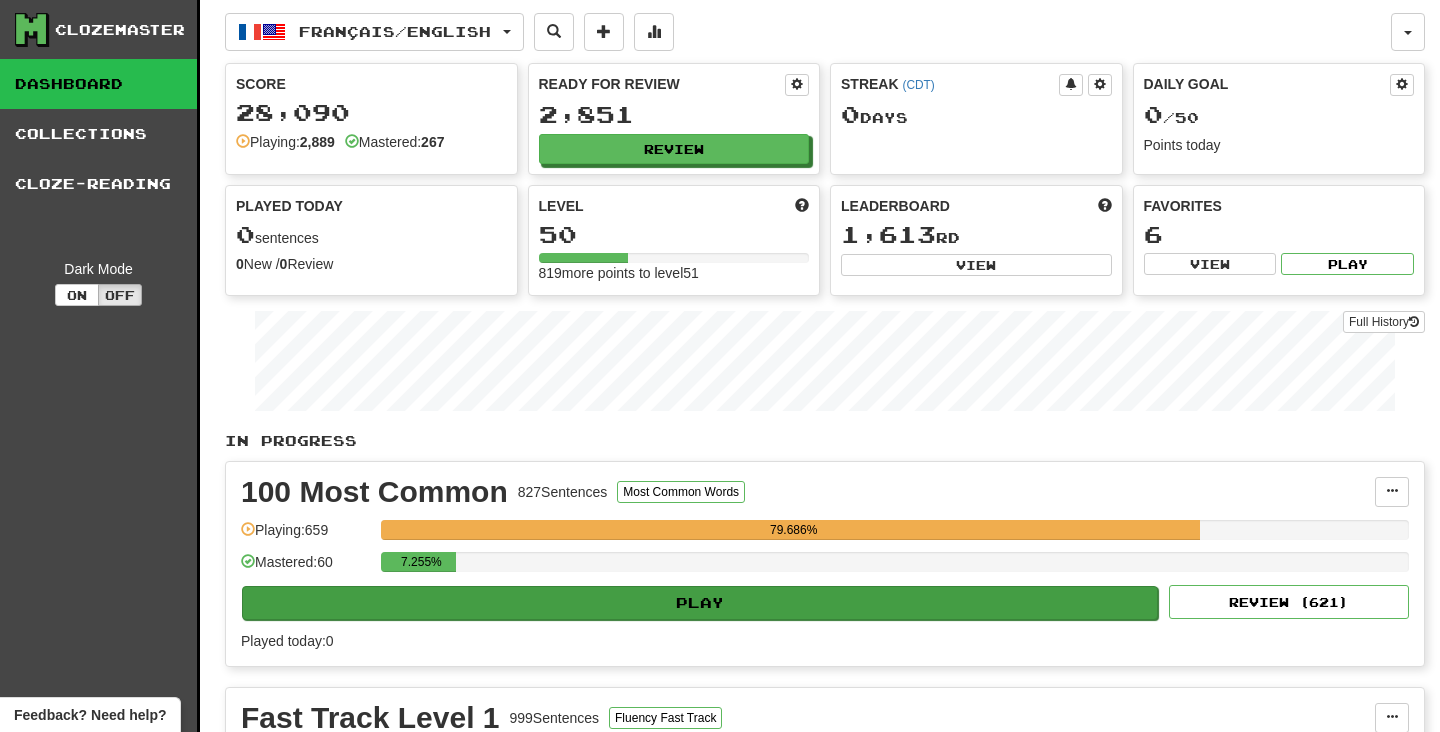 click on "Play" at bounding box center [700, 603] 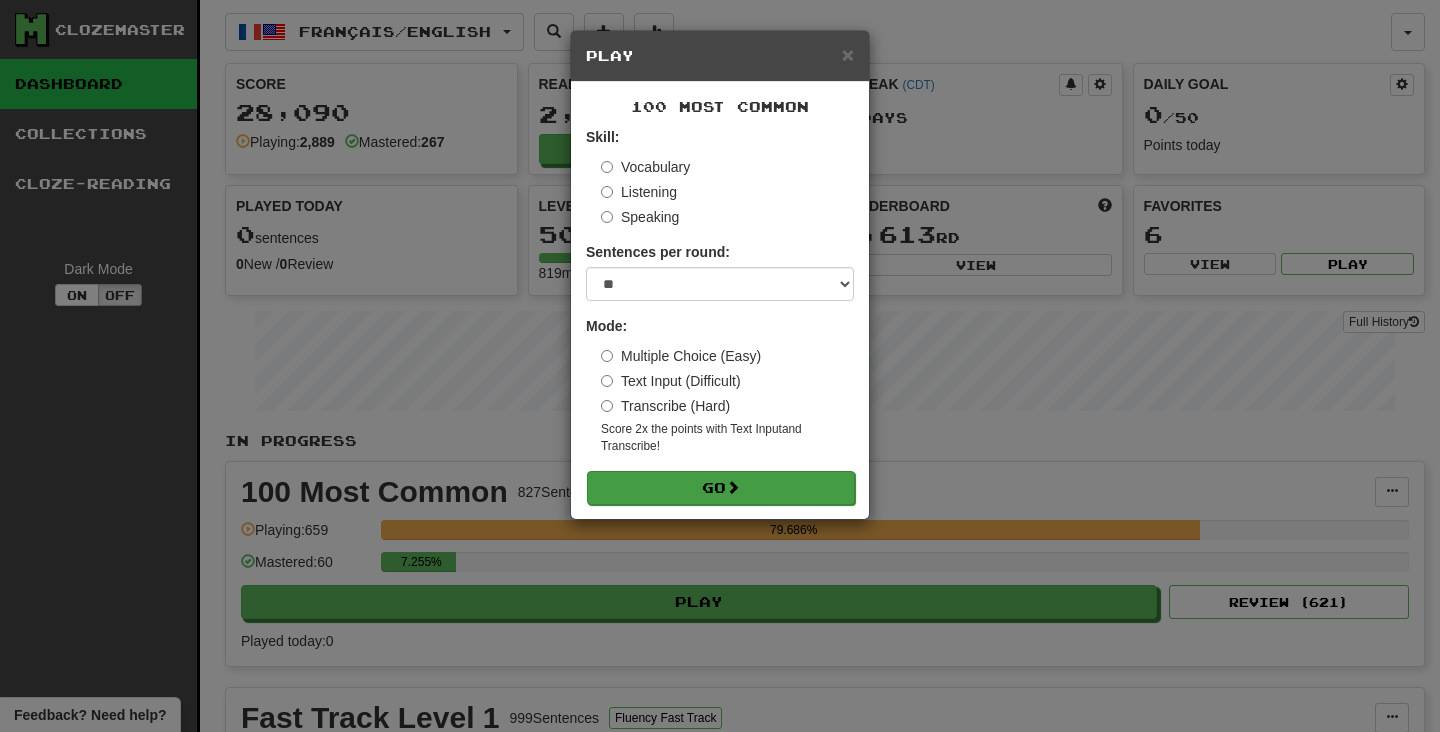 click on "Go" at bounding box center (721, 488) 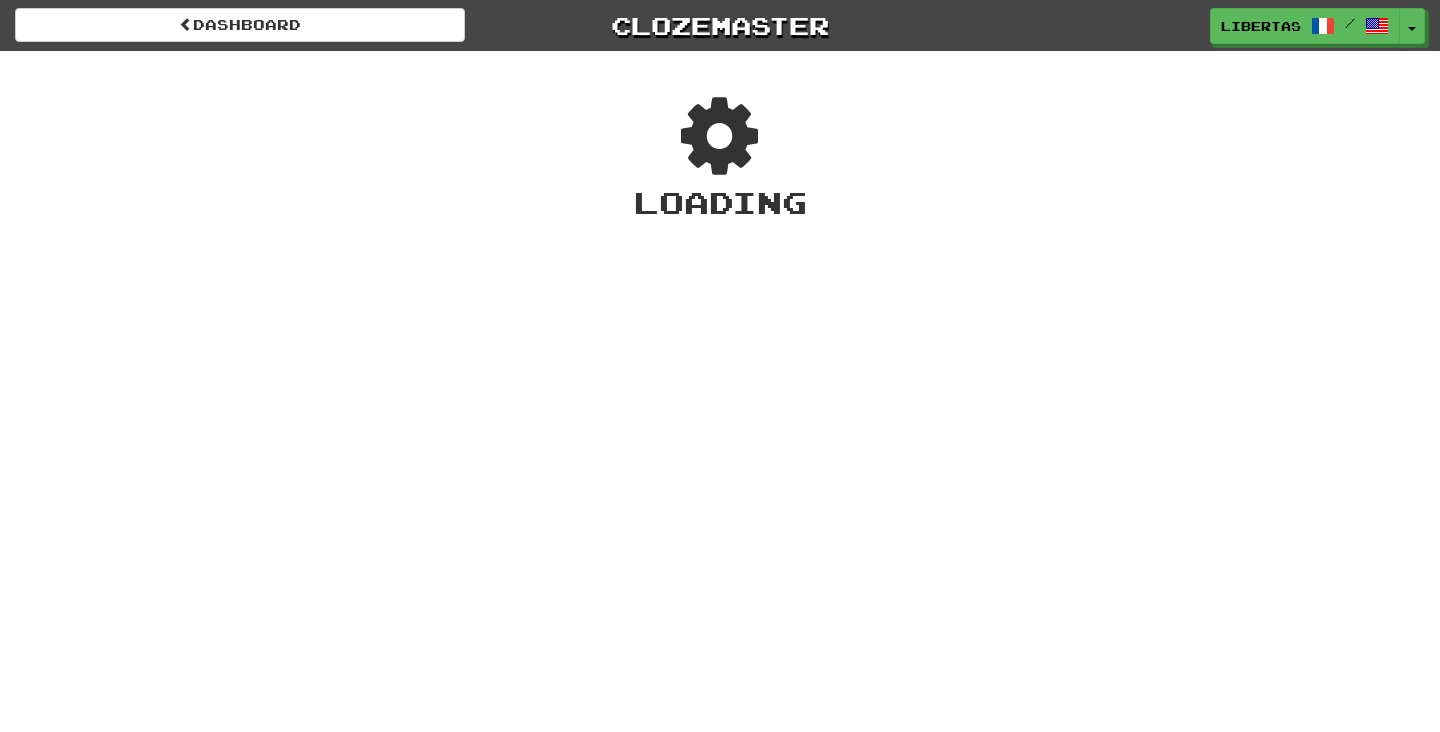 scroll, scrollTop: 0, scrollLeft: 0, axis: both 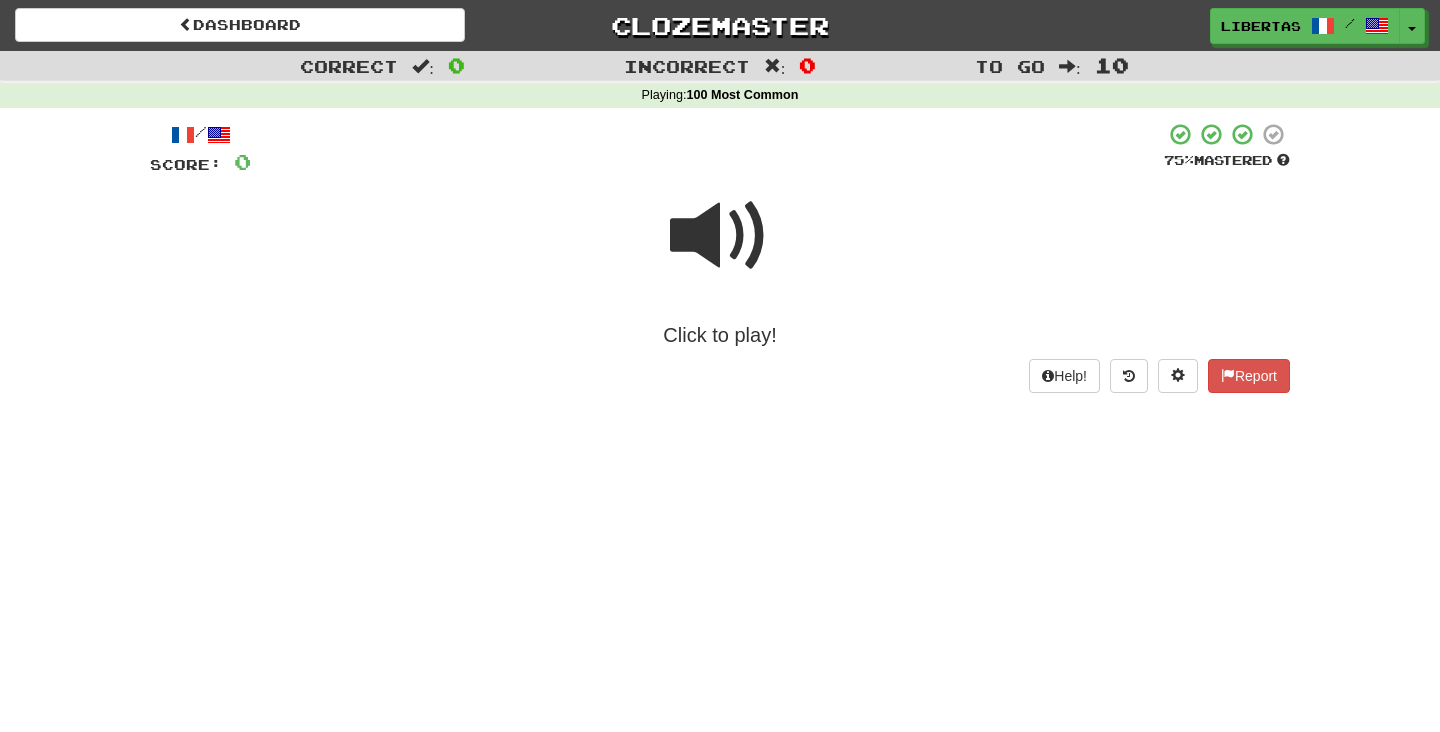 click at bounding box center (720, 236) 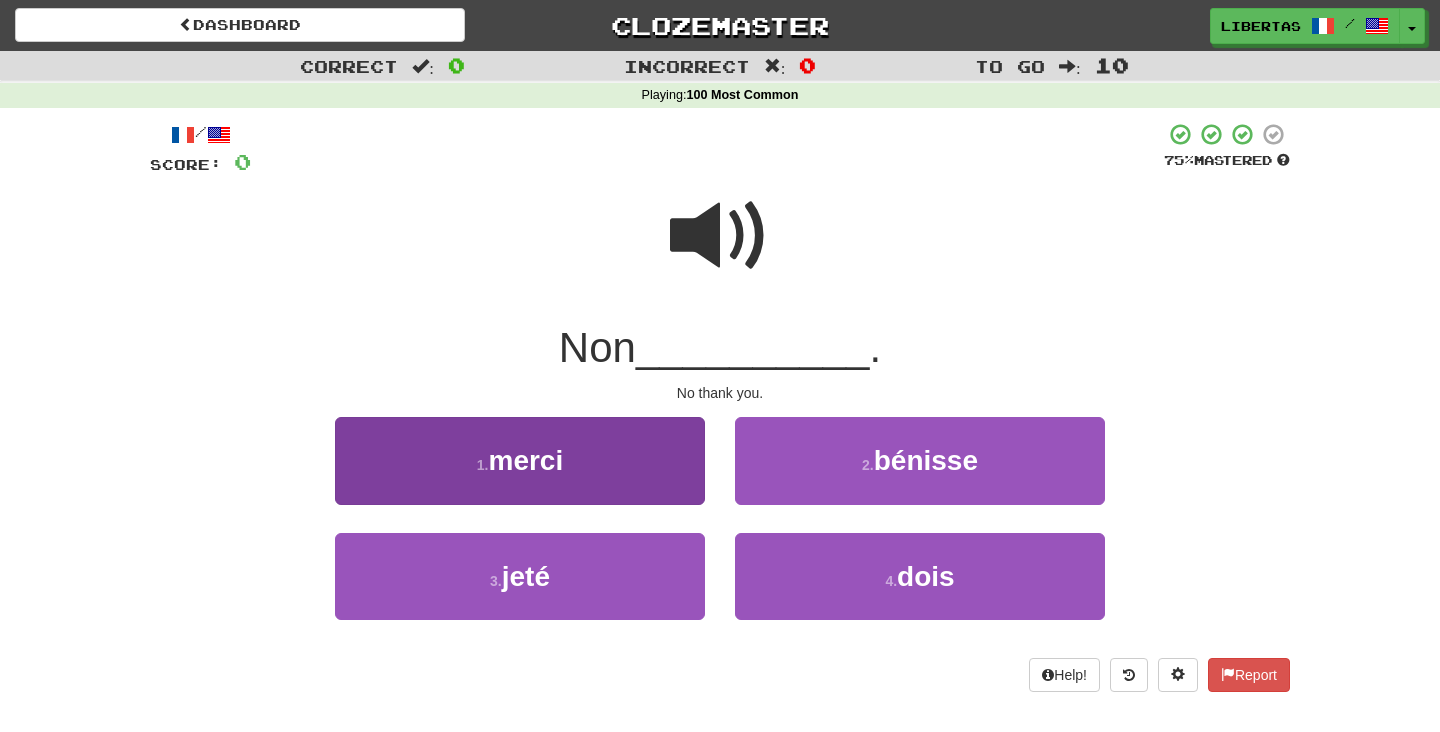 click on "1 .  merci" at bounding box center [520, 460] 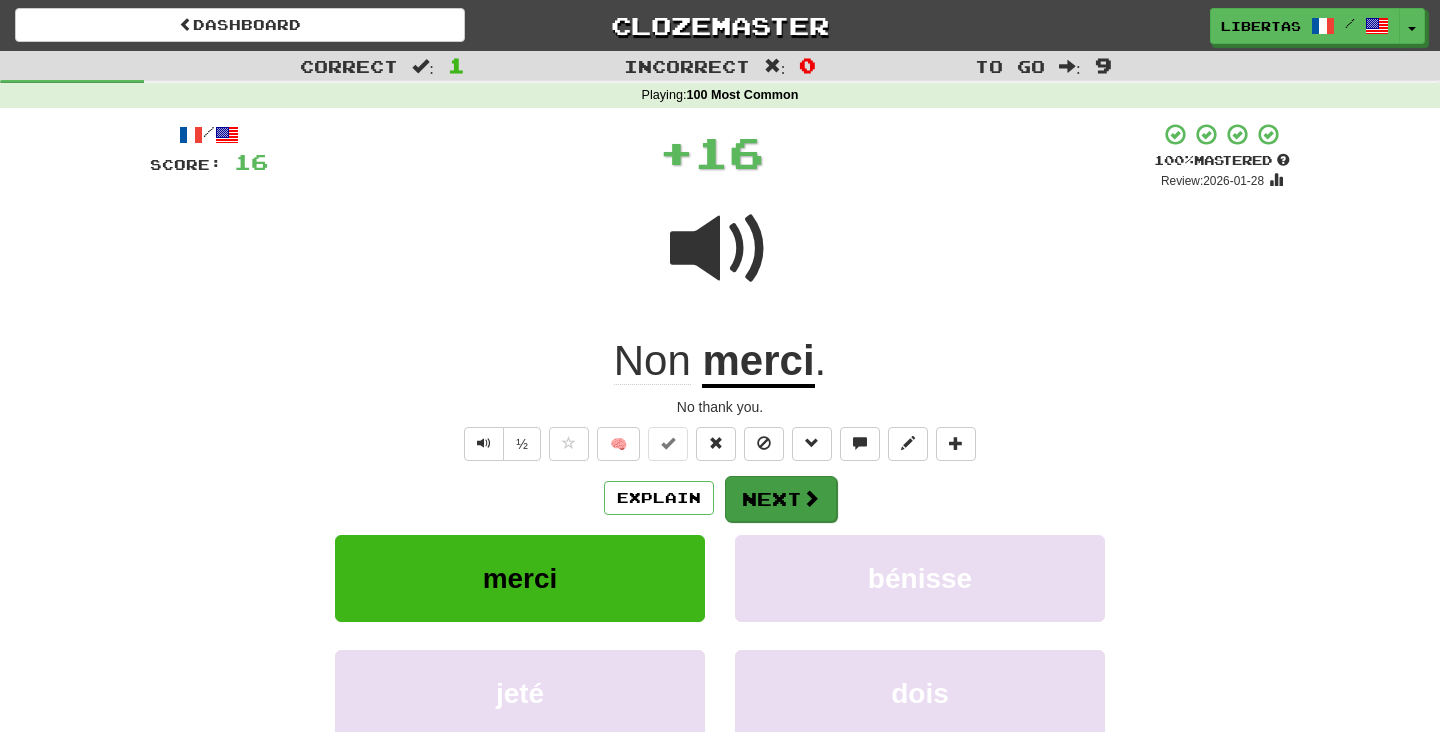 click on "Next" at bounding box center [781, 499] 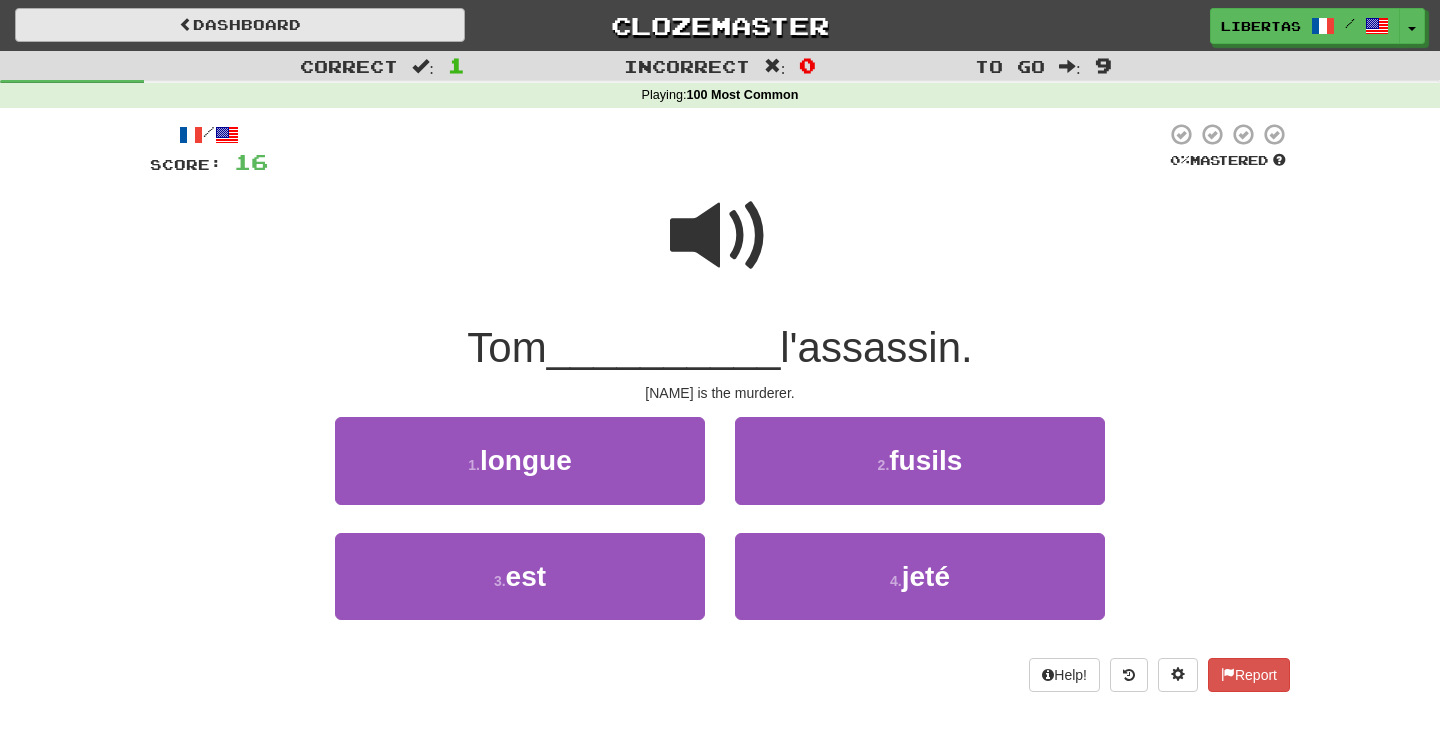 click on "Dashboard" at bounding box center [240, 25] 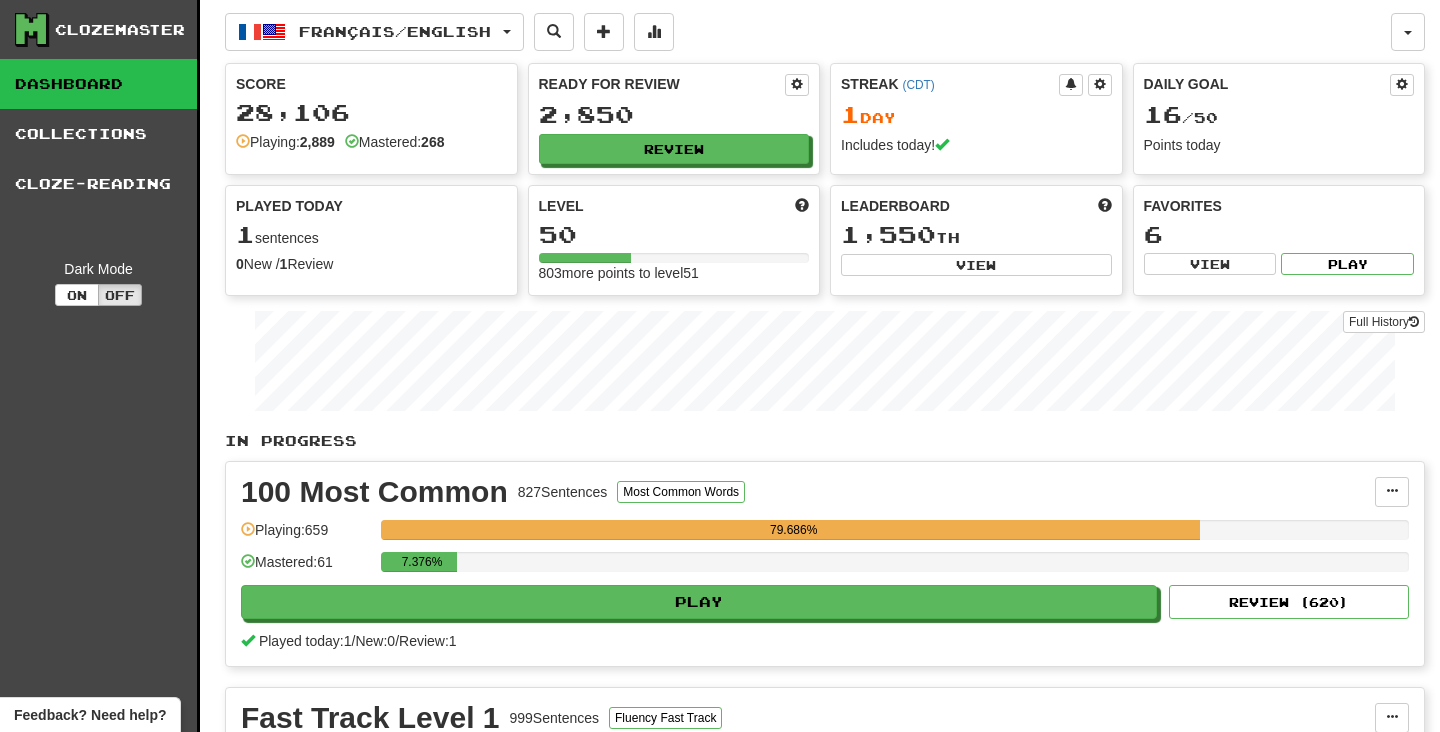 scroll, scrollTop: 0, scrollLeft: 0, axis: both 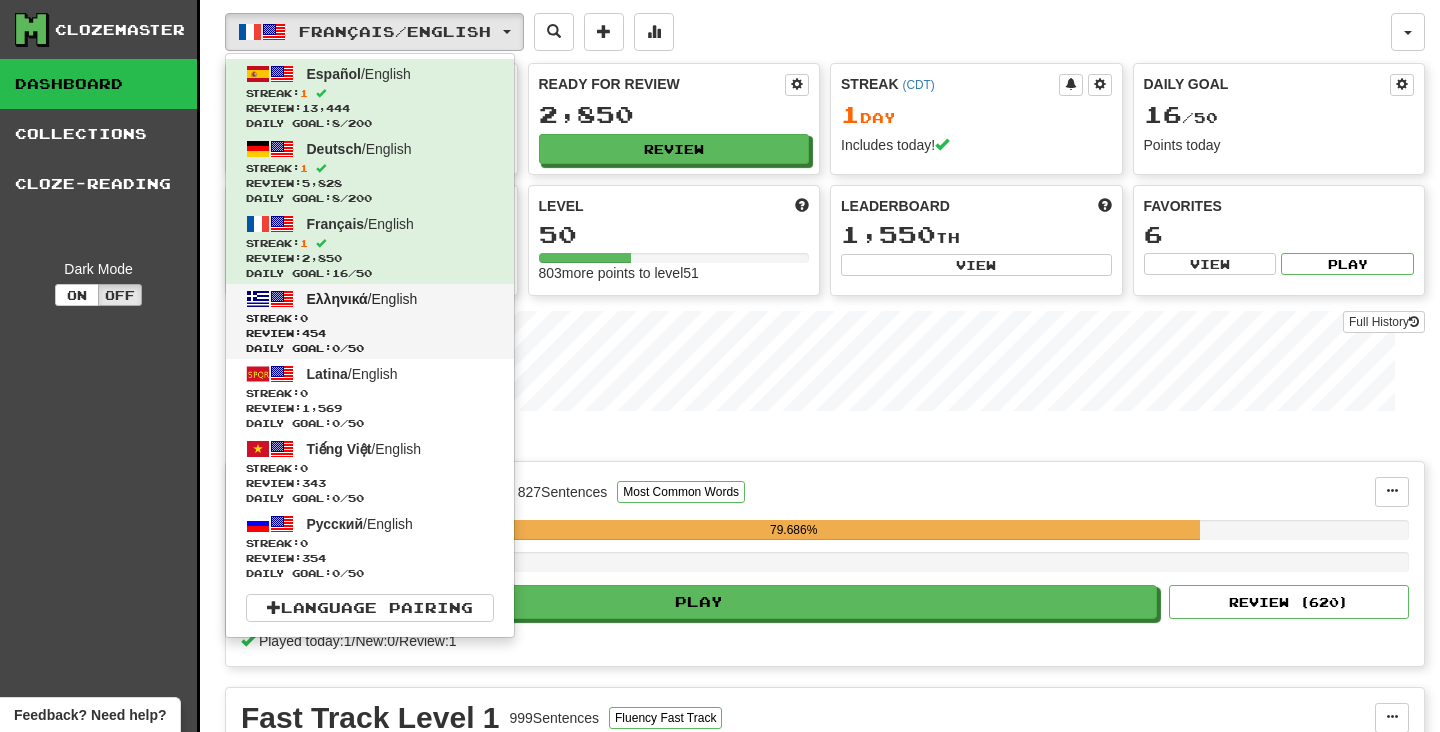 click on "Review:  454" at bounding box center [370, 333] 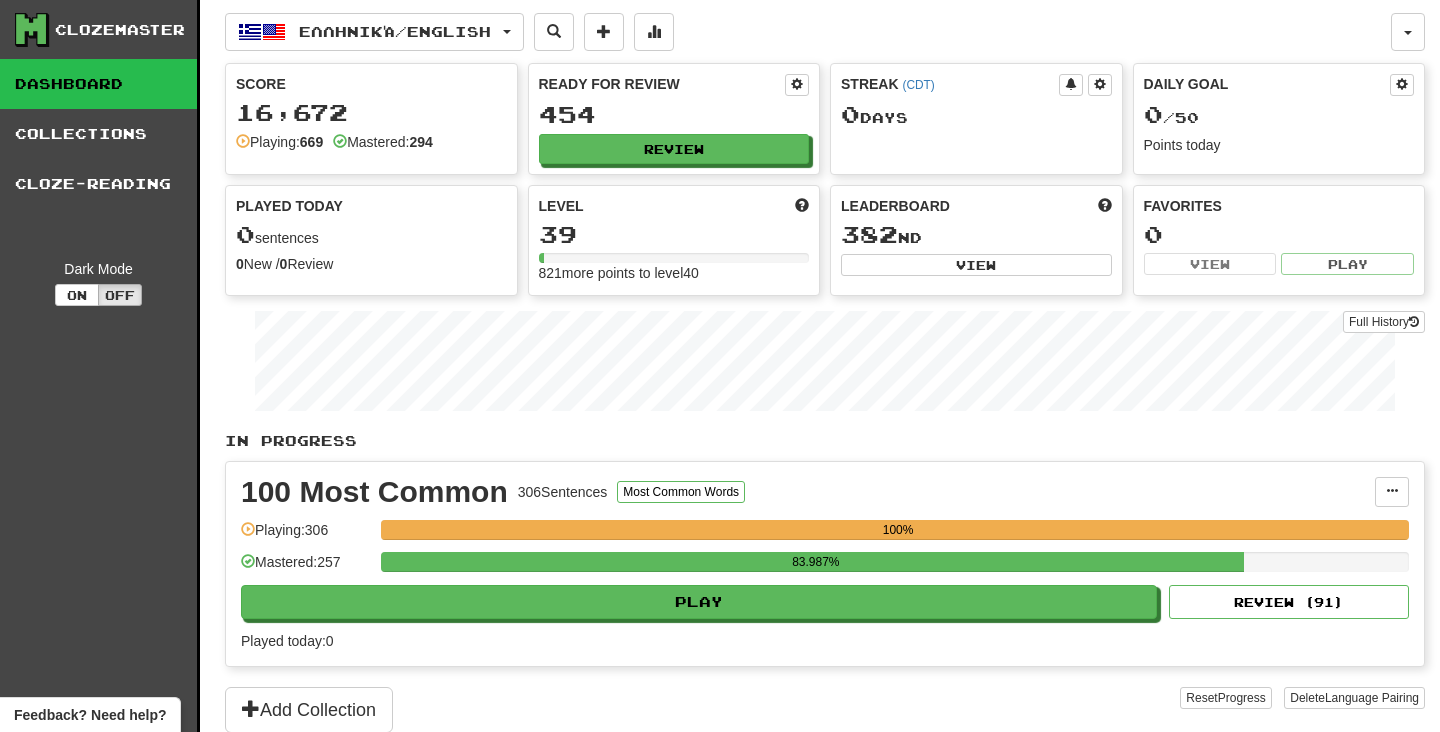 scroll, scrollTop: 0, scrollLeft: 0, axis: both 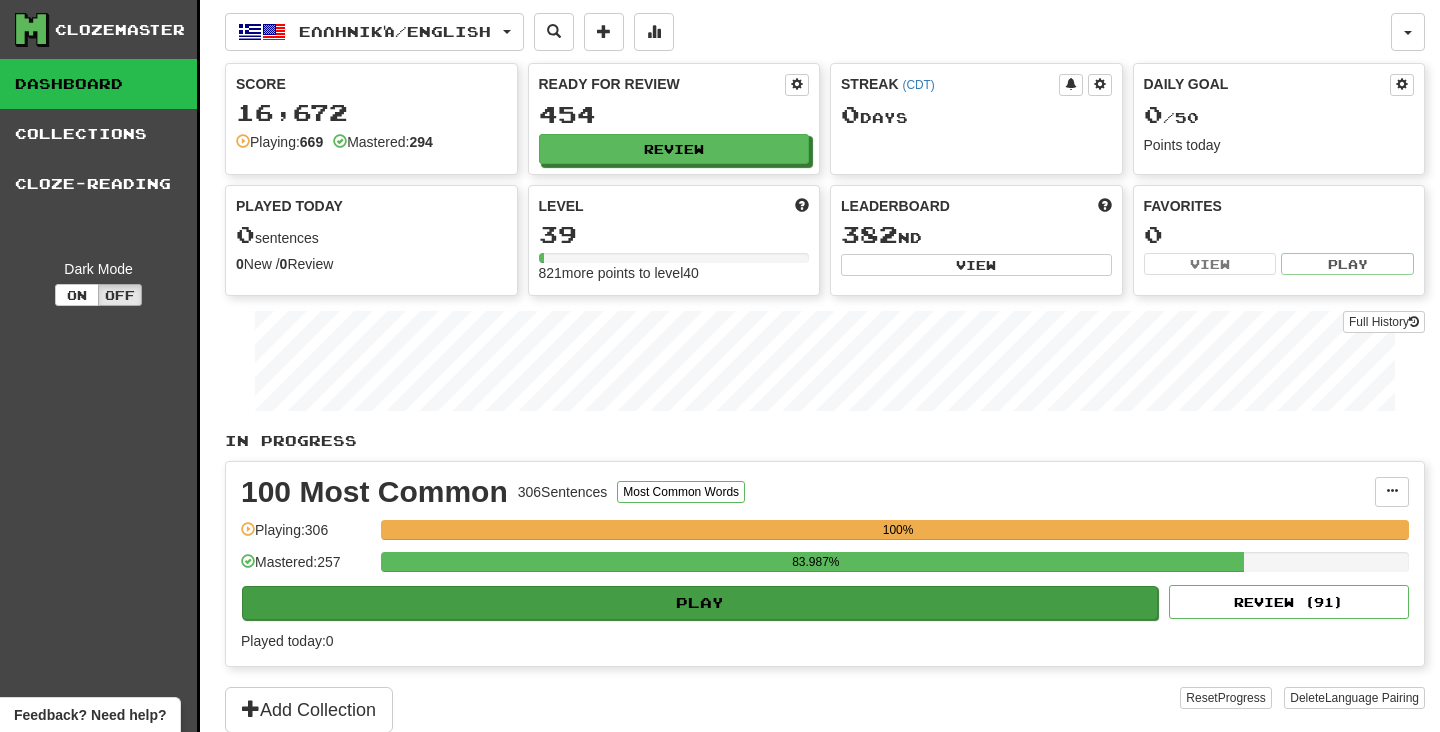 click on "Play" at bounding box center (700, 603) 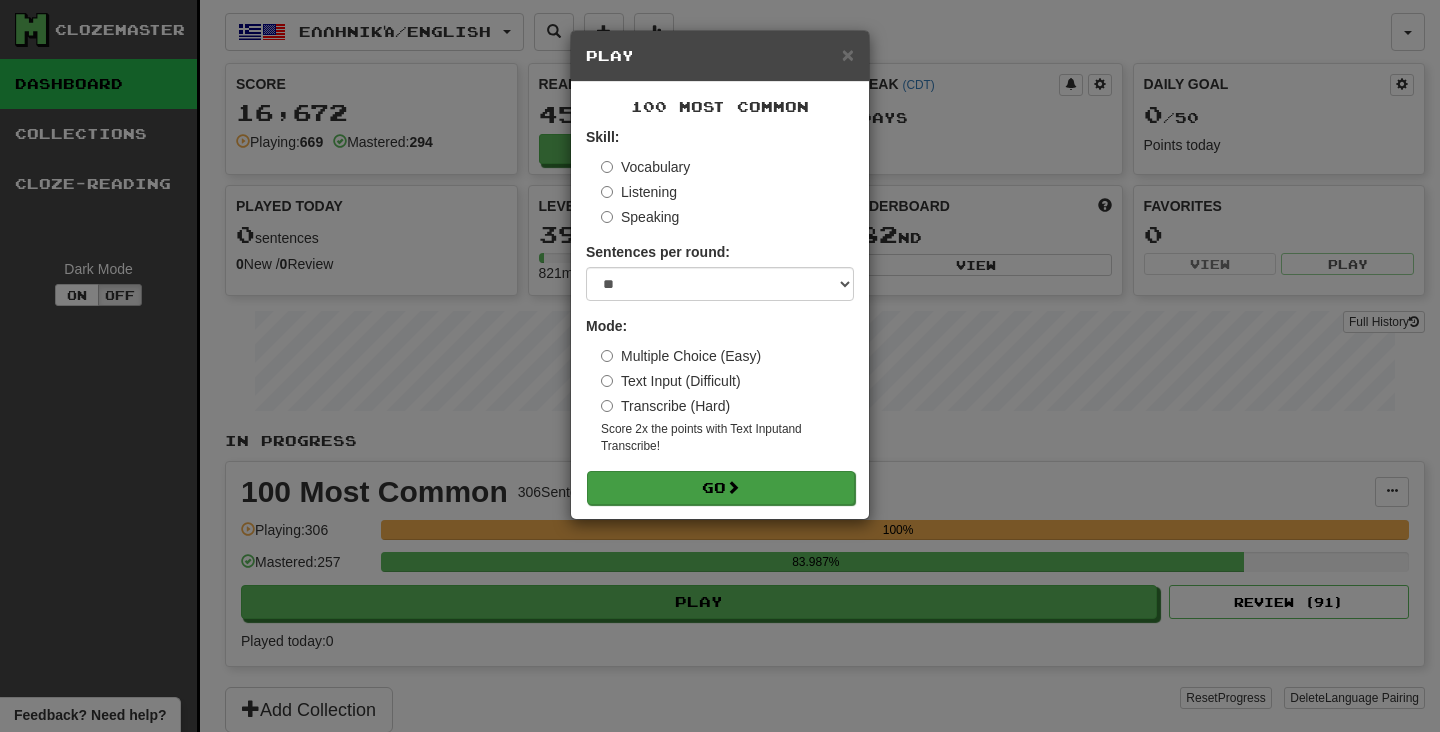 click on "Go" at bounding box center (721, 488) 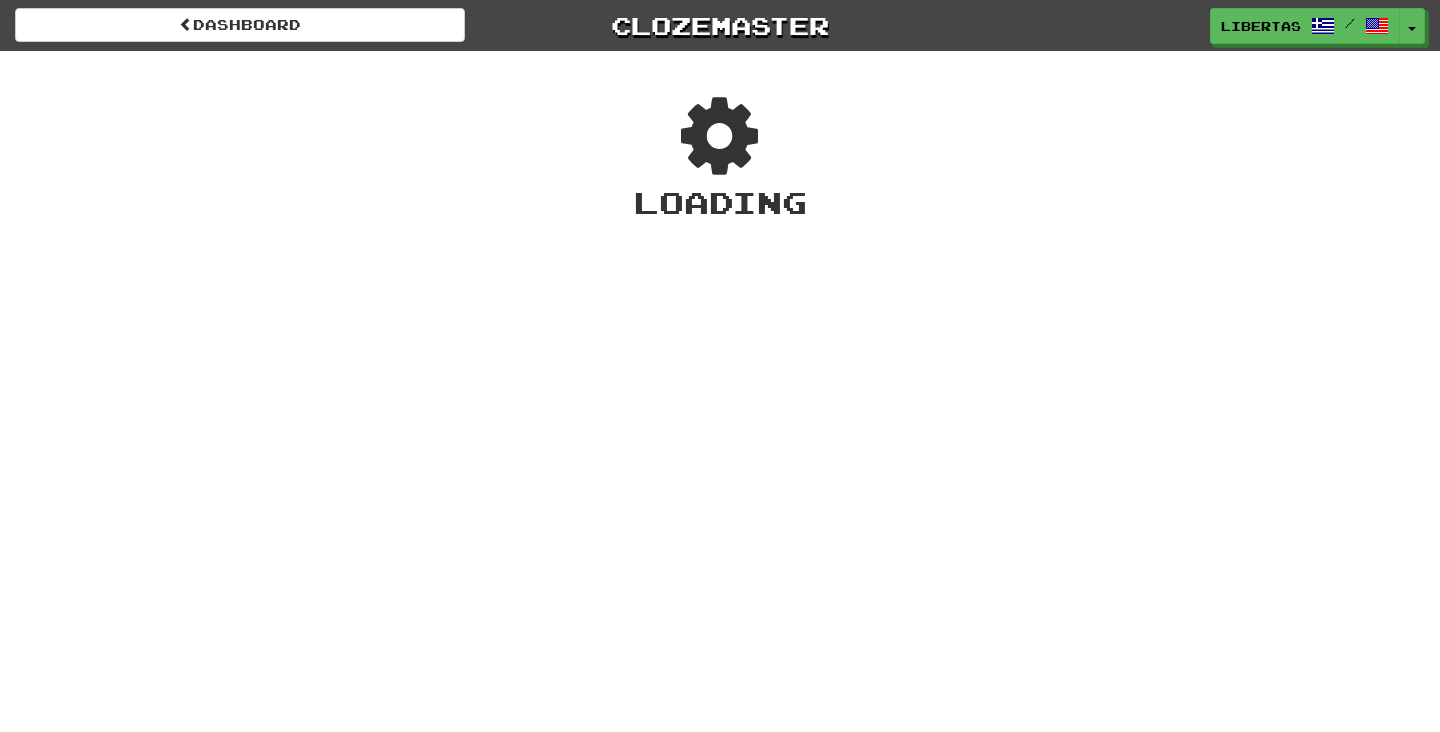 scroll, scrollTop: 0, scrollLeft: 0, axis: both 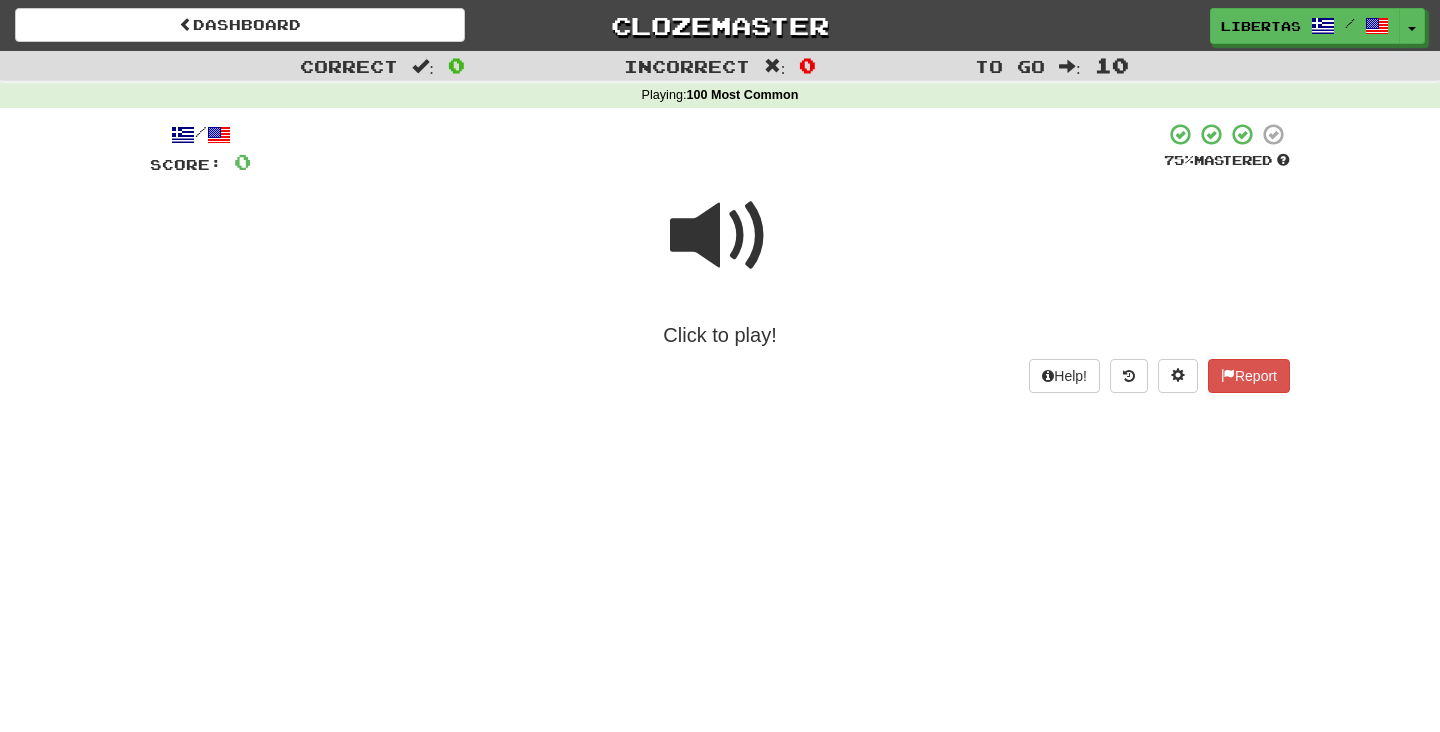 click at bounding box center [720, 236] 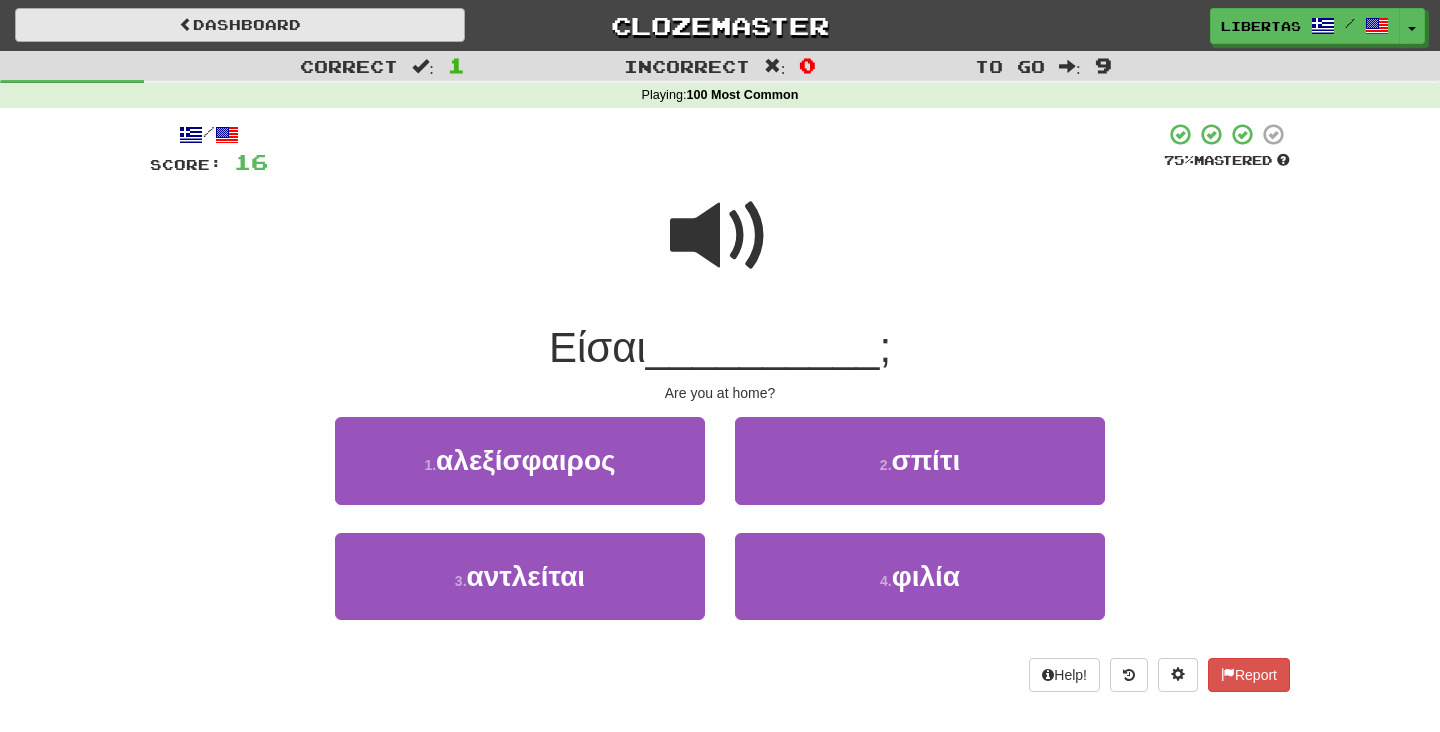 click on "Dashboard" at bounding box center (240, 25) 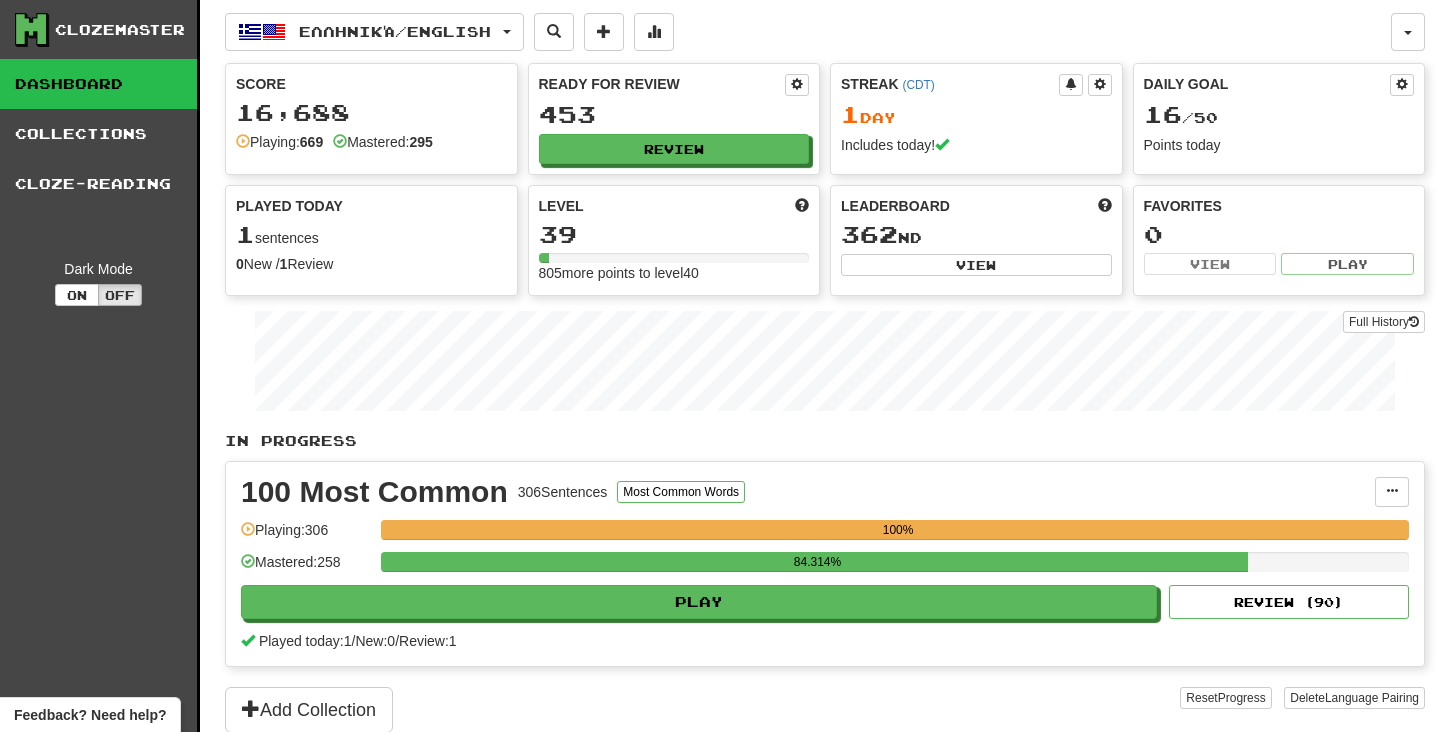 scroll, scrollTop: 0, scrollLeft: 0, axis: both 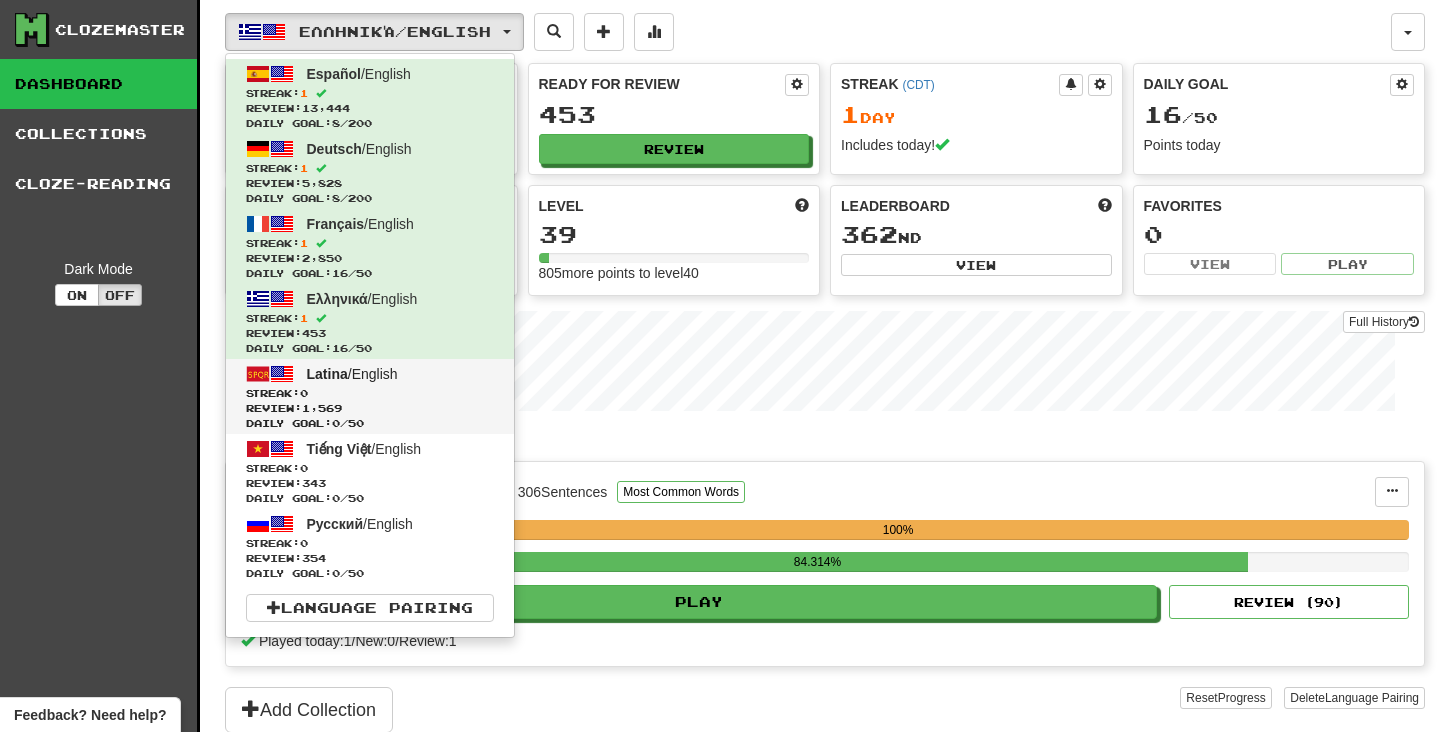 click on "Streak:  0" at bounding box center (370, 393) 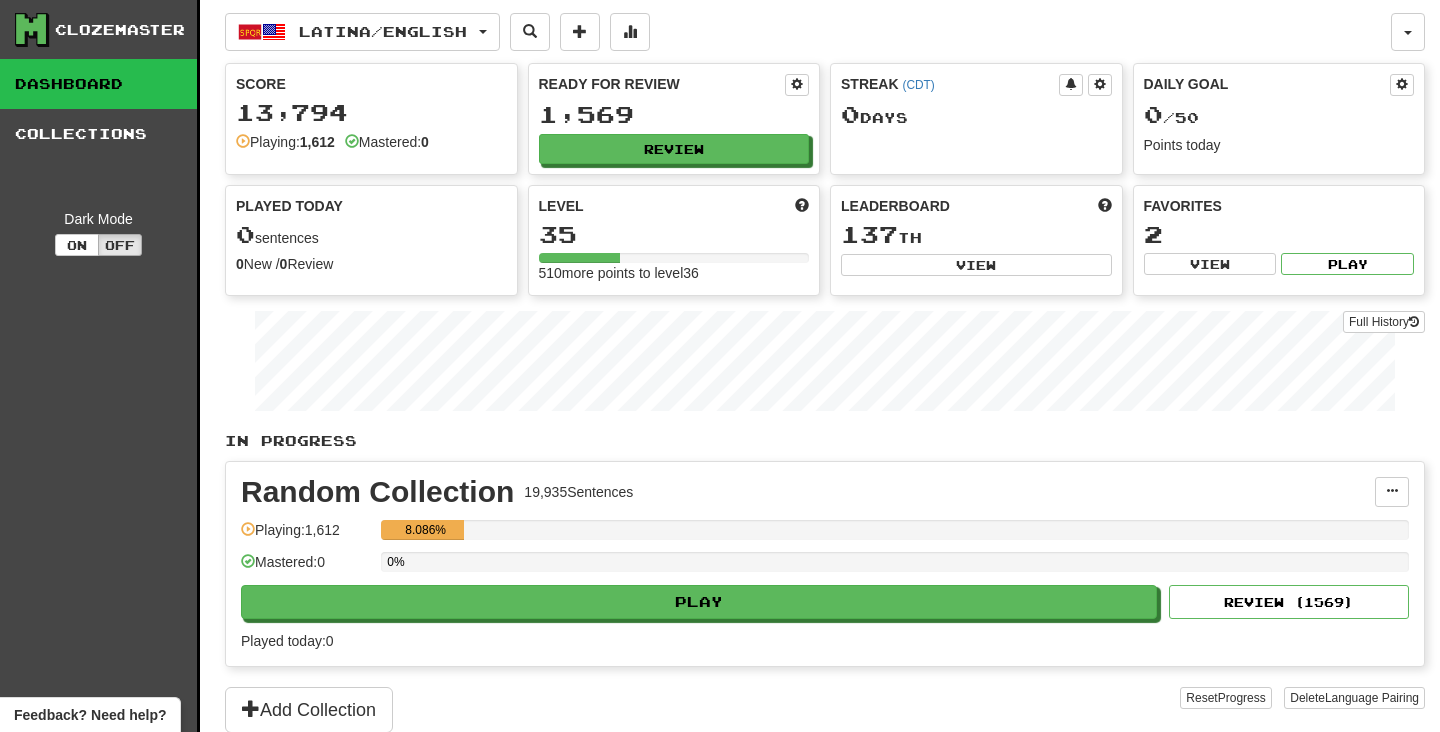 scroll, scrollTop: 0, scrollLeft: 0, axis: both 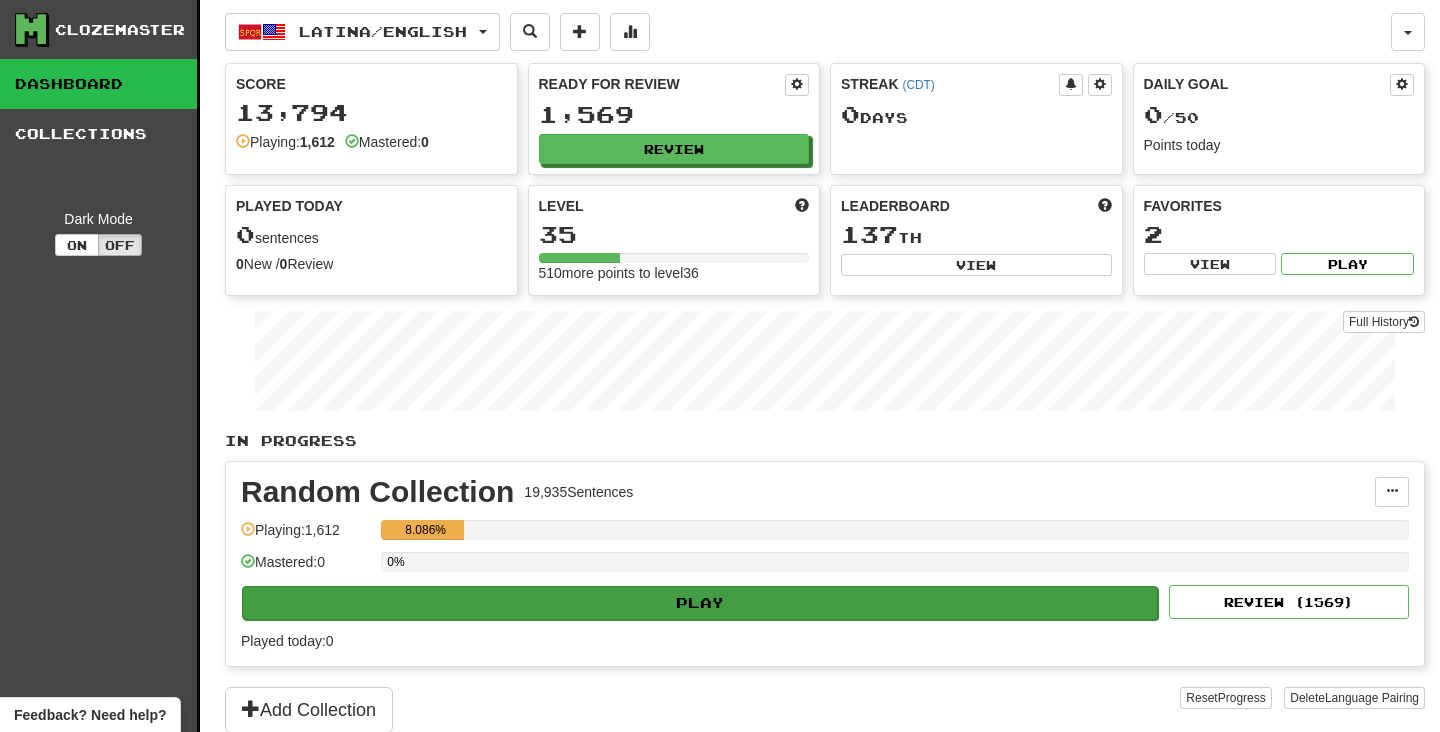 click on "Play" at bounding box center (700, 603) 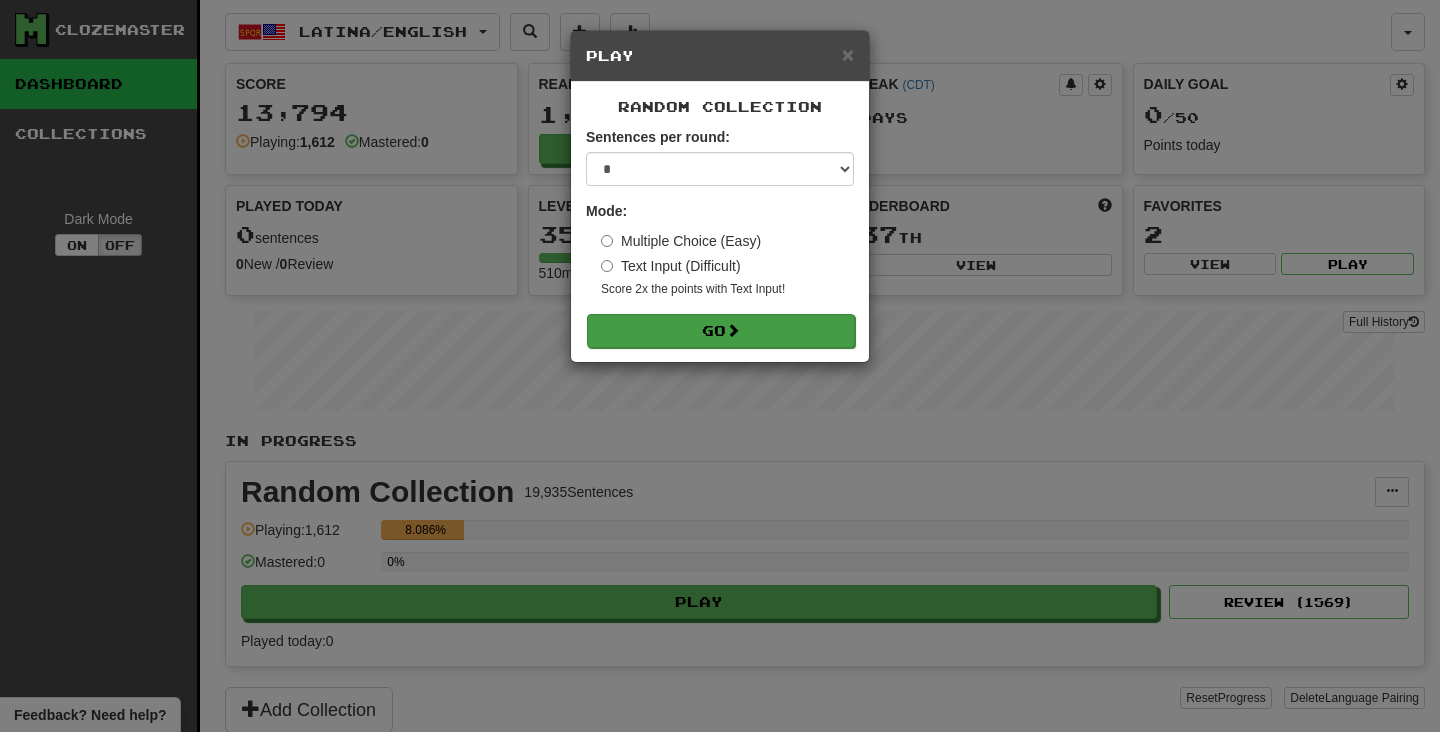 click on "Go" at bounding box center [721, 331] 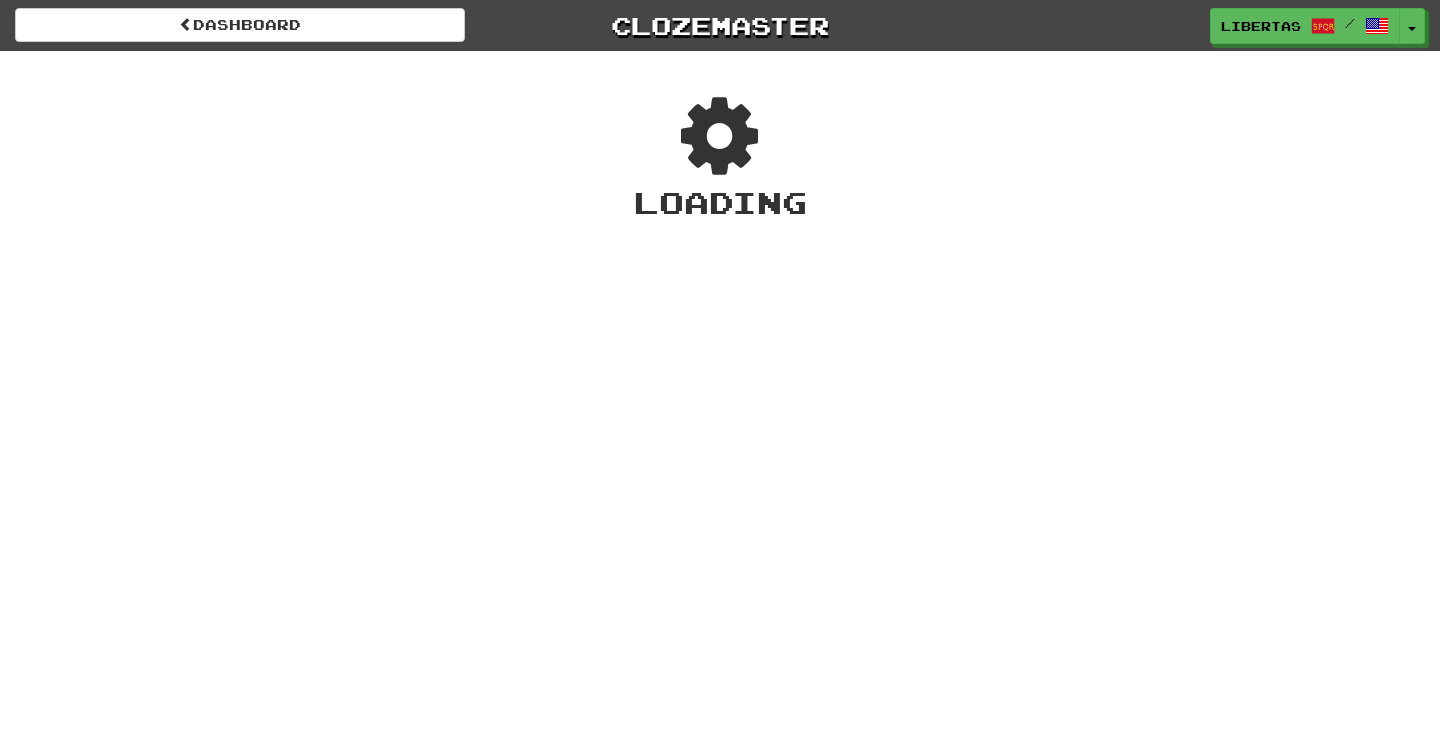 scroll, scrollTop: 0, scrollLeft: 0, axis: both 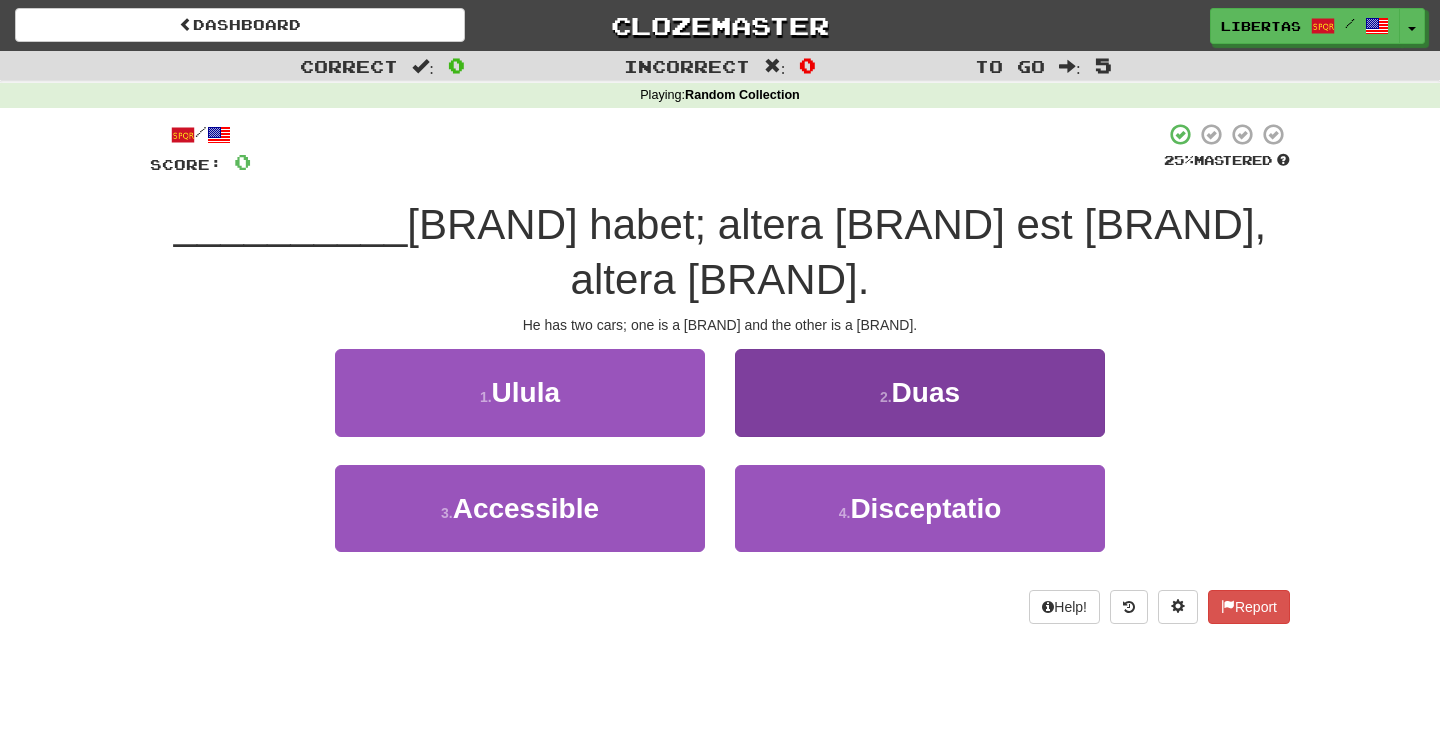 click on "2 . Duas" at bounding box center (920, 392) 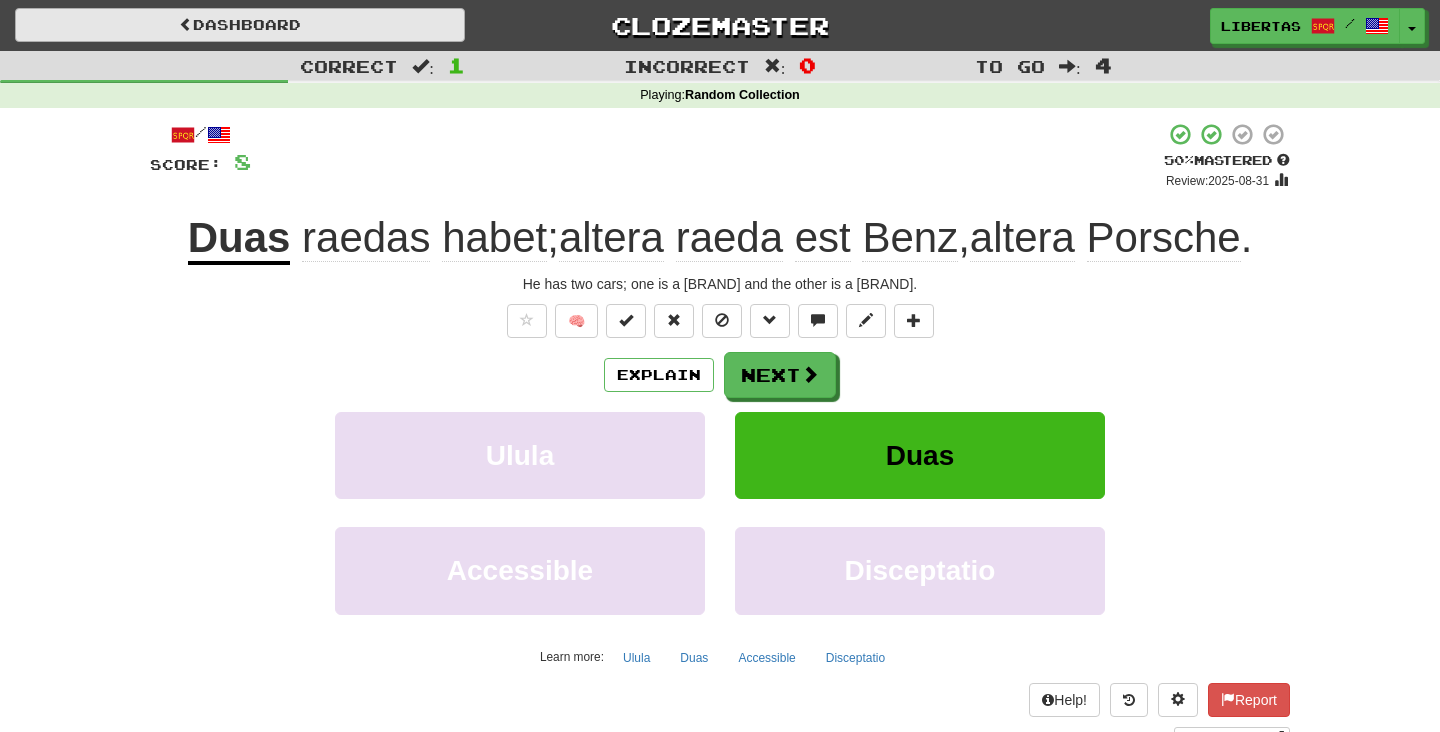 click on "Dashboard" at bounding box center [240, 25] 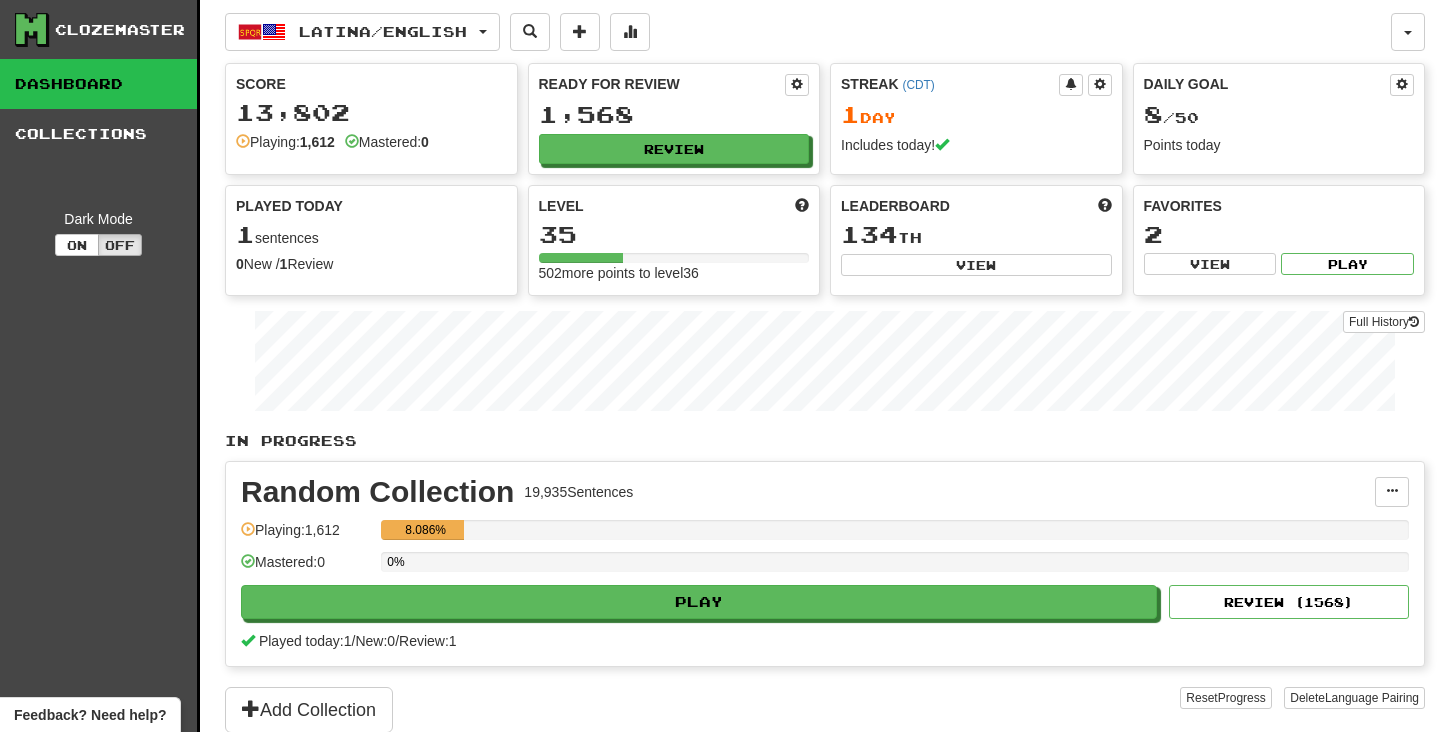 scroll, scrollTop: 0, scrollLeft: 0, axis: both 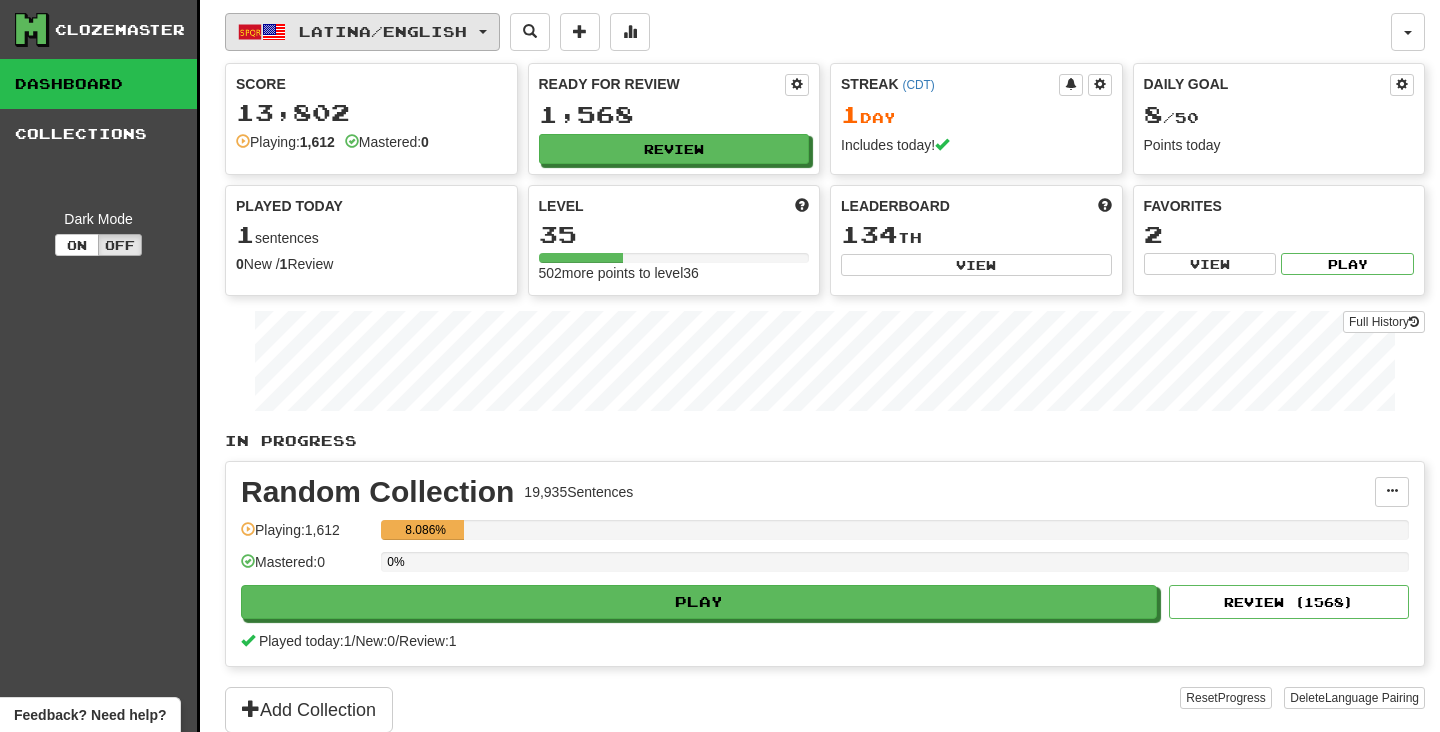 click on "Latina  /  English" at bounding box center [383, 31] 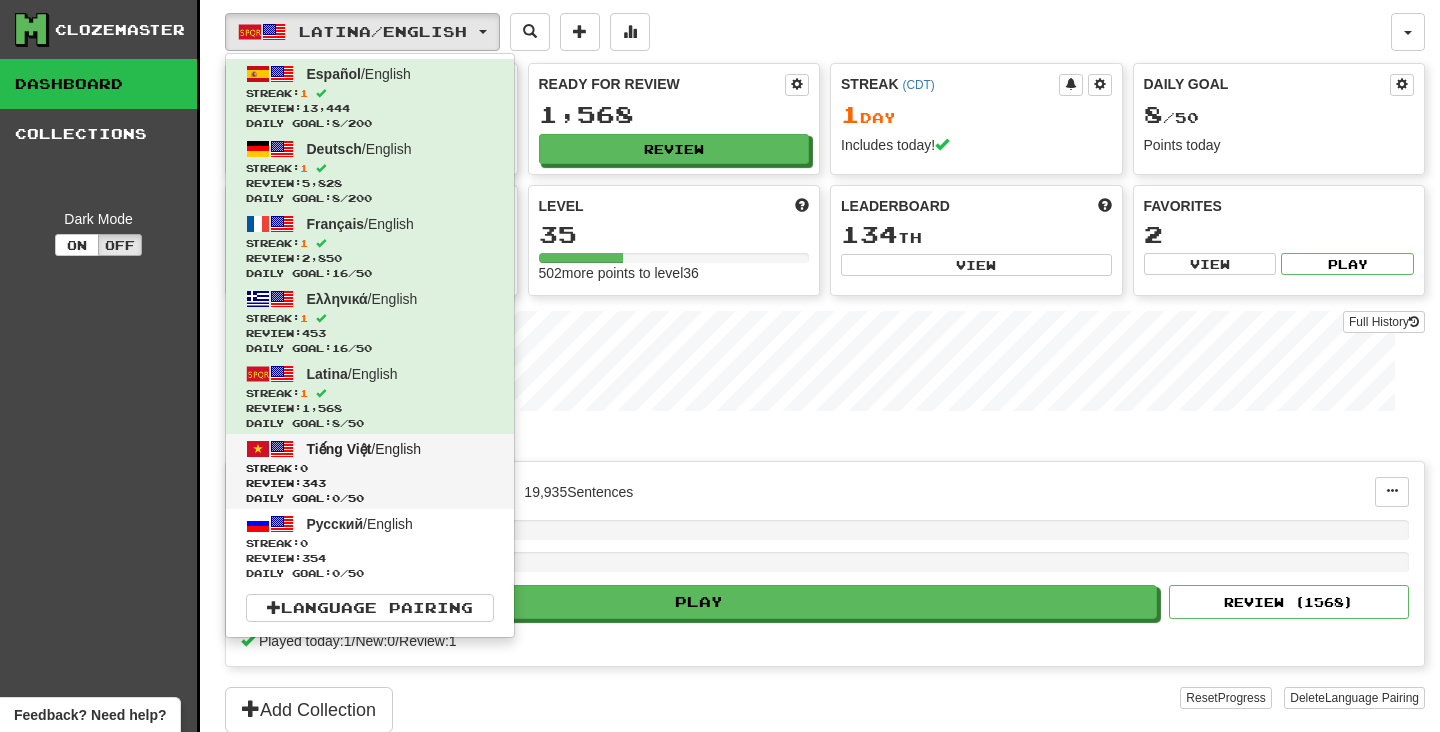 click on "Review:  343" at bounding box center (370, 483) 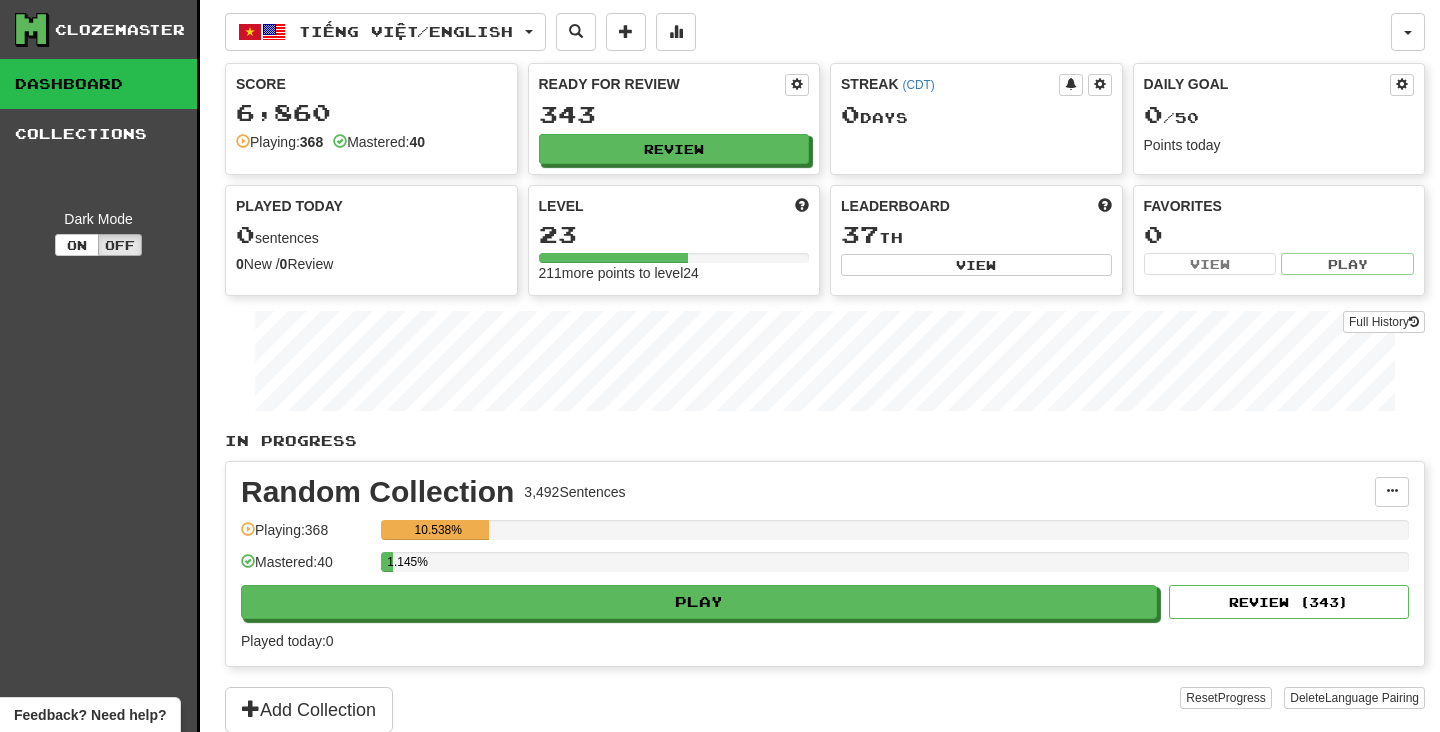 scroll, scrollTop: 0, scrollLeft: 0, axis: both 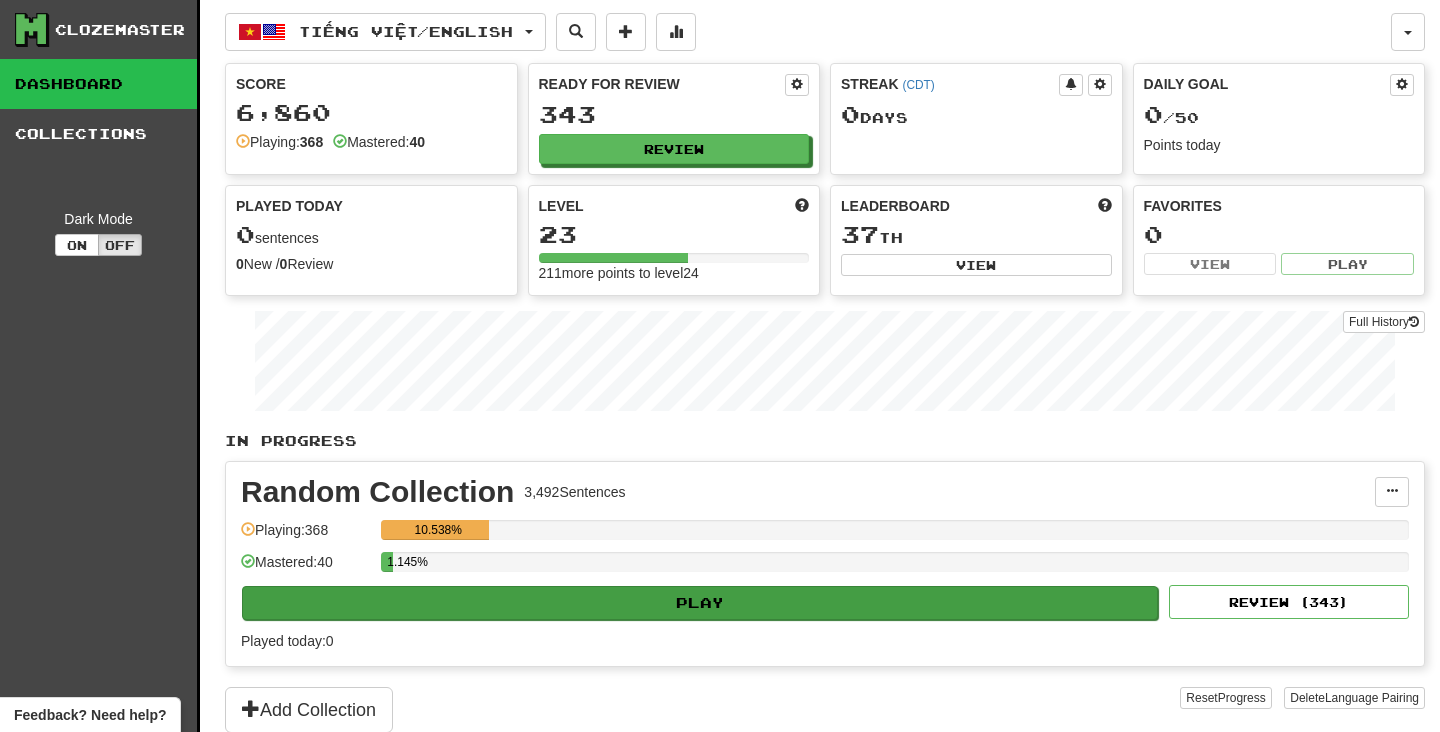 click on "Play" at bounding box center (700, 603) 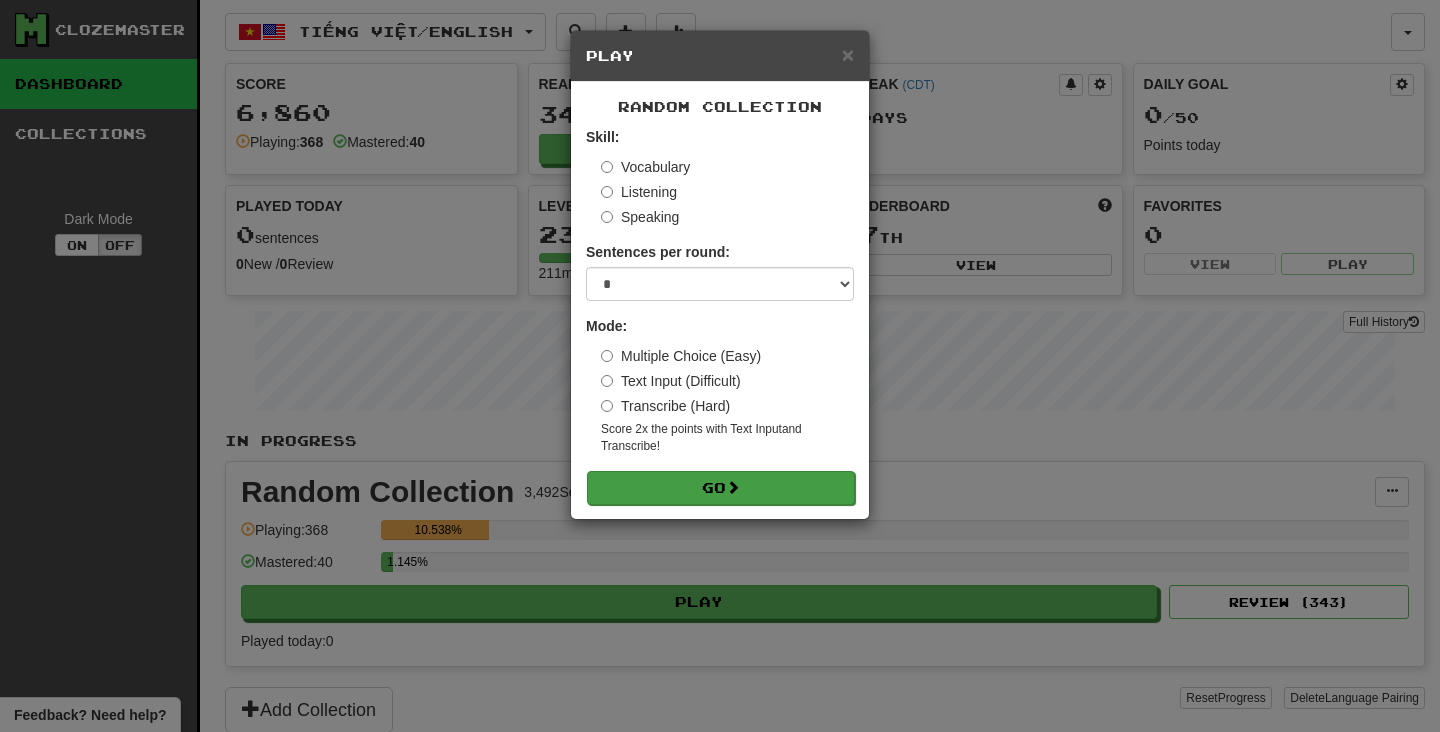 click on "Go" at bounding box center [721, 488] 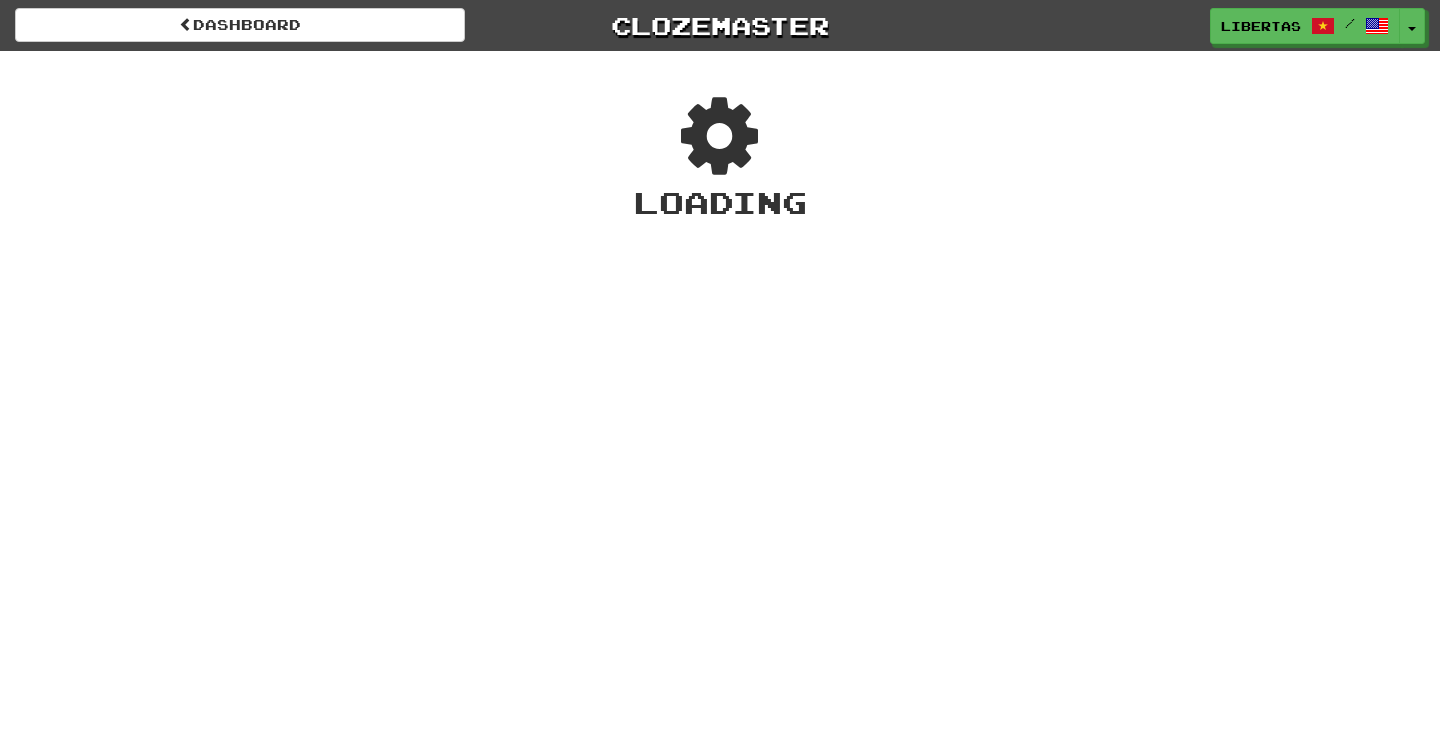 scroll, scrollTop: 0, scrollLeft: 0, axis: both 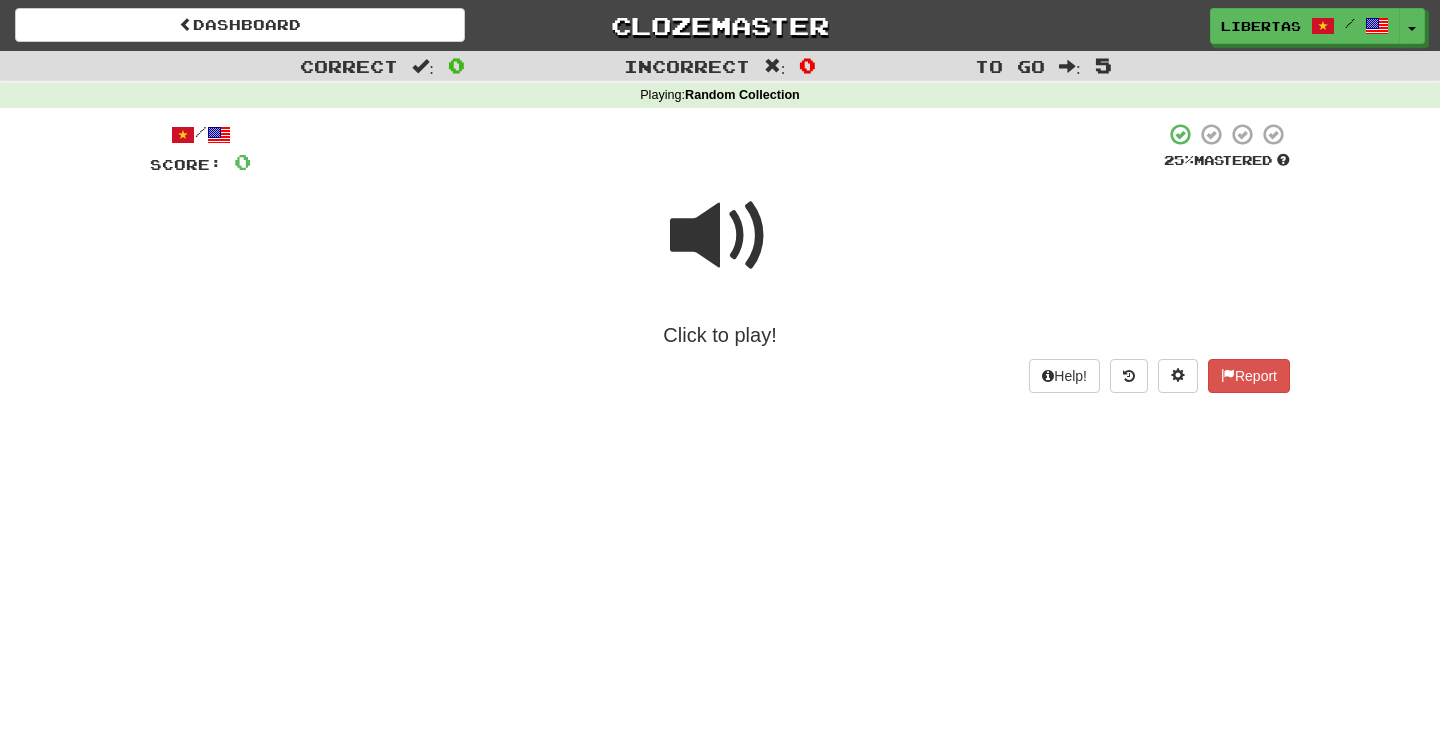 click at bounding box center [720, 236] 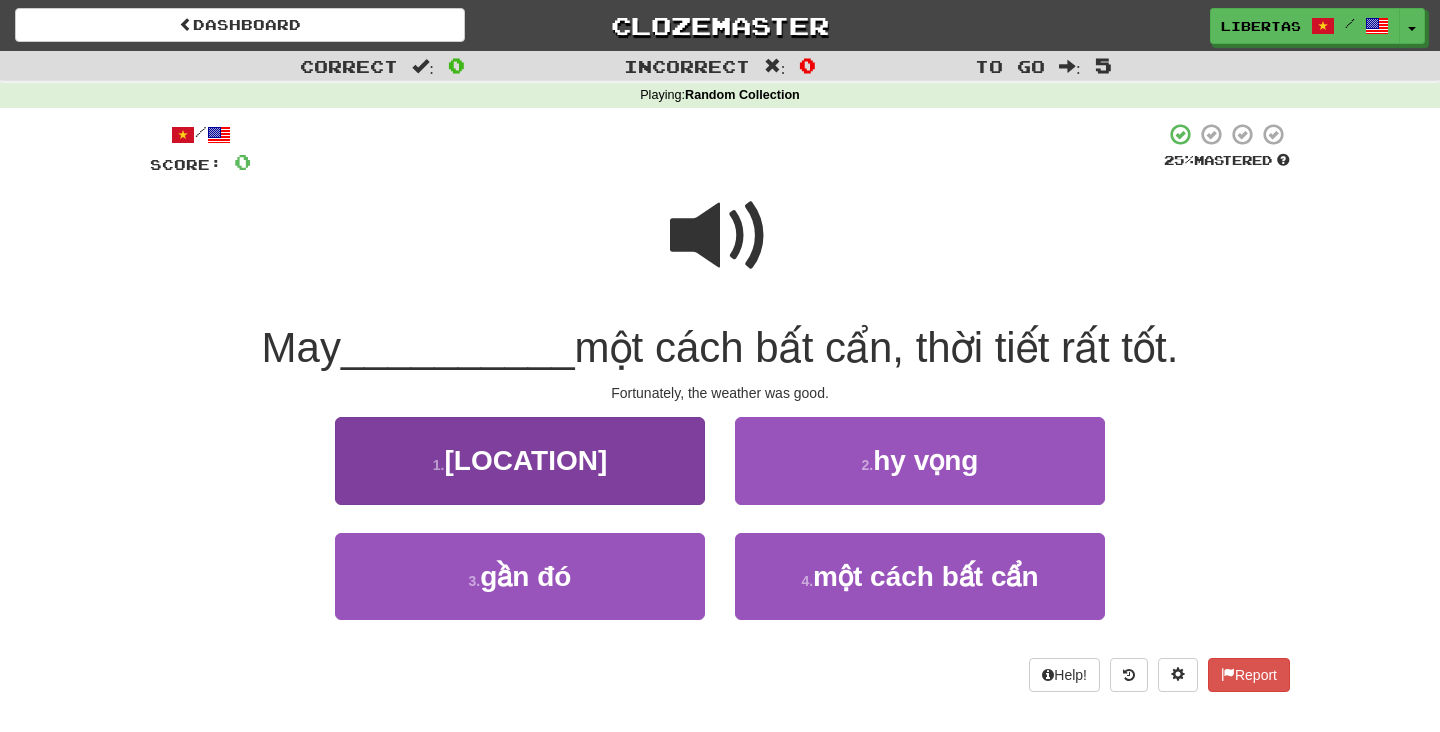 click on "1 . [LOCATION]" at bounding box center [520, 460] 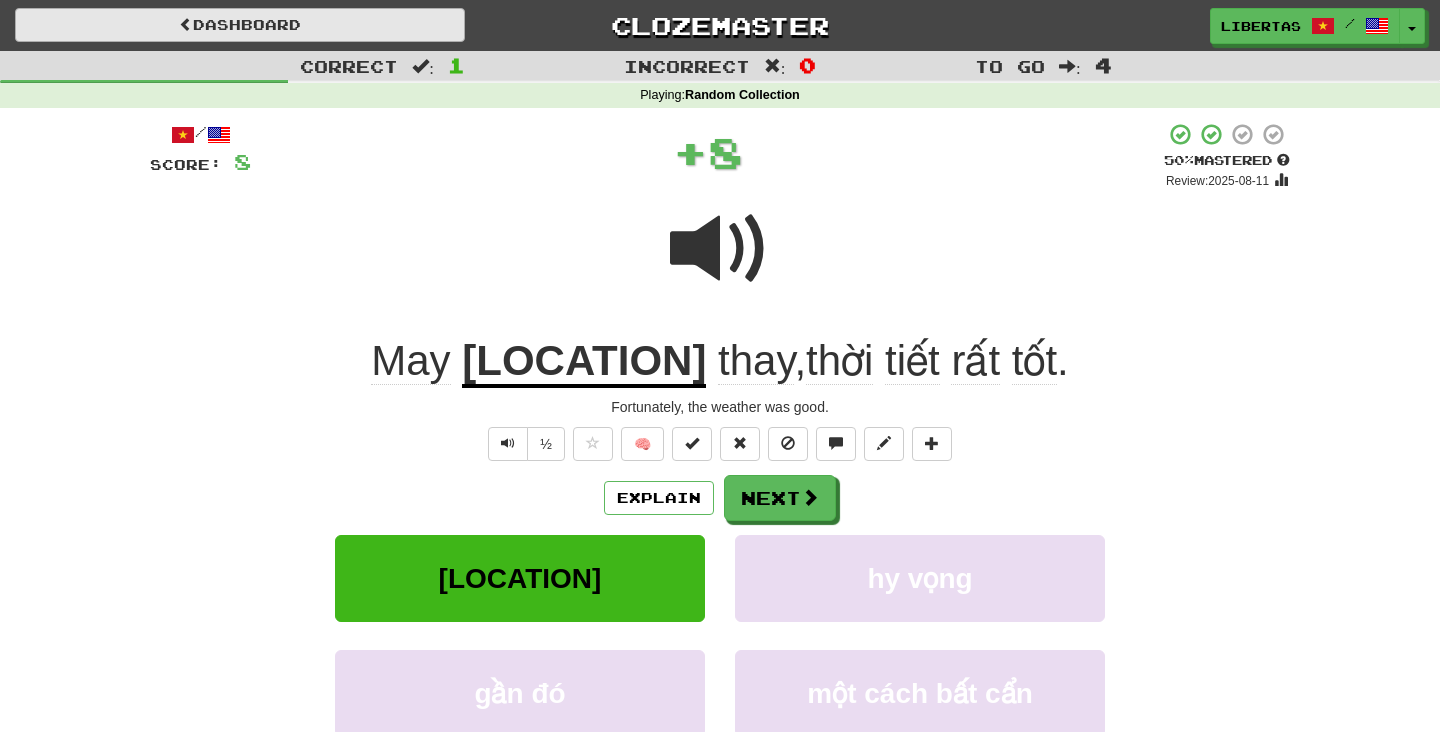 click on "Dashboard" at bounding box center [240, 25] 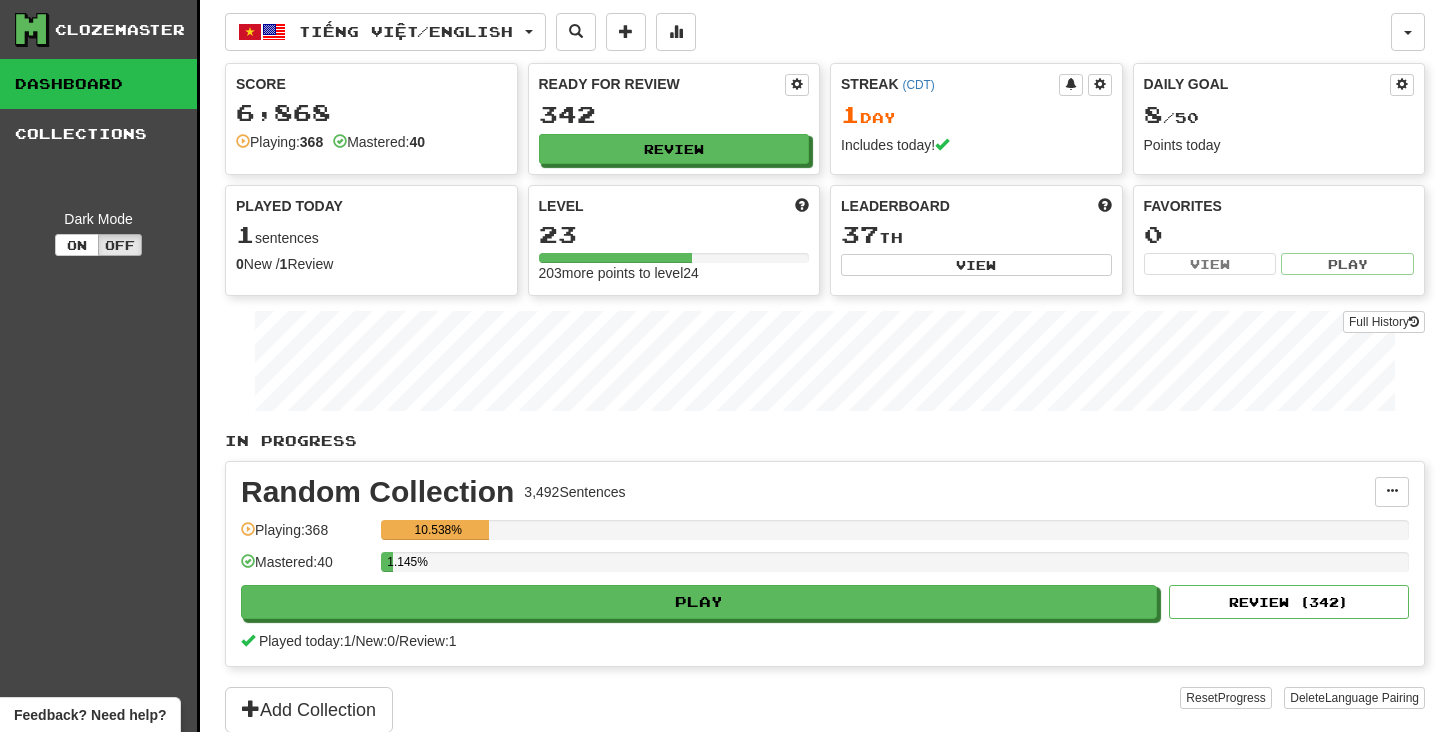 scroll, scrollTop: 0, scrollLeft: 0, axis: both 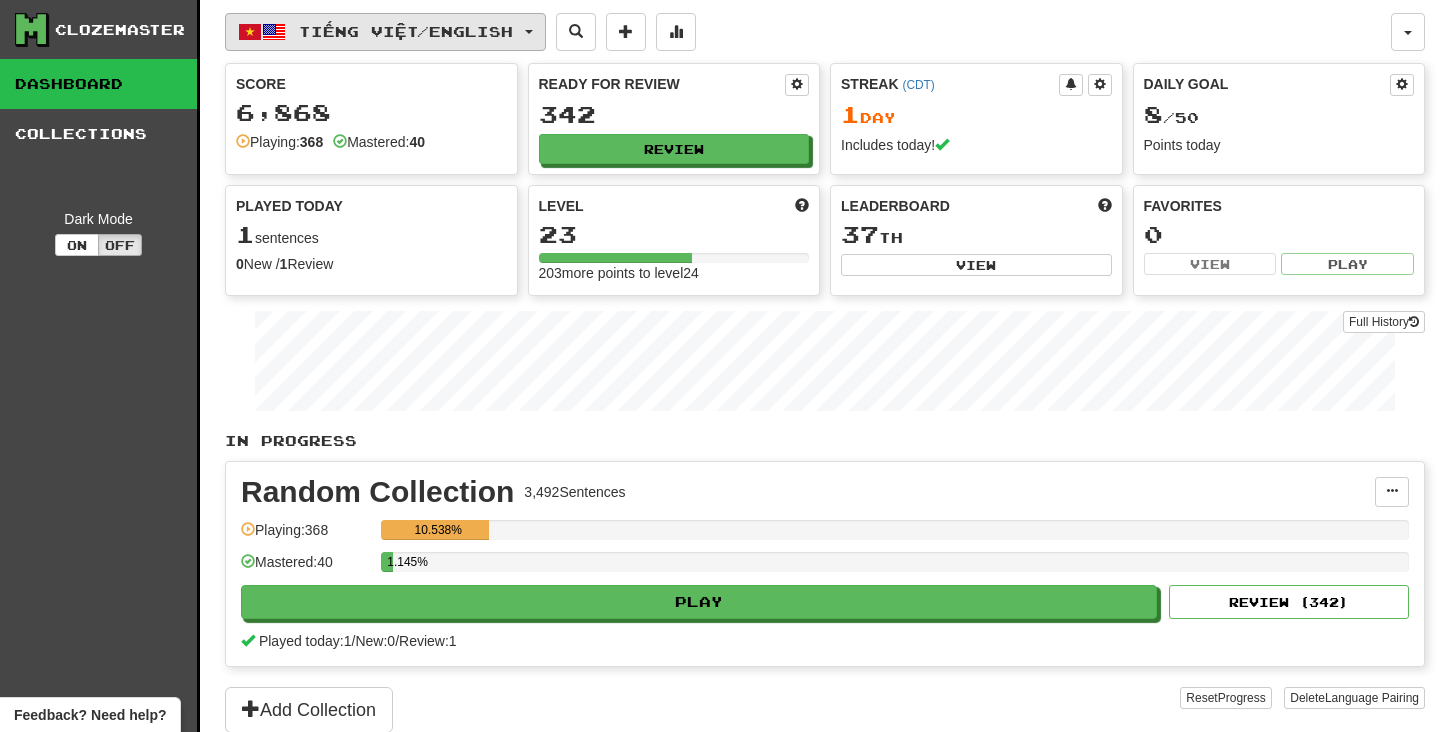 click on "Tiếng Việt  /  English" at bounding box center (406, 31) 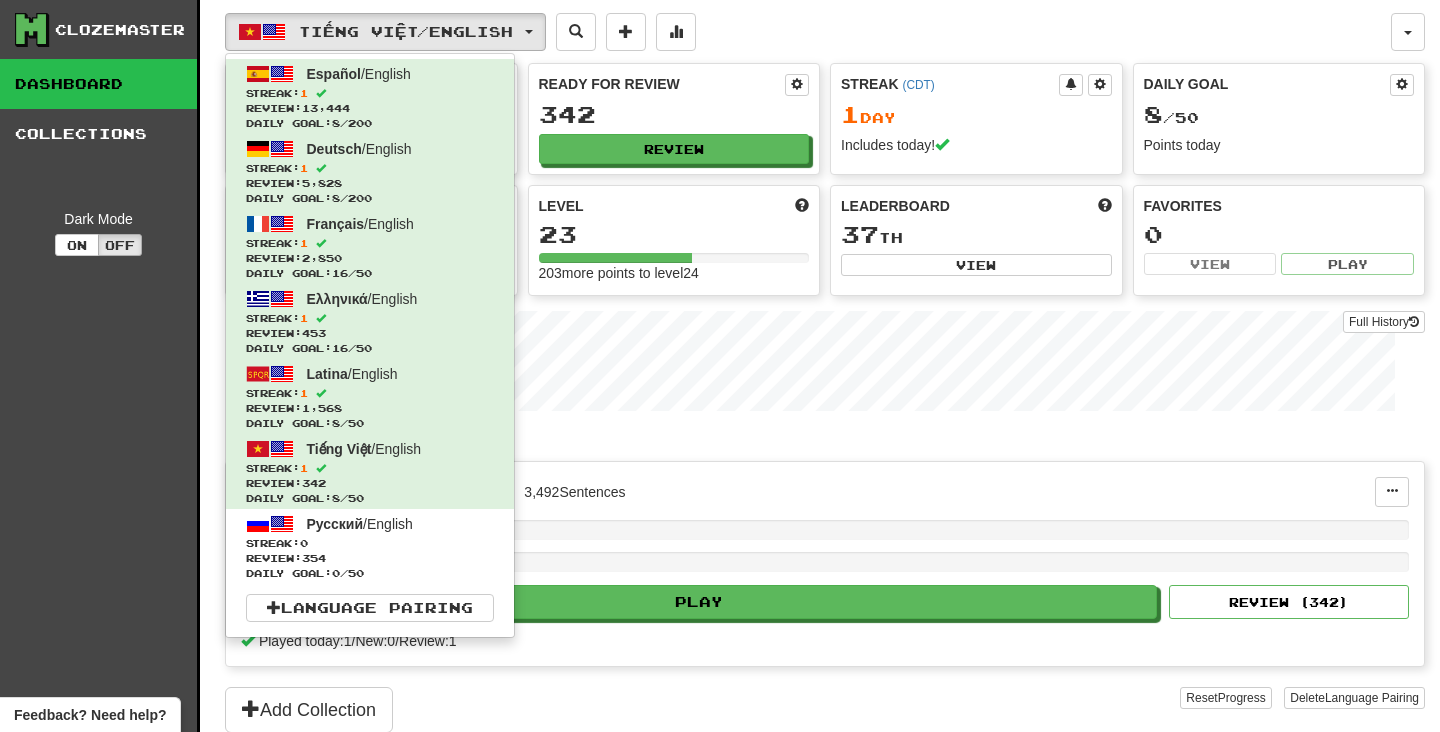 click on "Tiếng Việt  /  English Español  /  English Streak:  1   Review:  13,444 Daily Goal:  8  /  200 Deutsch  /  English Streak:  1   Review:  5,828 Daily Goal:  8  /  200 Français  /  English Streak:  1   Review:  2,850 Daily Goal:  16  /  50 Ελληνικά  /  English Streak:  1   Review:  453 Daily Goal:  16  /  50 Latina  /  English Streak:  1   Review:  1,568 Daily Goal:  8  /  50 Tiếng Việt  /  English Streak:  1   Review:  342 Daily Goal:  8  /  50 Русский  /  English Streak:  0   Review:  354 Daily Goal:  0  /  50  Language Pairing" at bounding box center (808, 32) 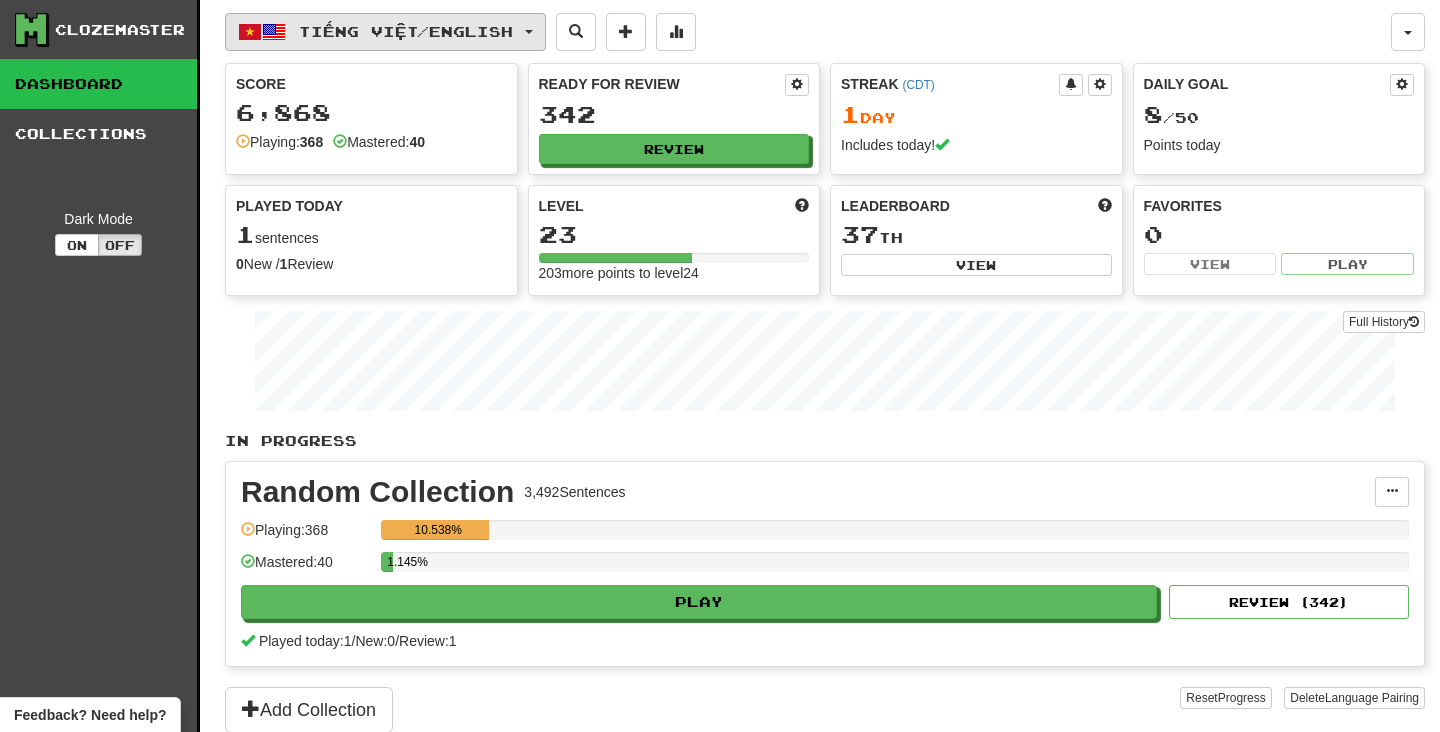 click on "Tiếng Việt  /  English" at bounding box center [406, 31] 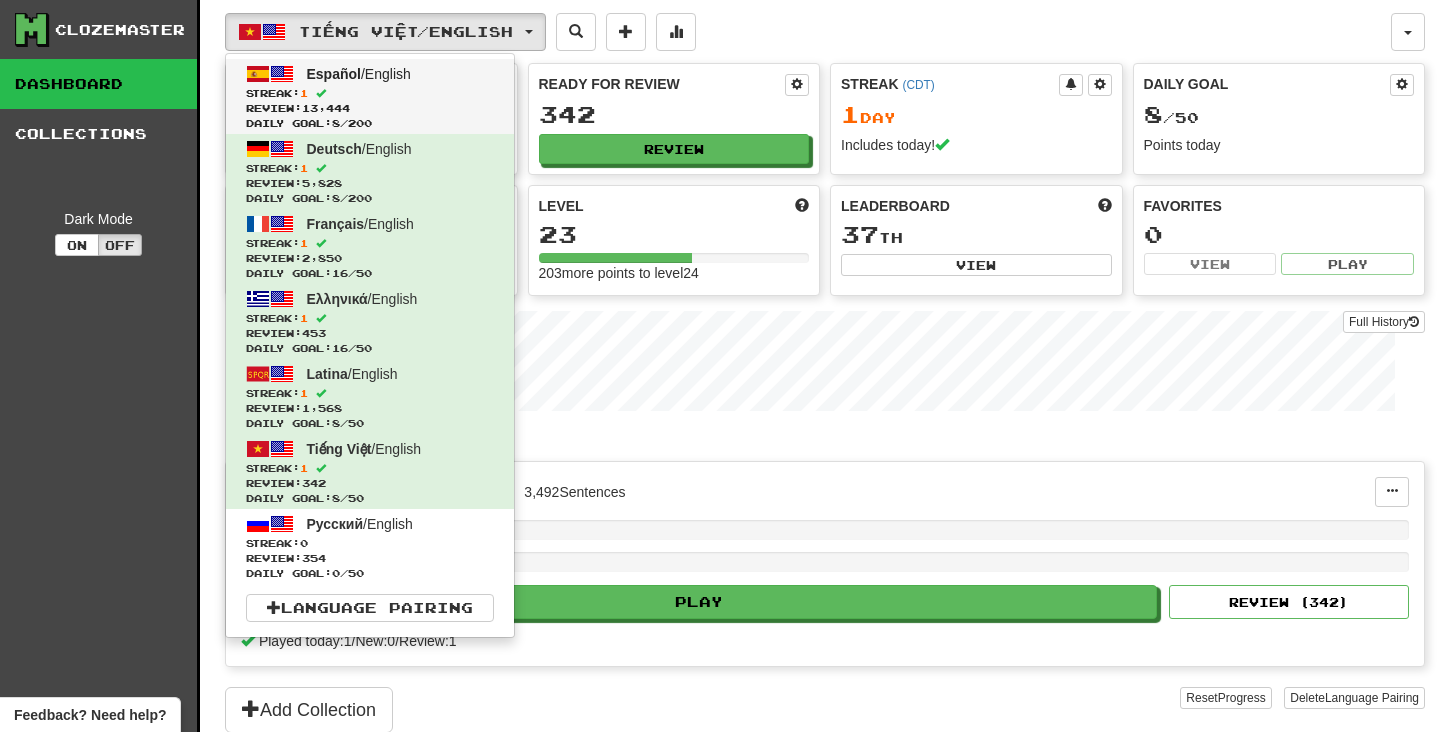 click on "Streak:  1" at bounding box center [370, 93] 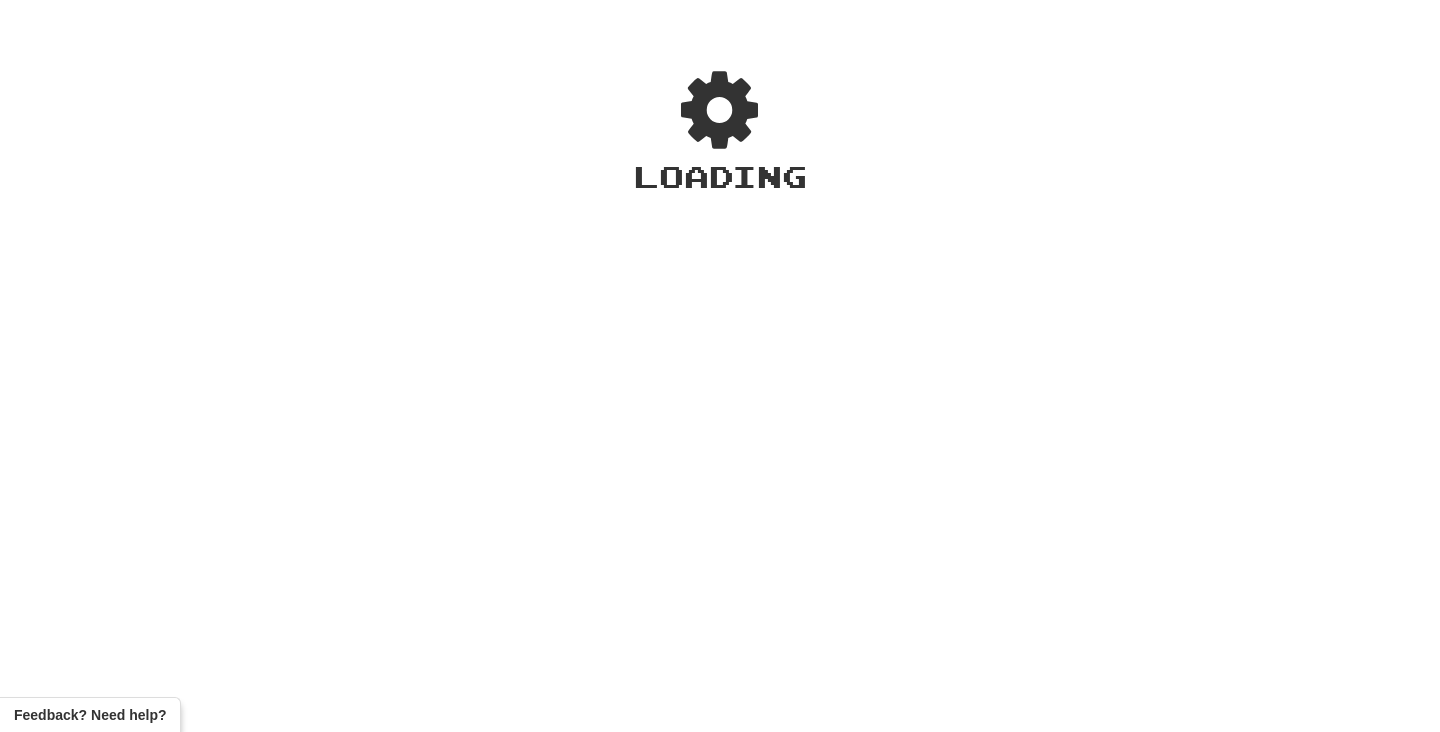 scroll, scrollTop: 0, scrollLeft: 0, axis: both 